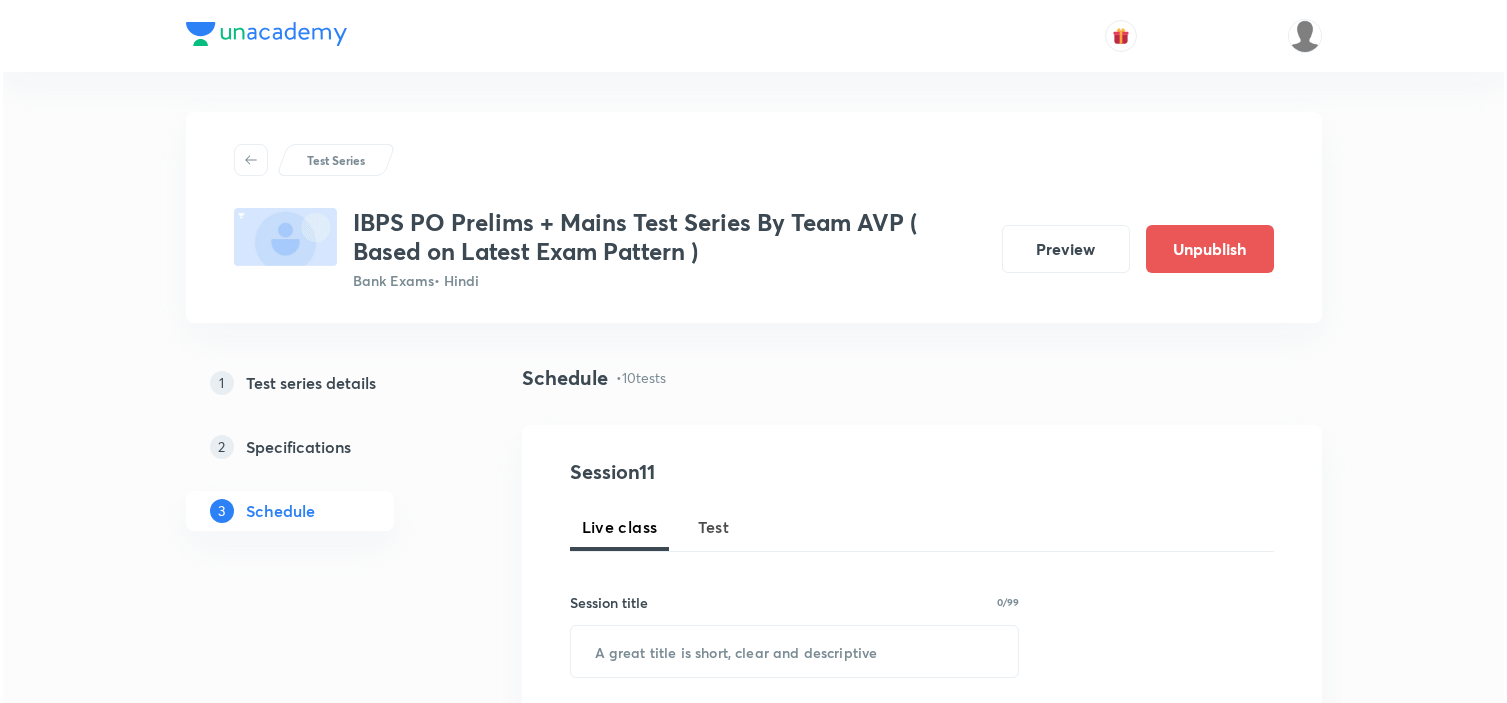 scroll, scrollTop: 0, scrollLeft: 0, axis: both 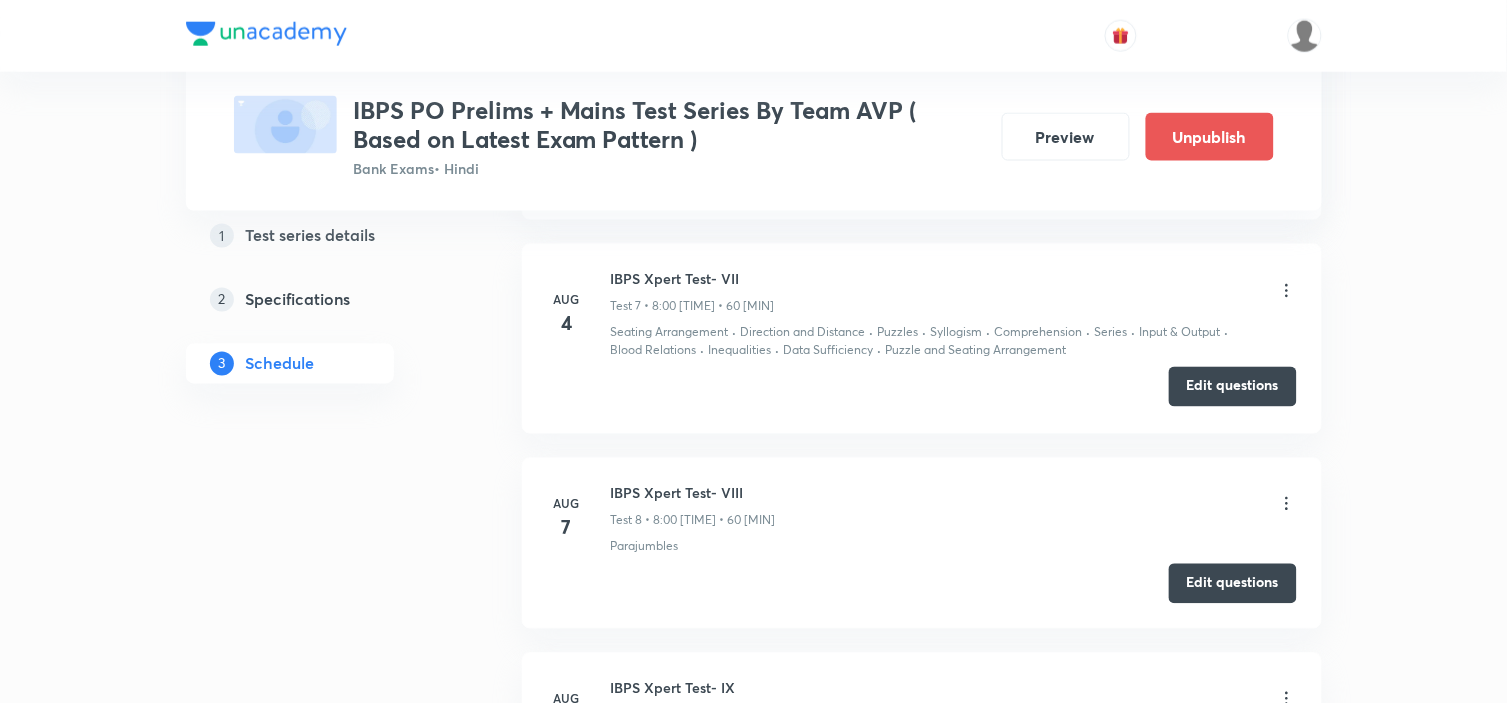 click on "Edit questions" at bounding box center (1233, 387) 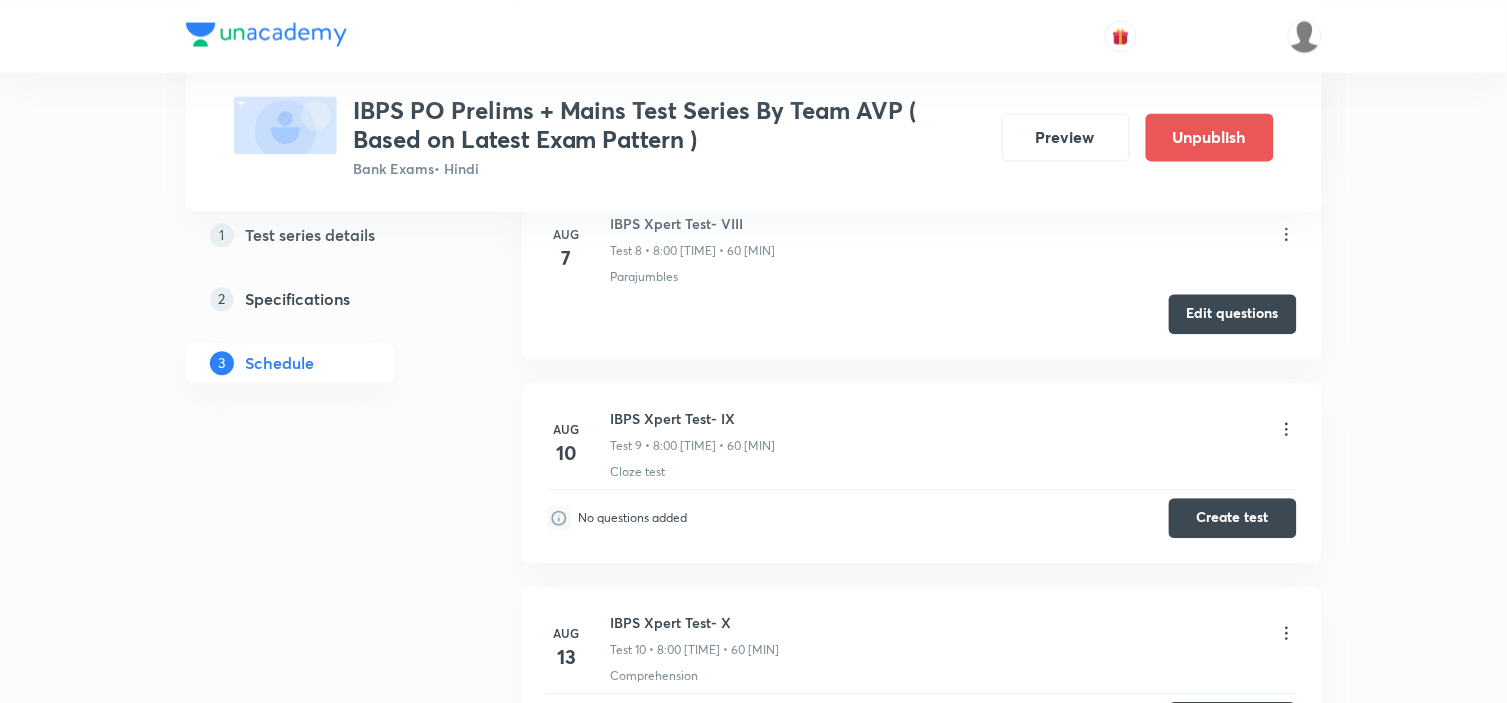 scroll, scrollTop: 3000, scrollLeft: 0, axis: vertical 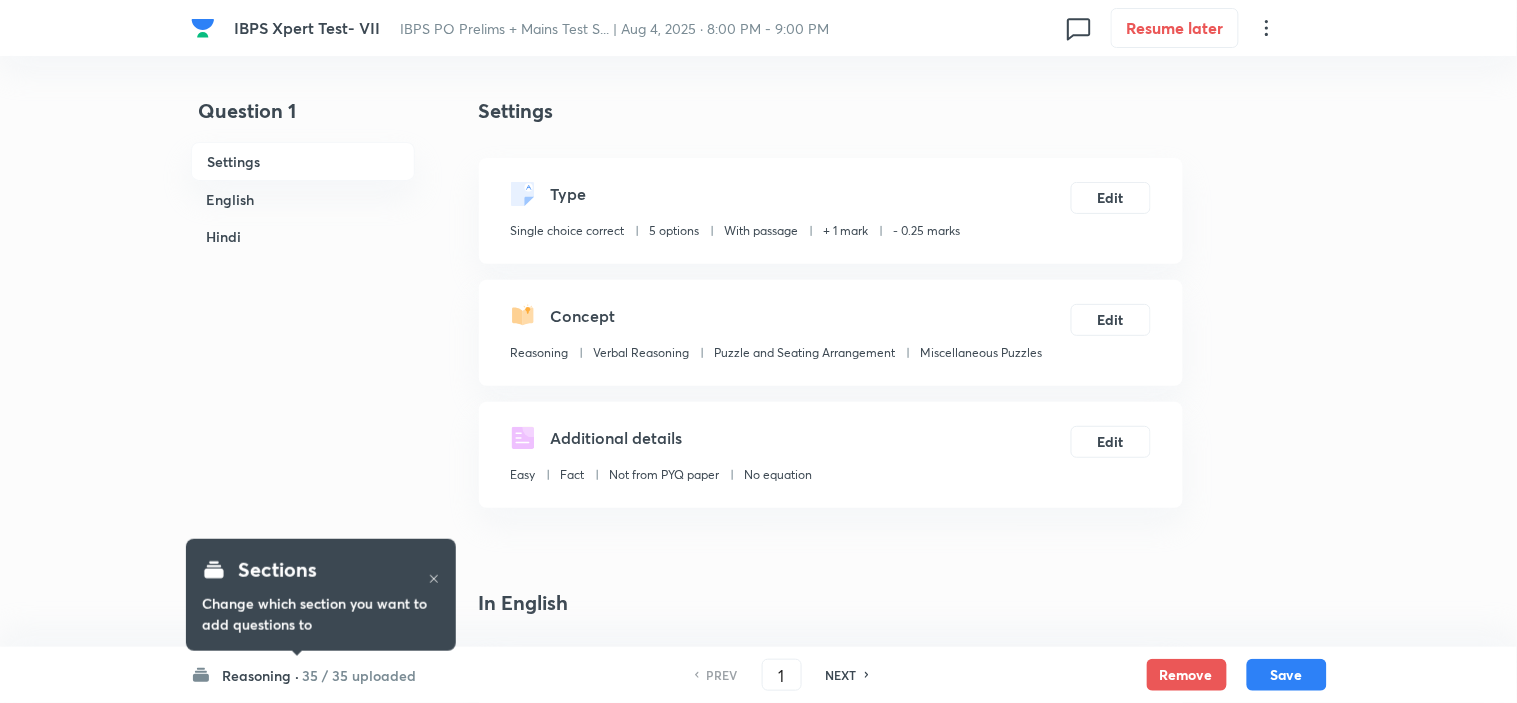 checkbox on "true" 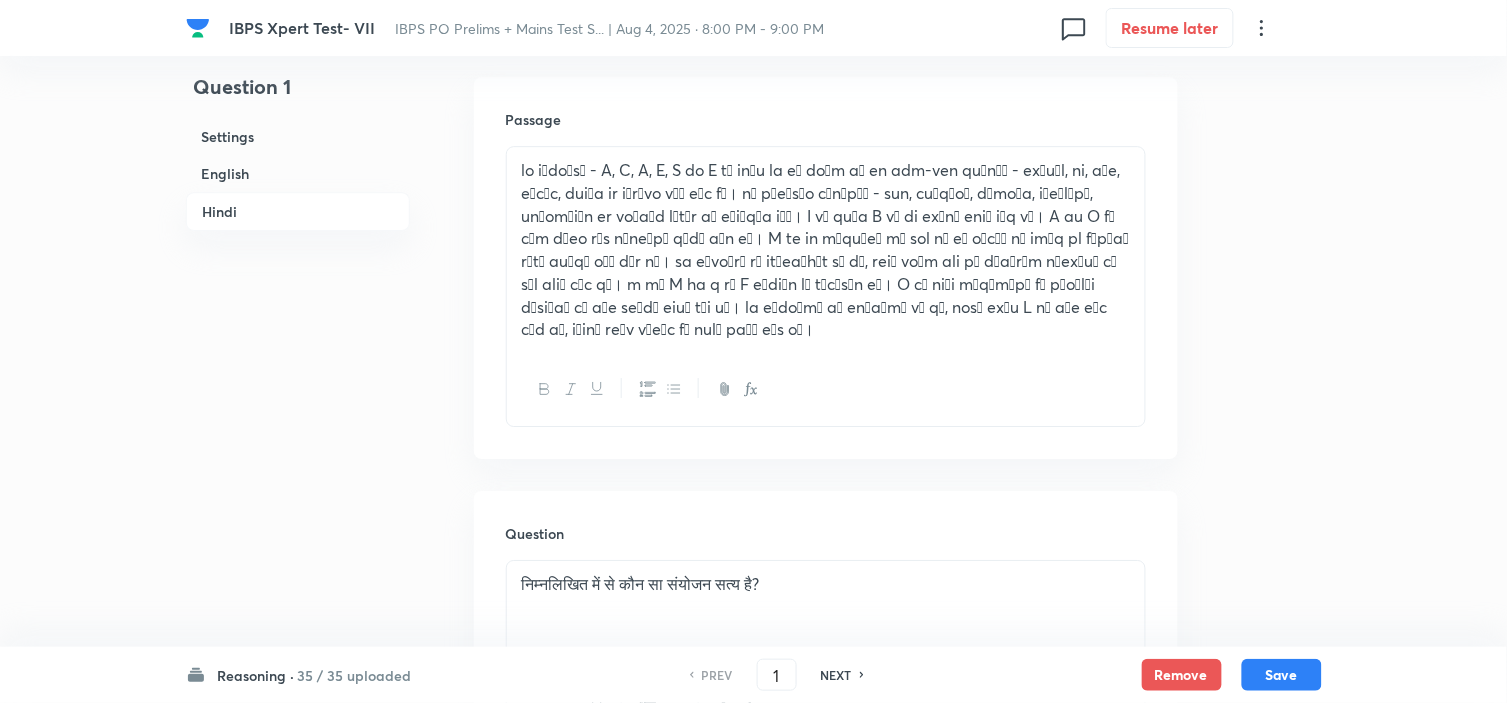 scroll, scrollTop: 3555, scrollLeft: 0, axis: vertical 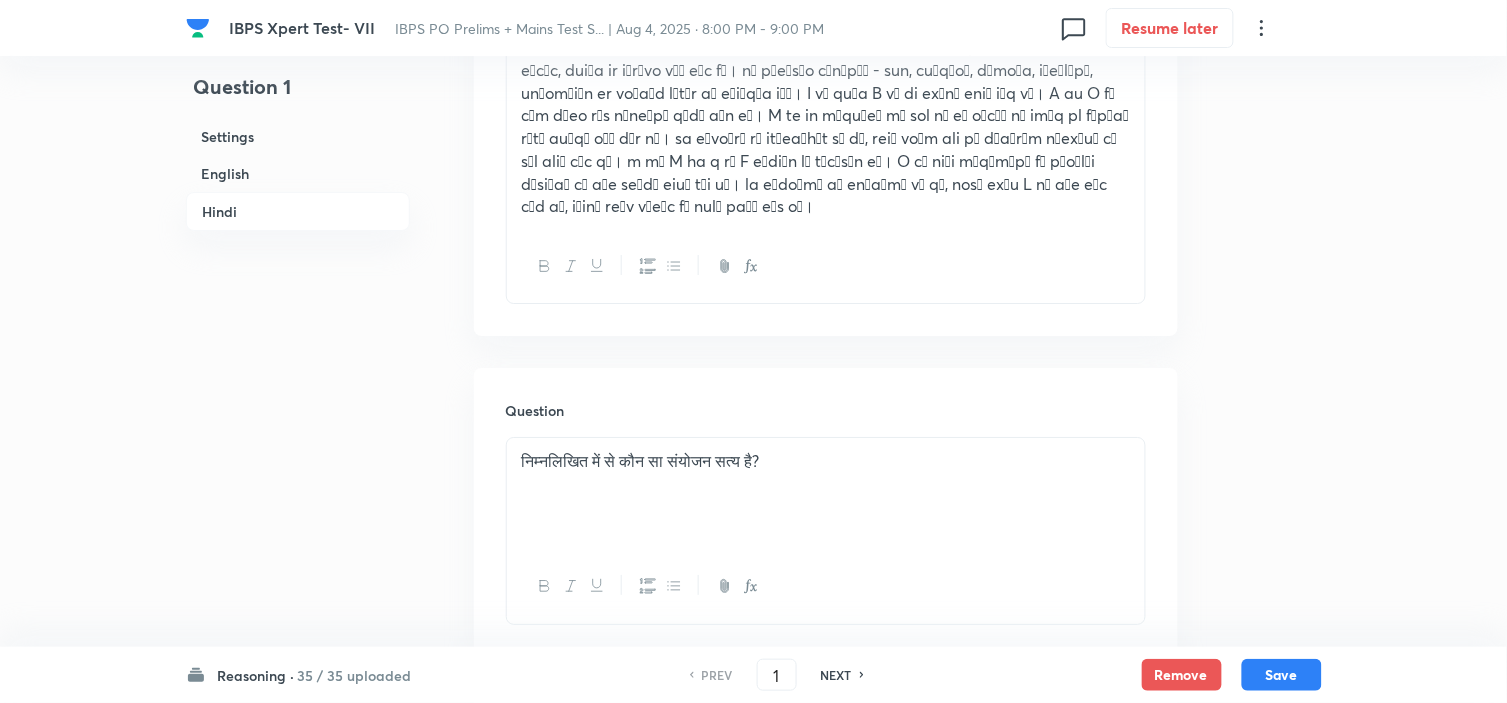 click on "NEXT" at bounding box center [836, 675] 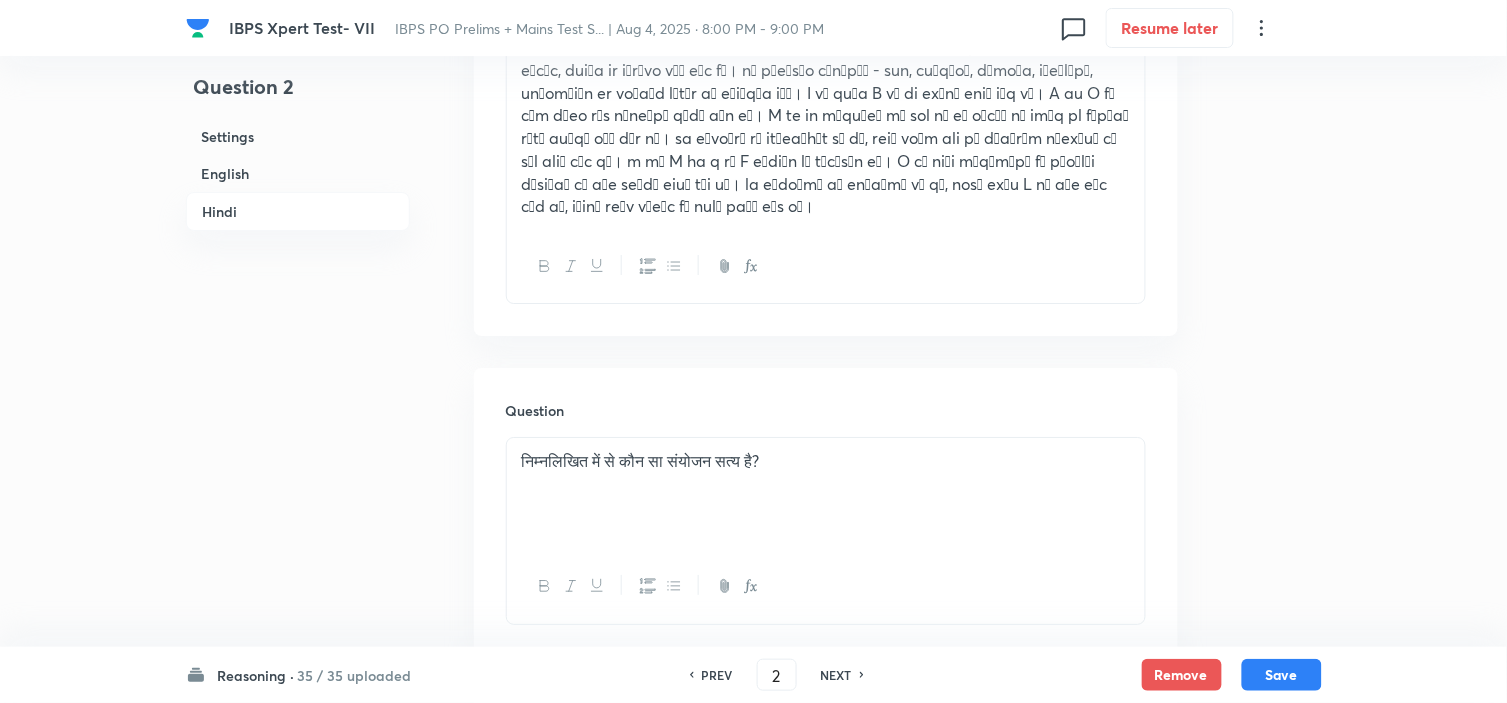type on "2" 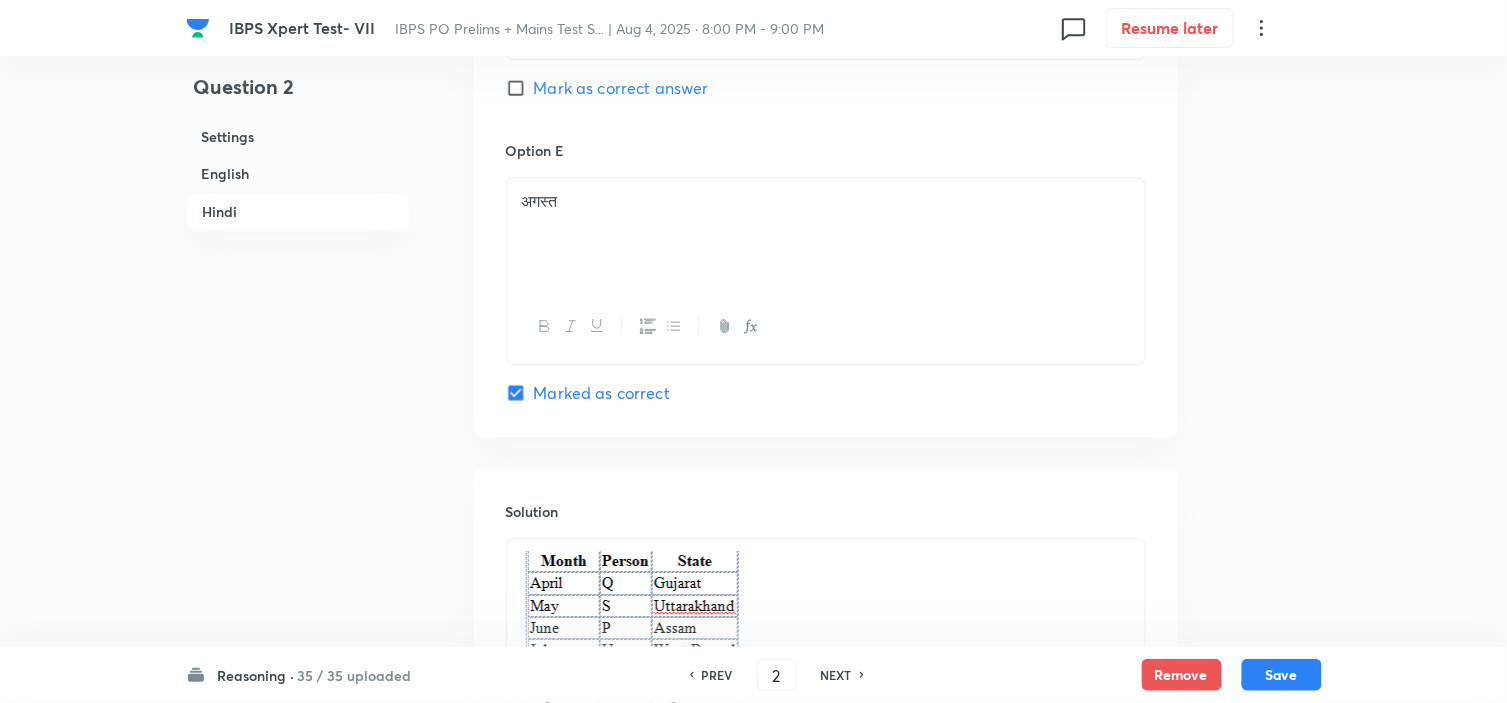scroll, scrollTop: 5333, scrollLeft: 0, axis: vertical 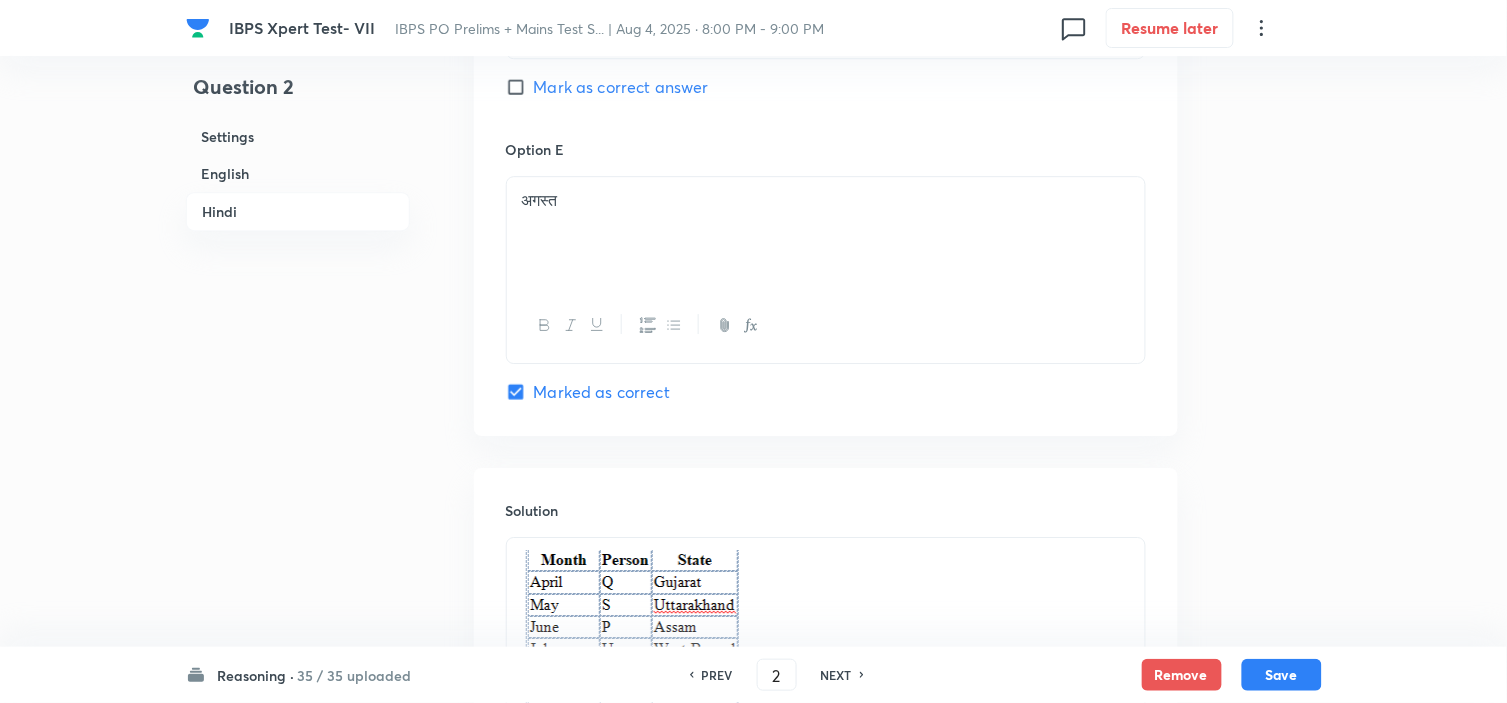 click on "NEXT" at bounding box center [836, 675] 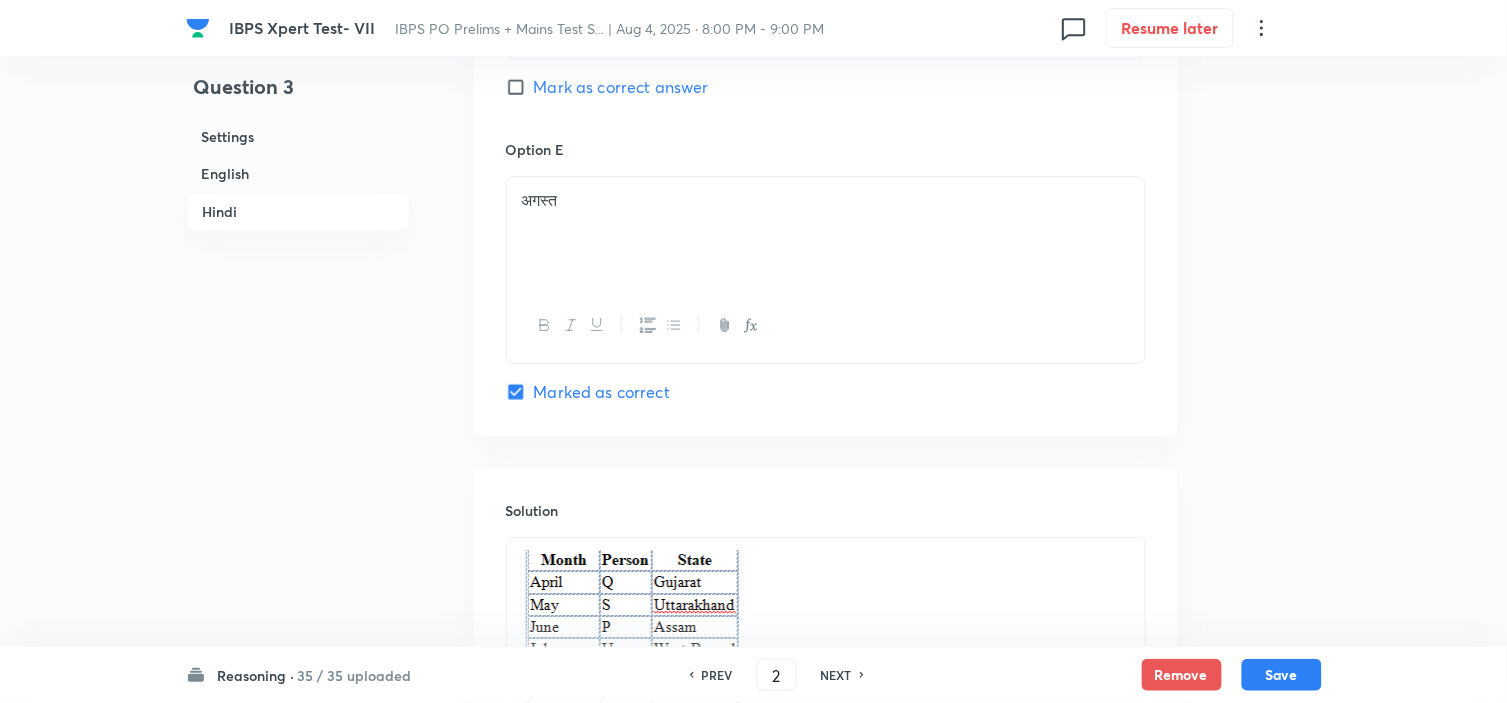 type on "3" 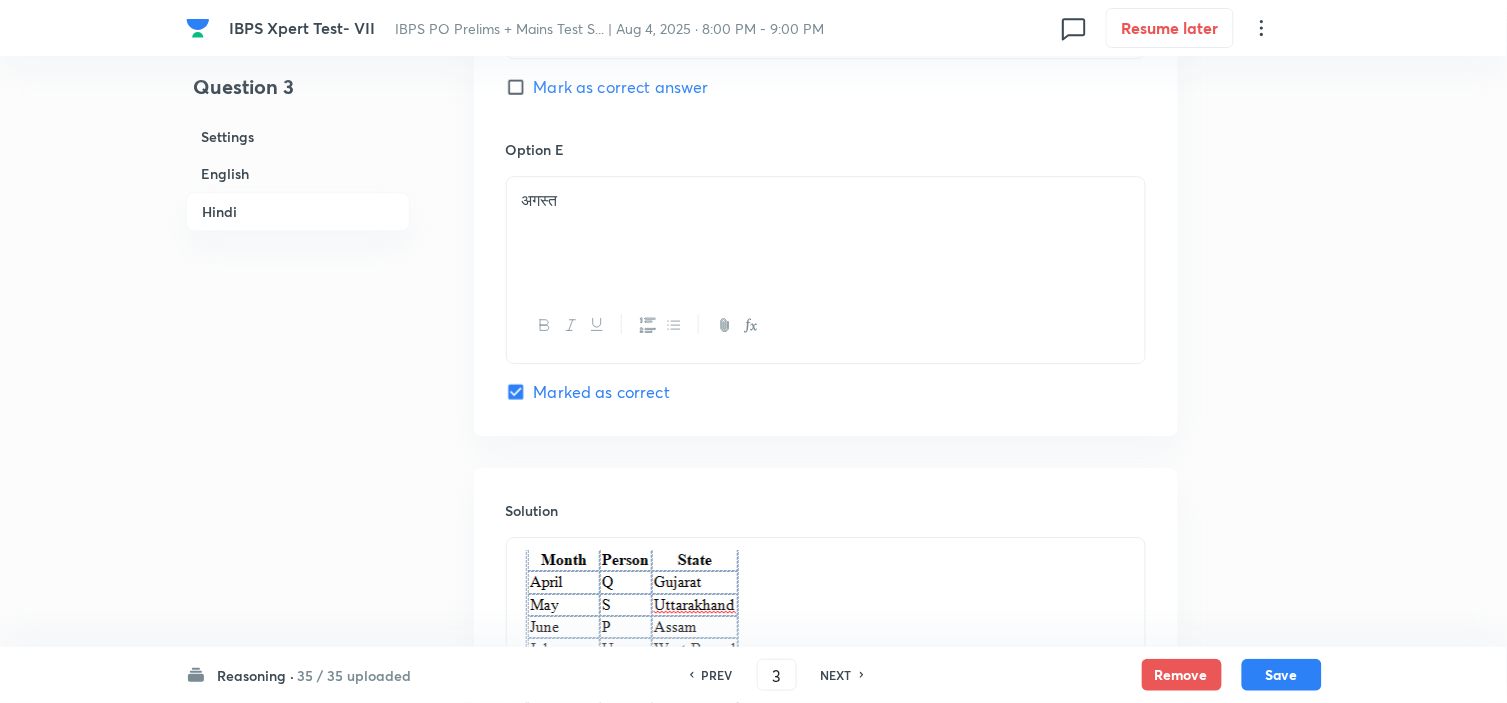 checkbox on "false" 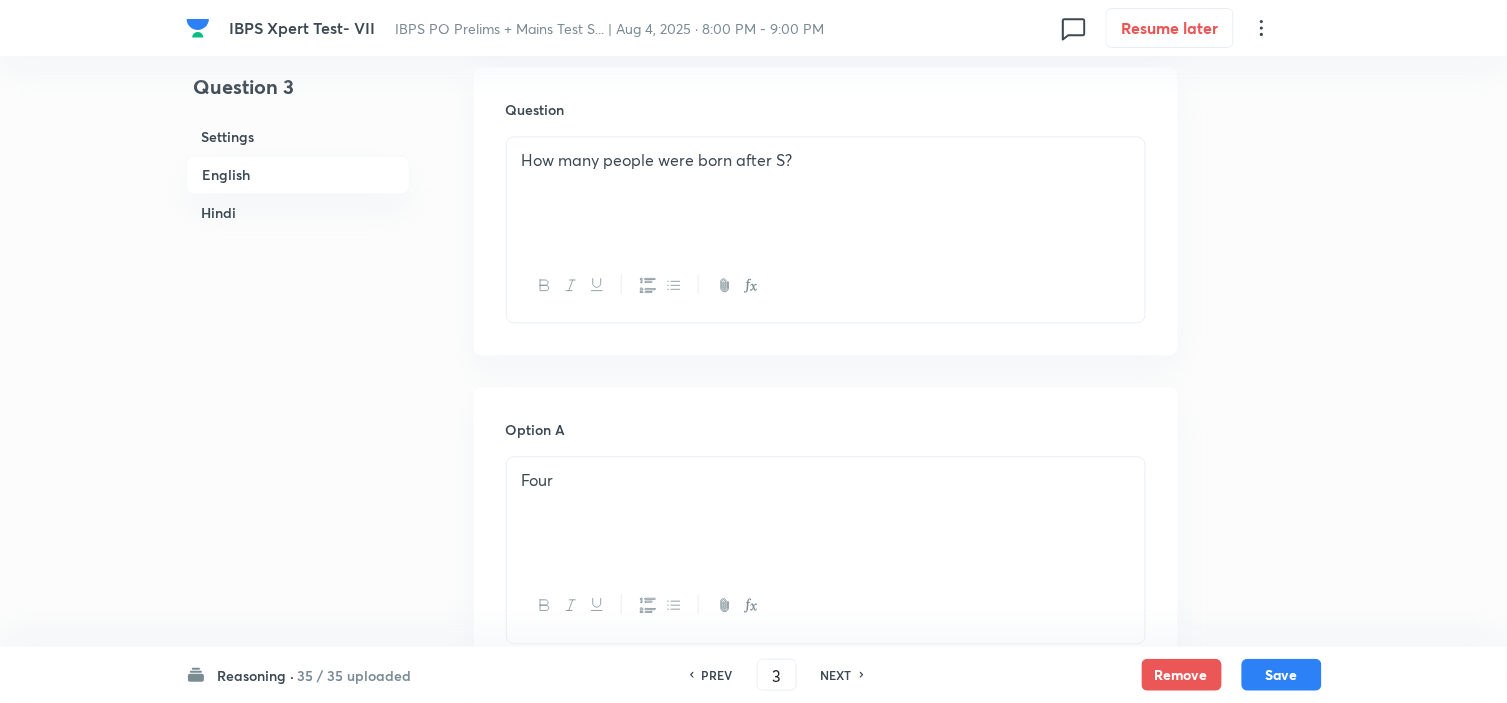 scroll, scrollTop: 1000, scrollLeft: 0, axis: vertical 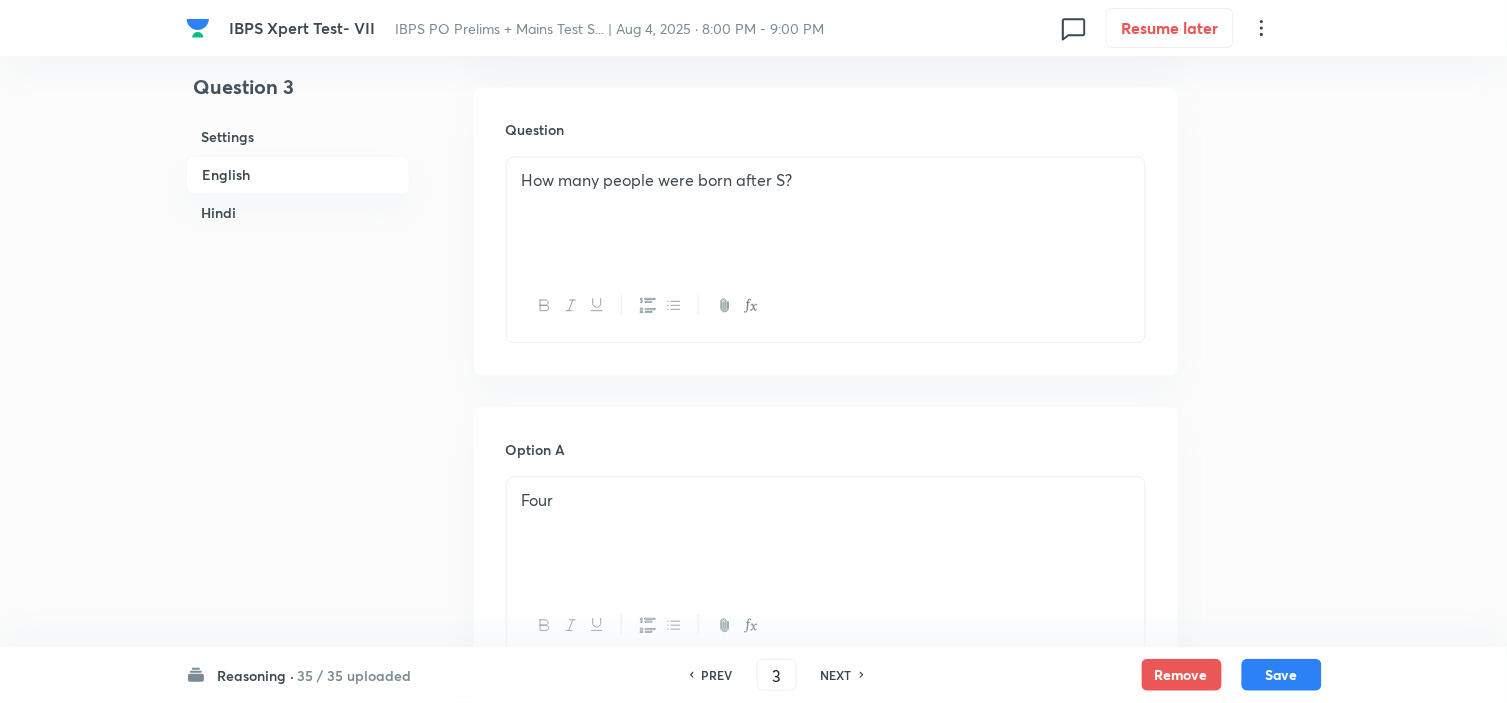 click on "NEXT" at bounding box center (836, 675) 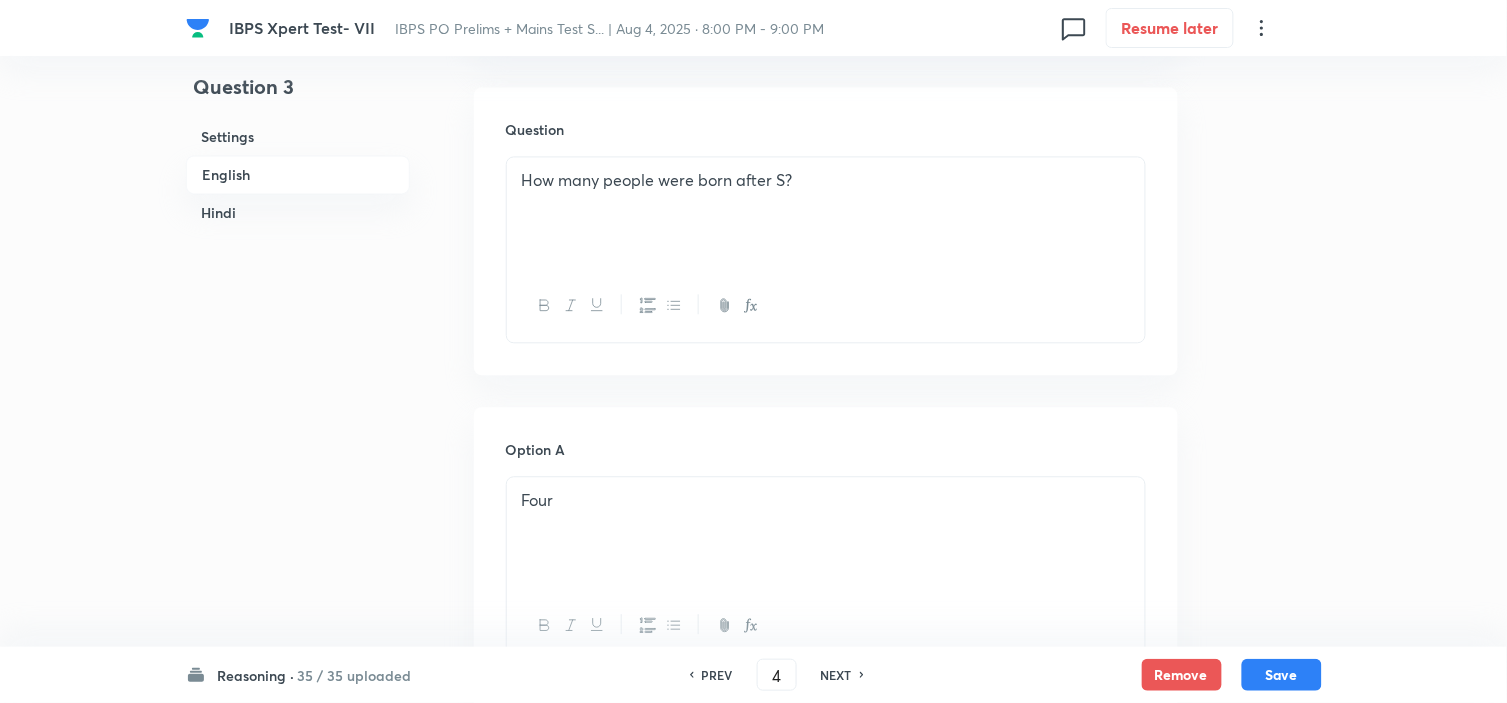 checkbox on "false" 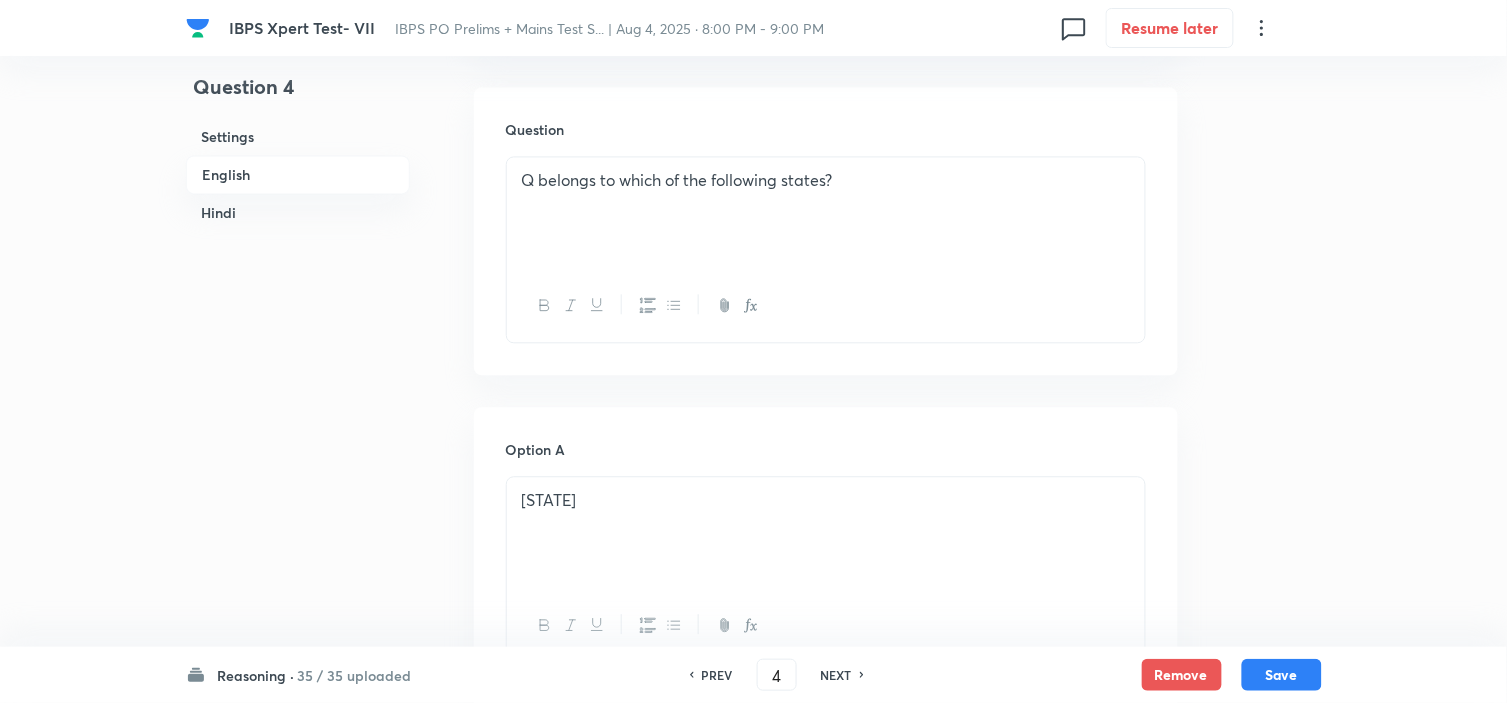 checkbox on "true" 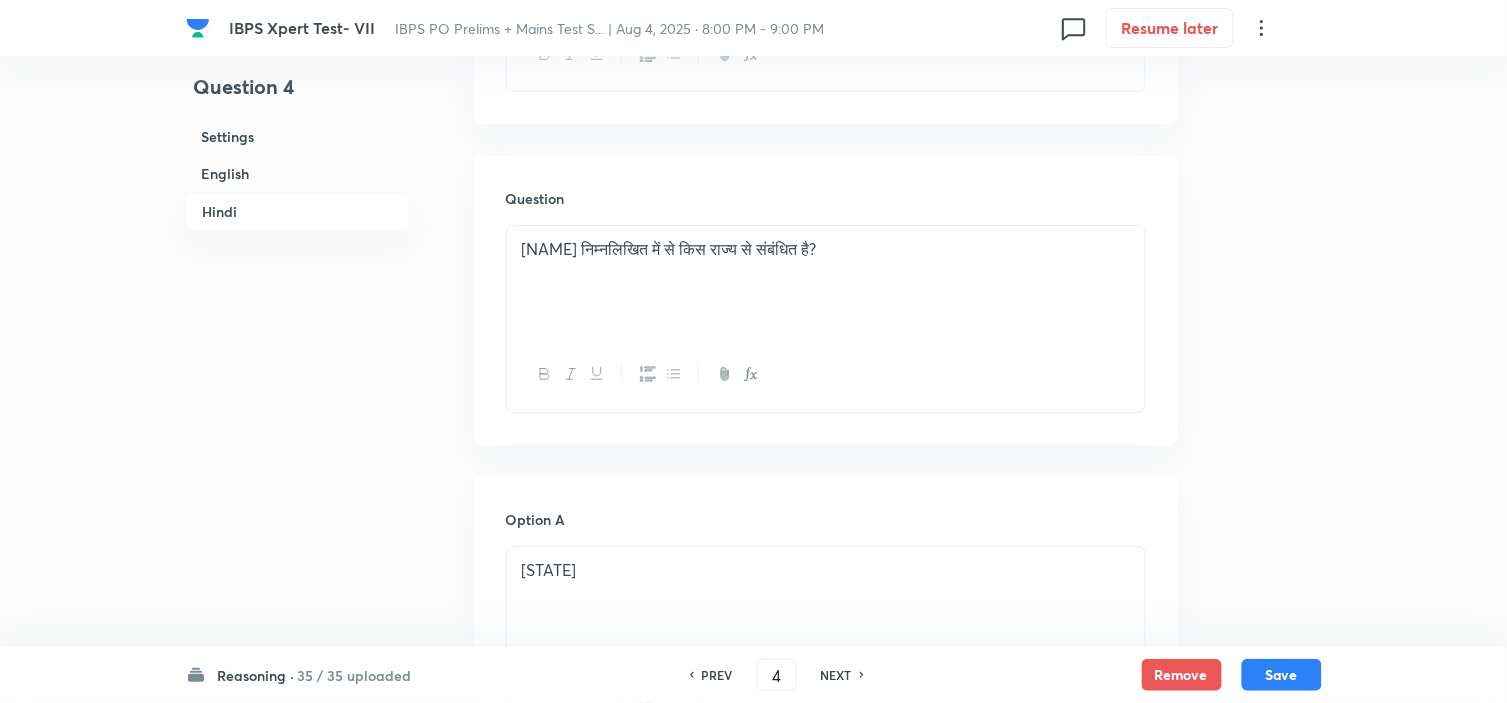 scroll, scrollTop: 3777, scrollLeft: 0, axis: vertical 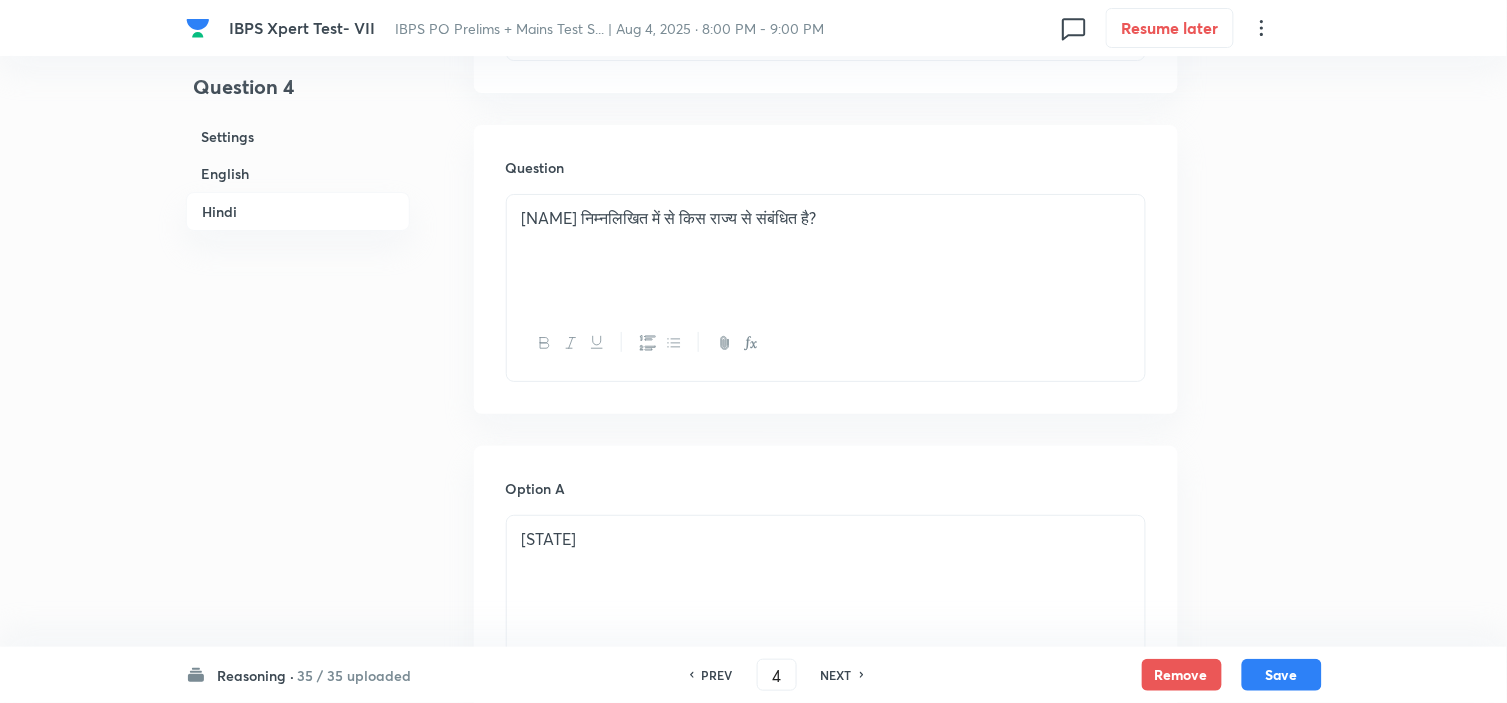 click on "PREV" at bounding box center [717, 675] 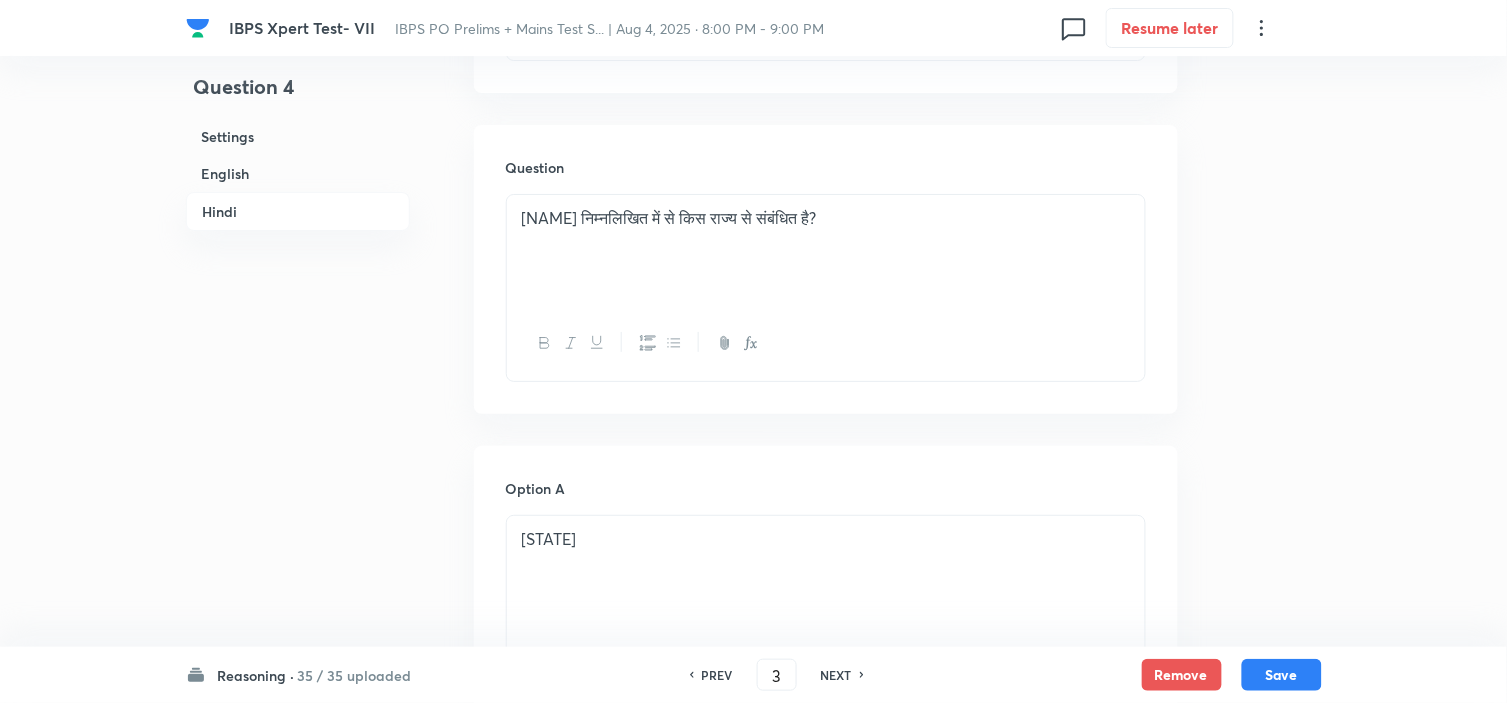checkbox on "false" 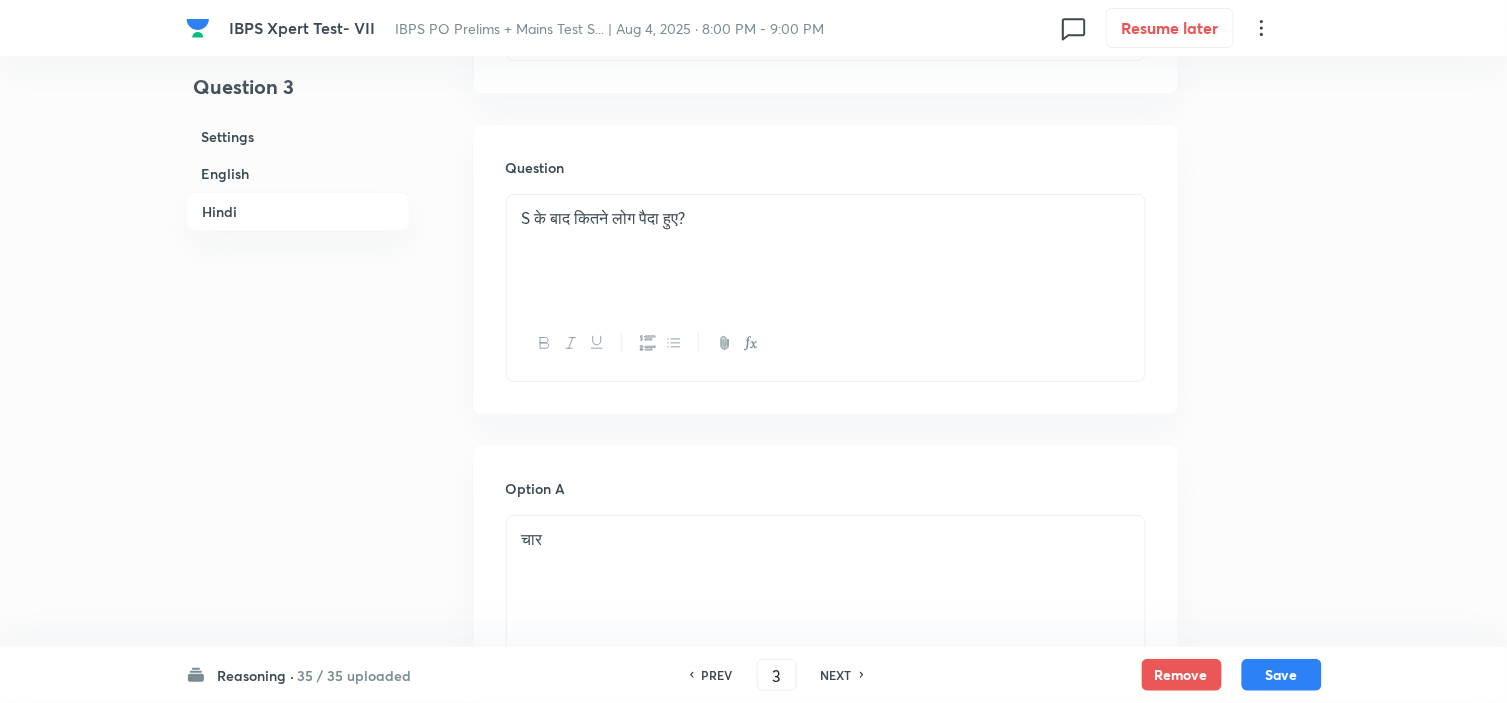 click on "PREV" at bounding box center [717, 675] 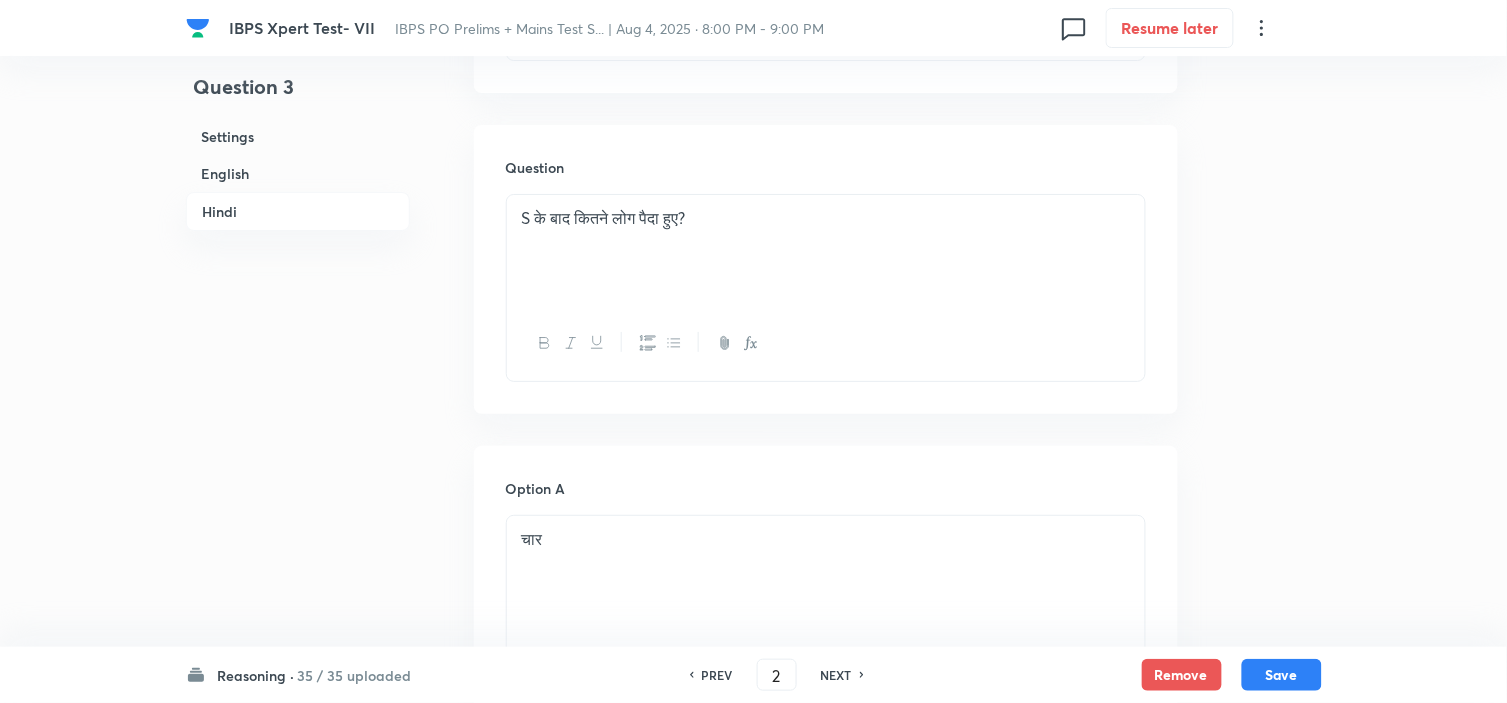 checkbox on "false" 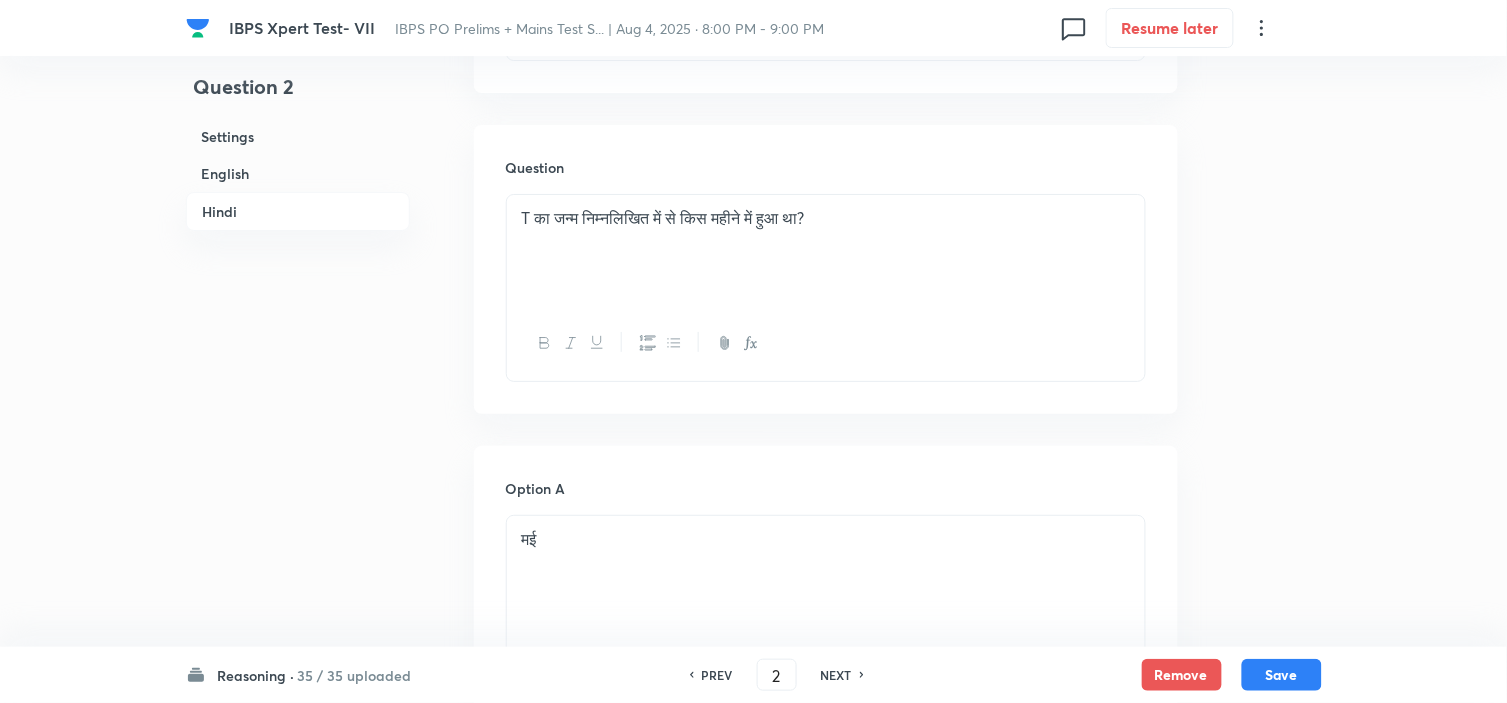 checkbox on "true" 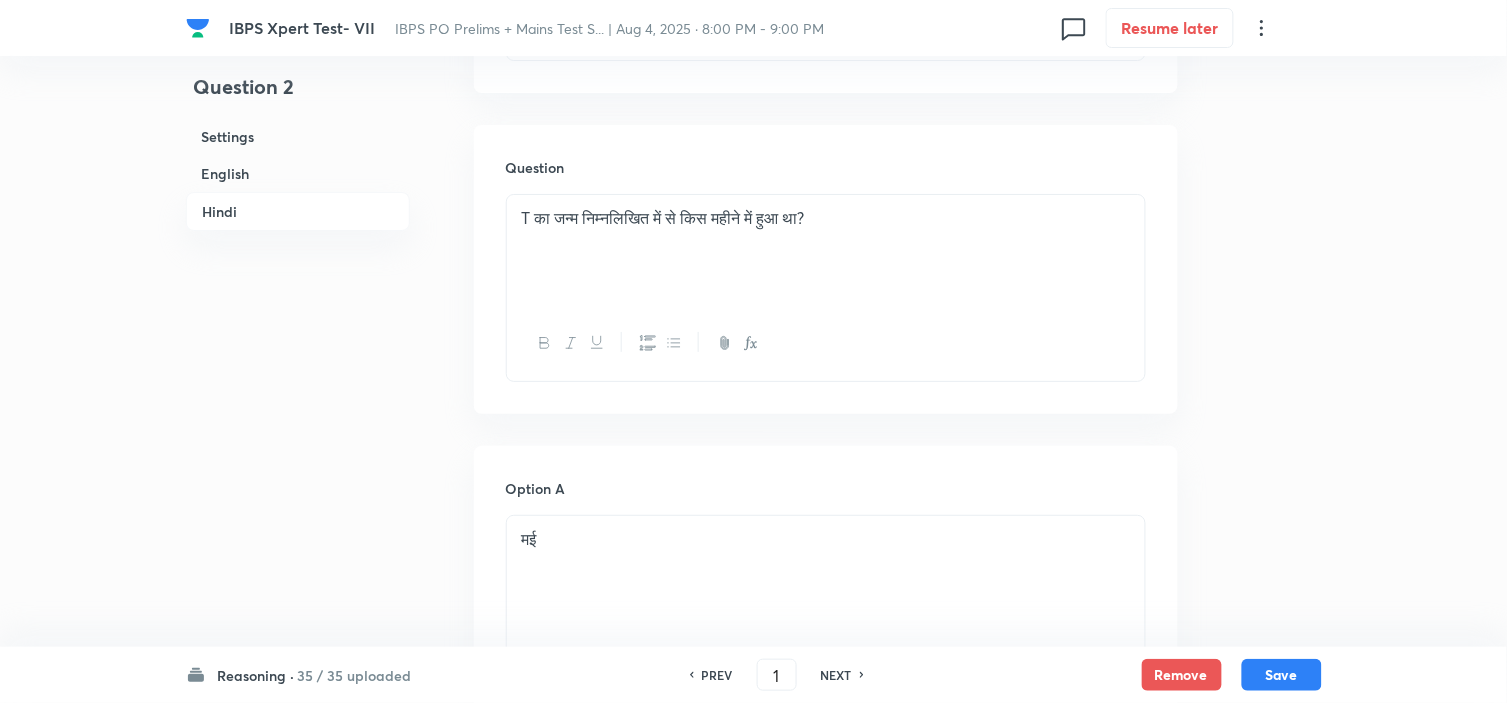 checkbox on "false" 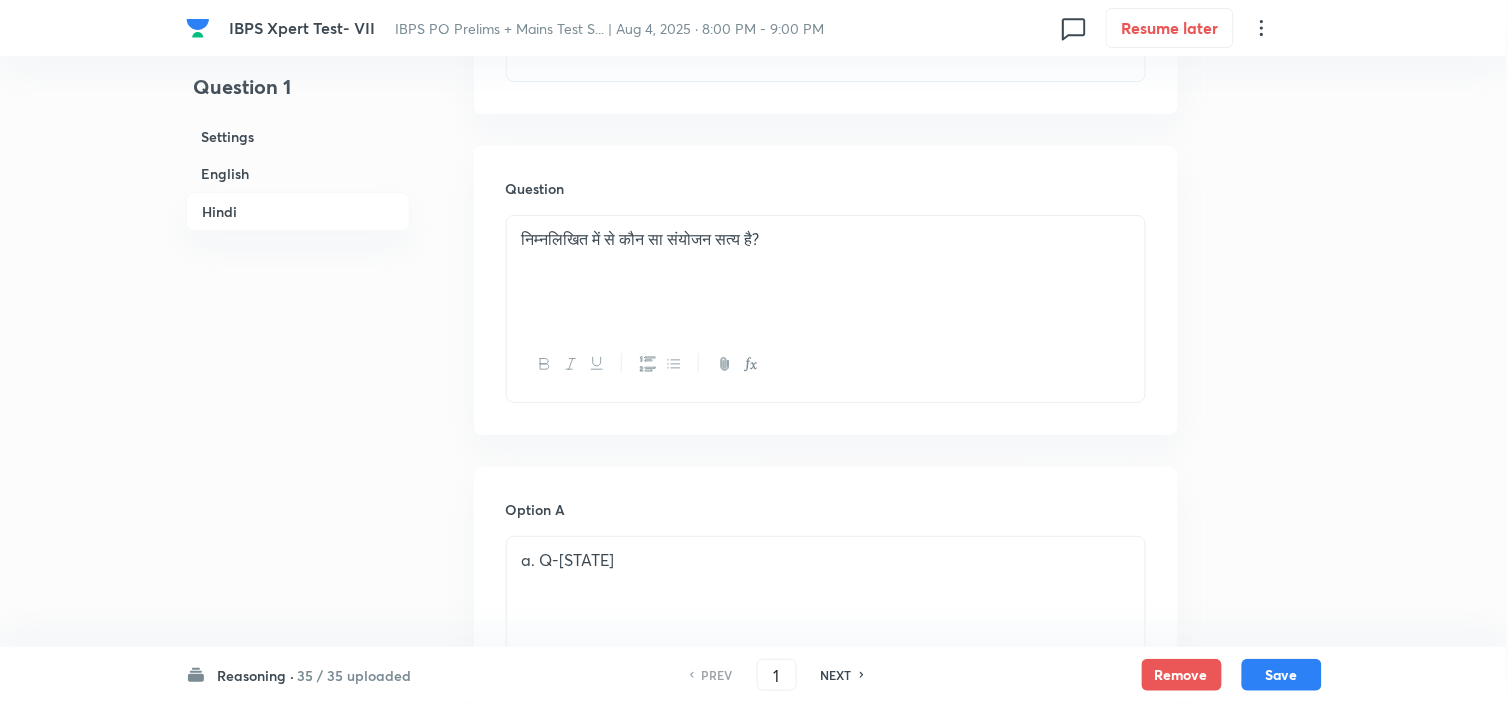 click on "NEXT" at bounding box center (839, 675) 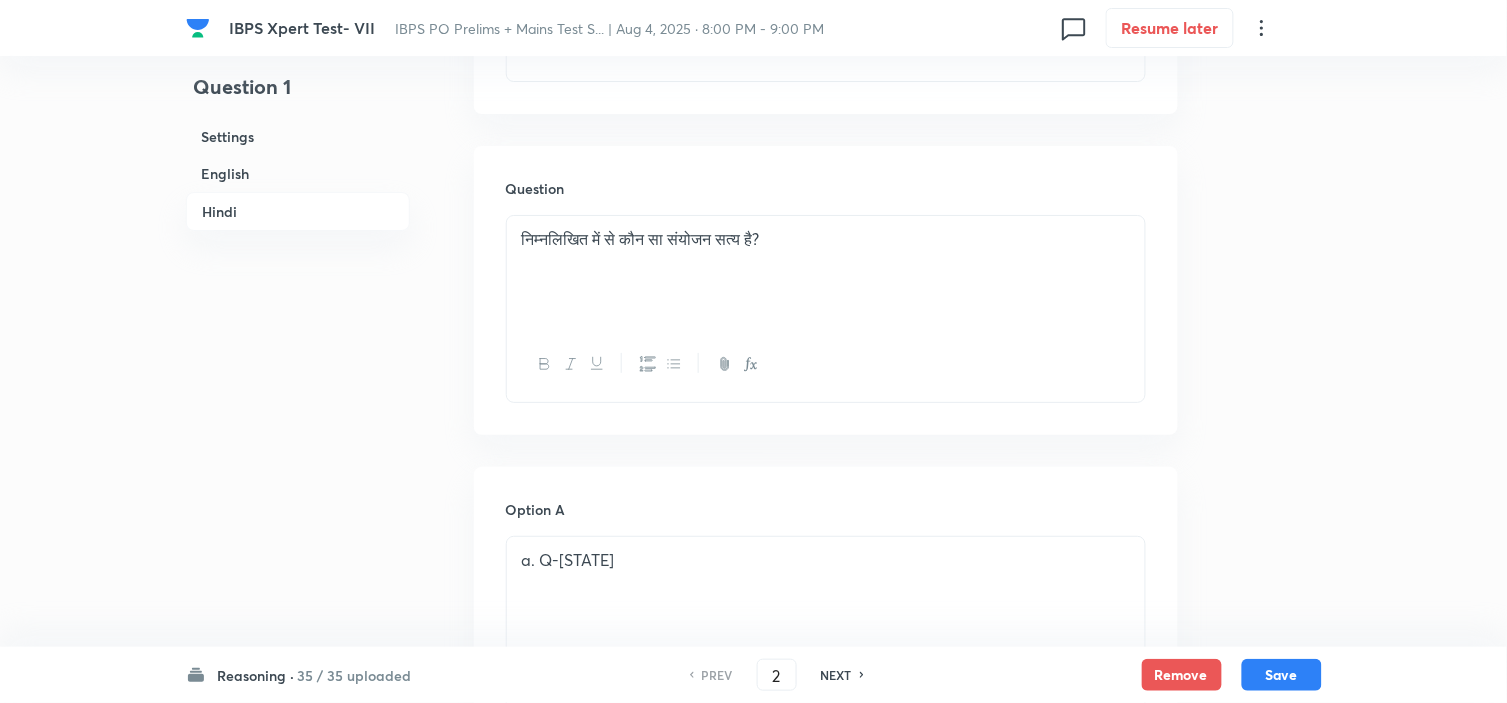 checkbox on "false" 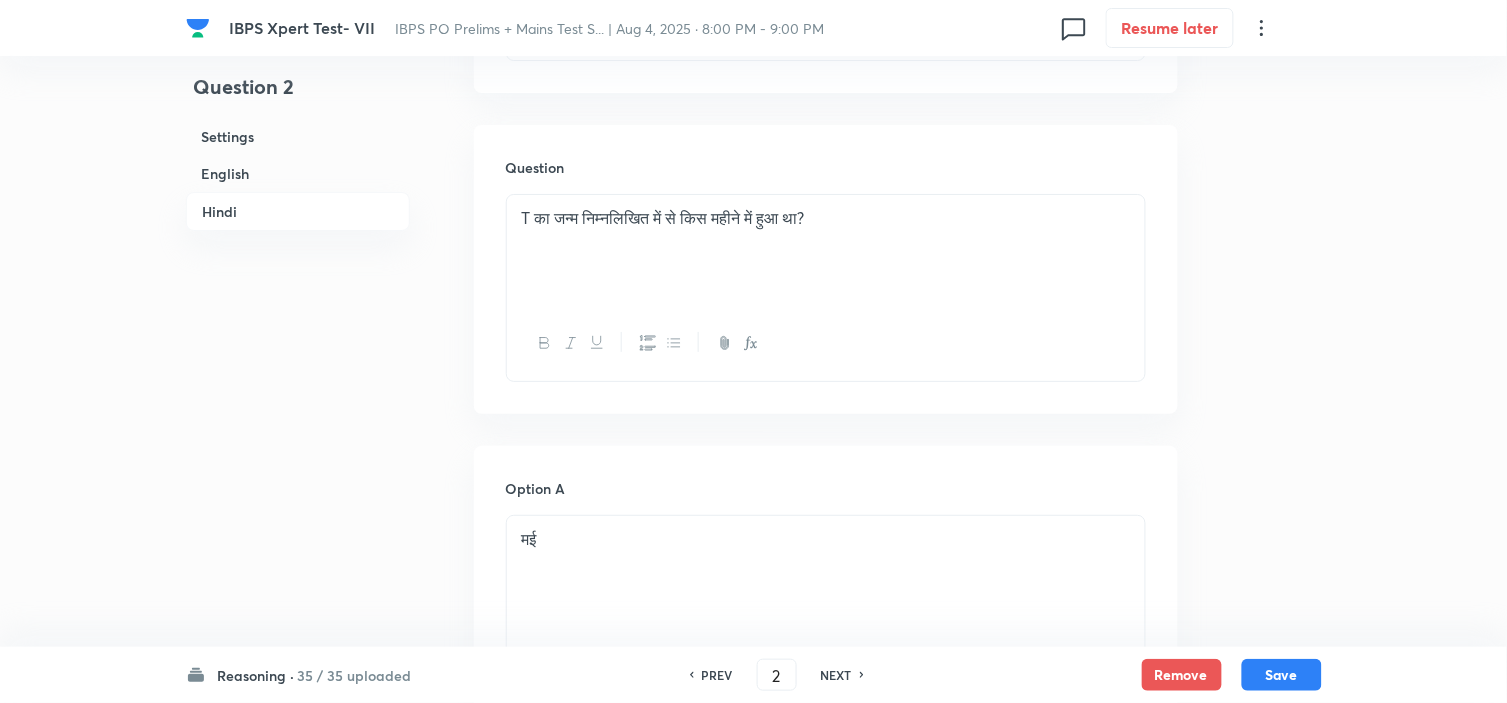 click on "NEXT" at bounding box center [839, 675] 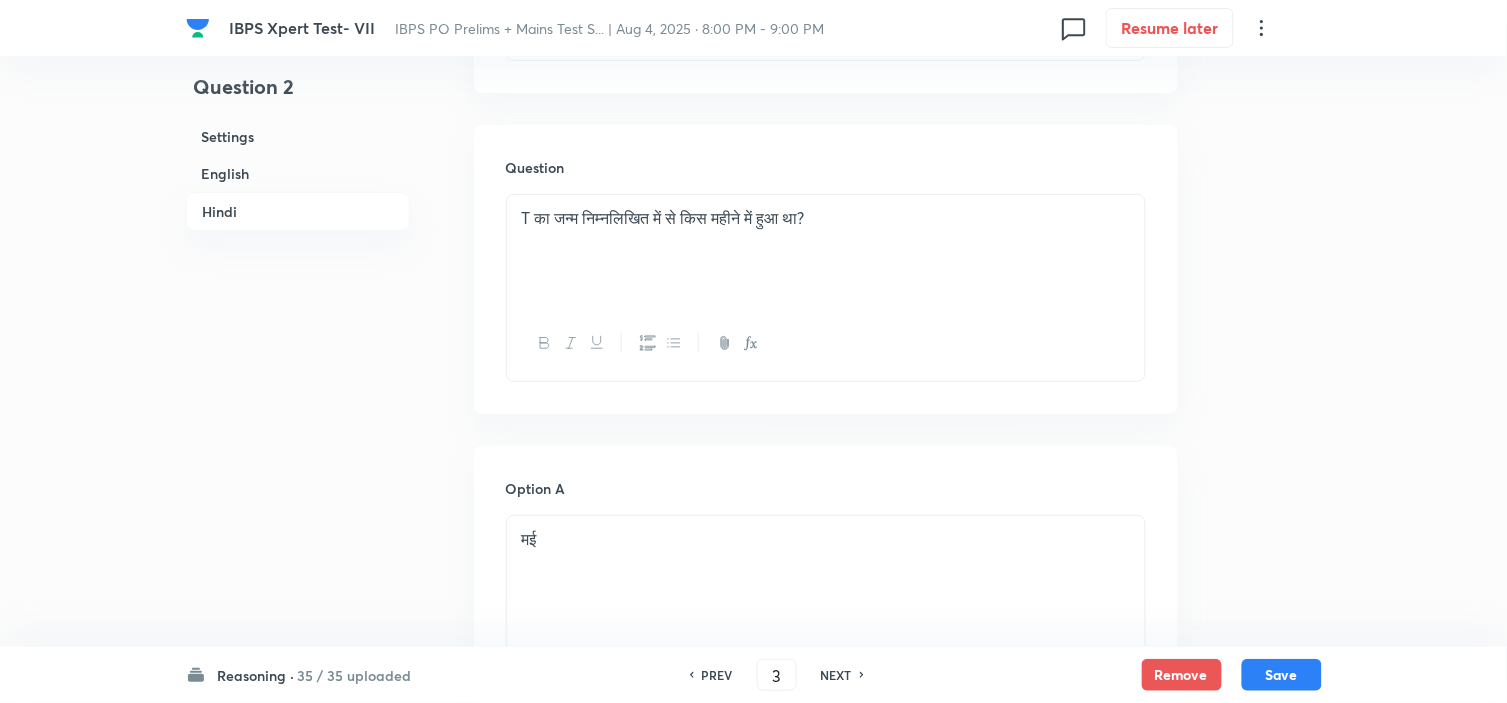checkbox on "false" 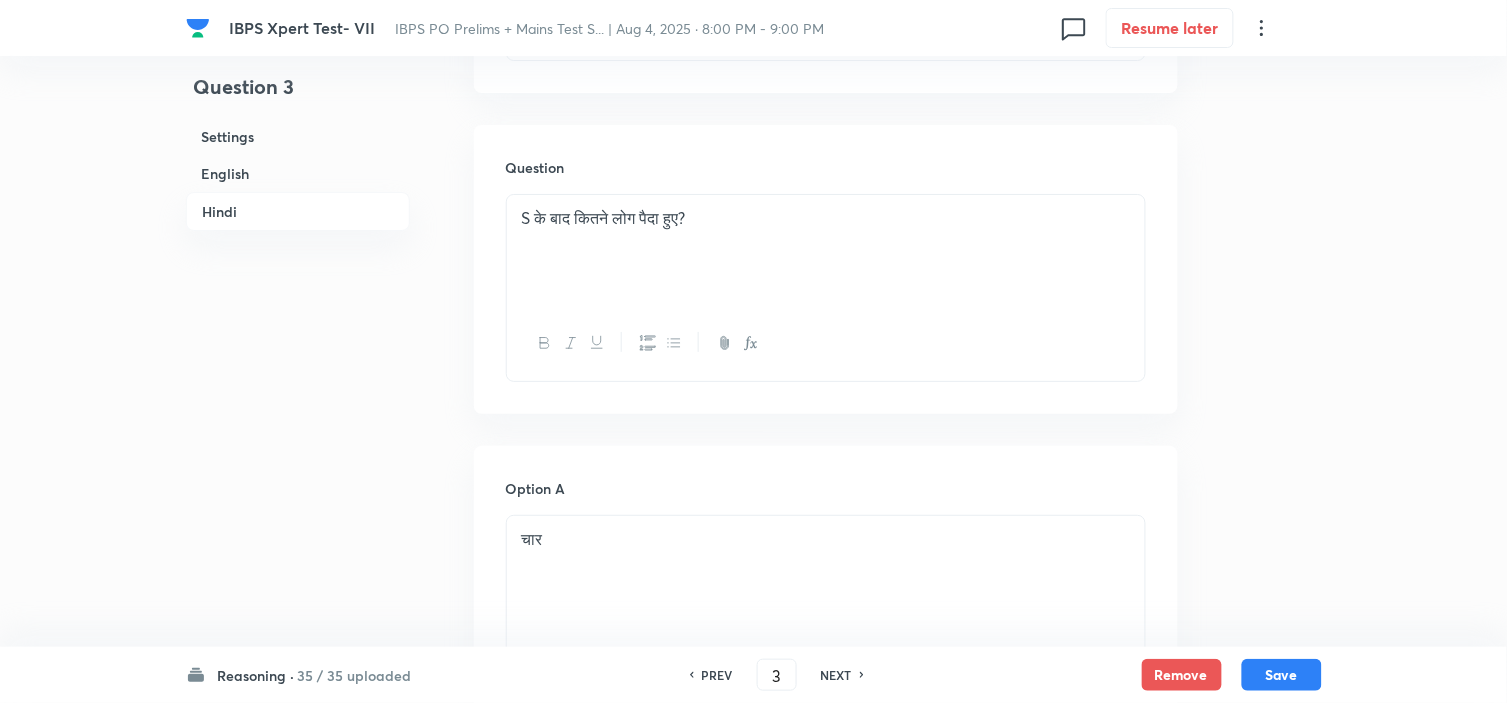 checkbox on "true" 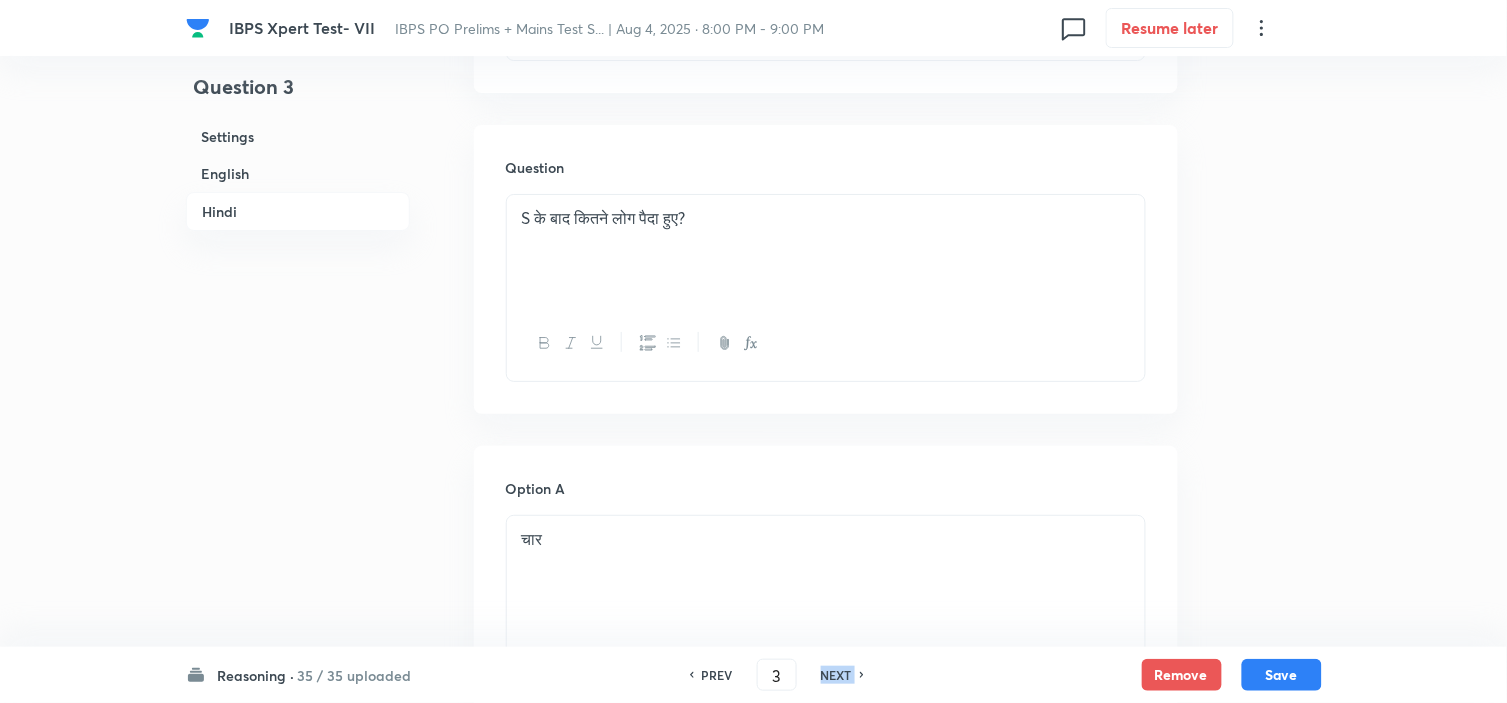 click on "NEXT" at bounding box center [839, 675] 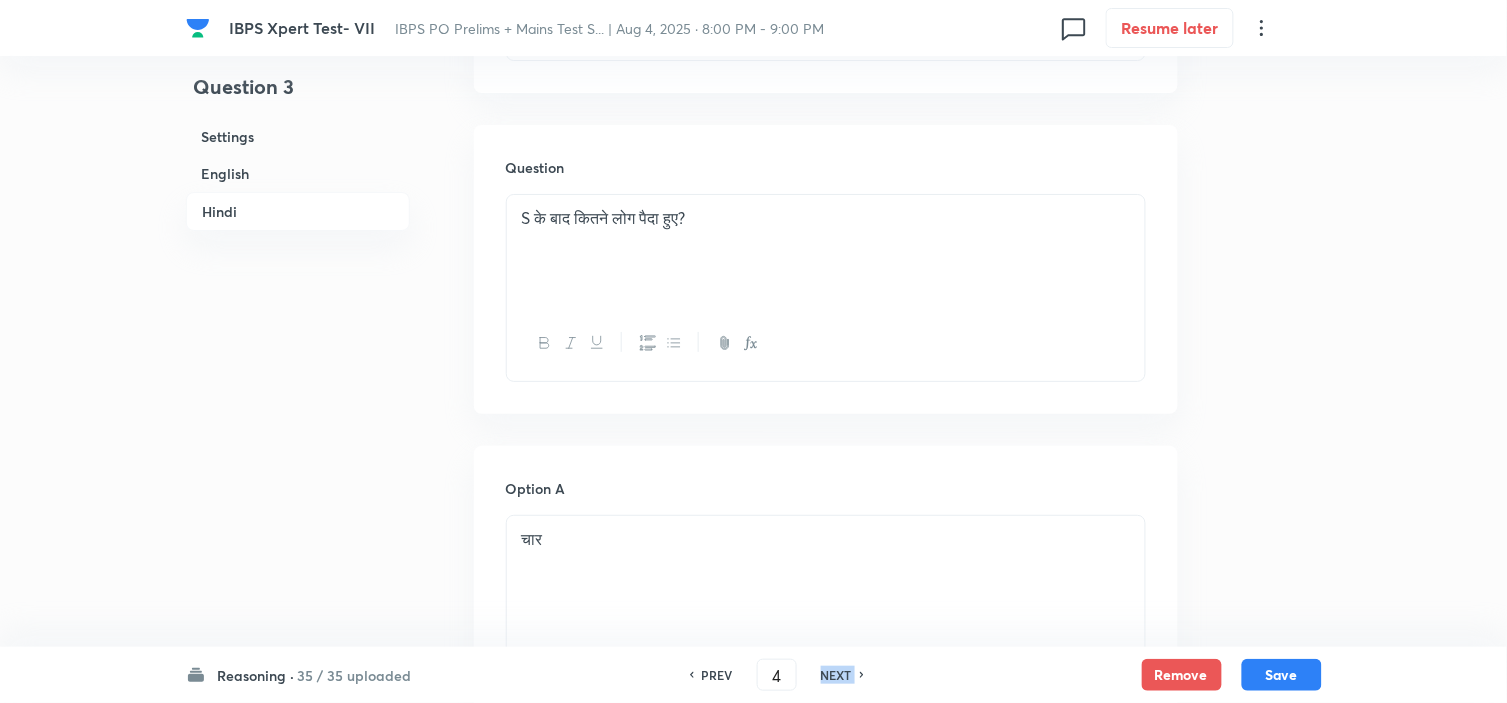 checkbox on "false" 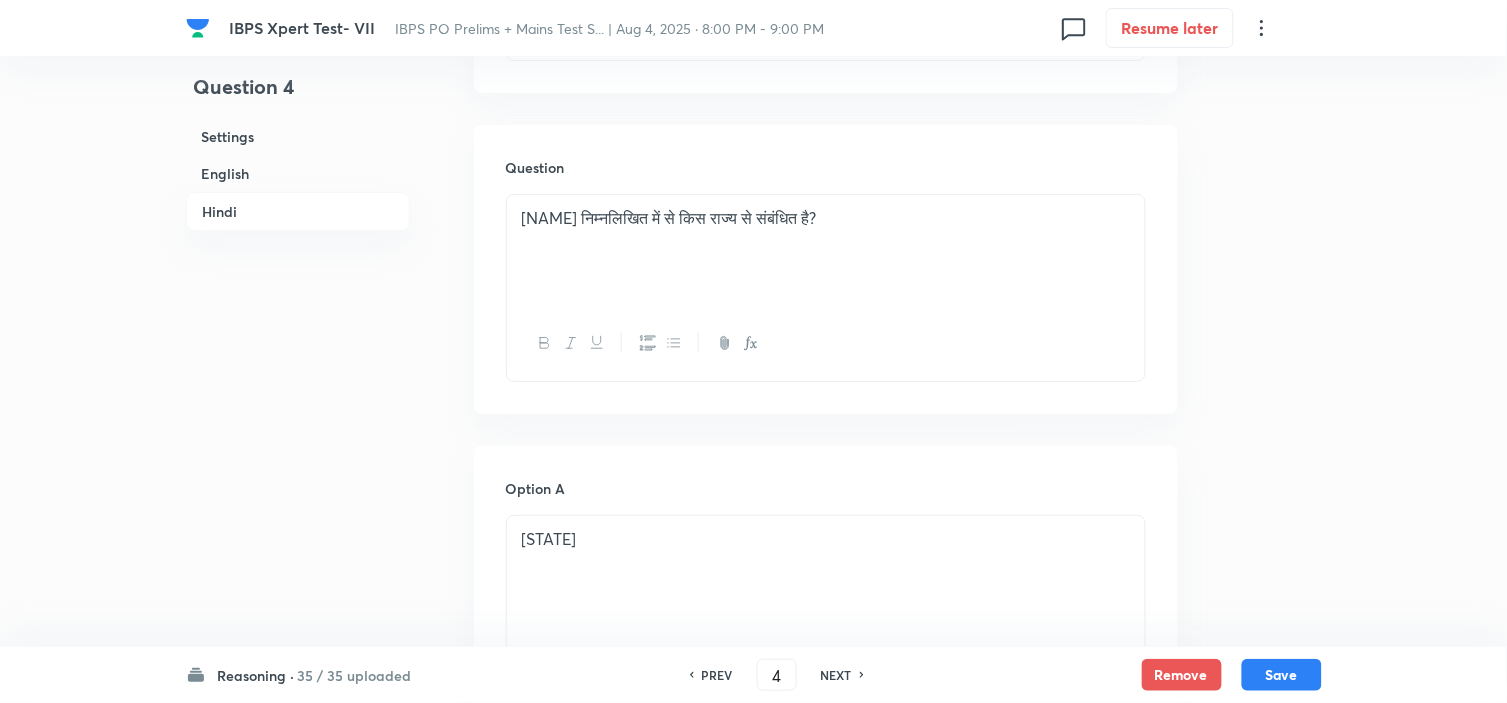 checkbox on "true" 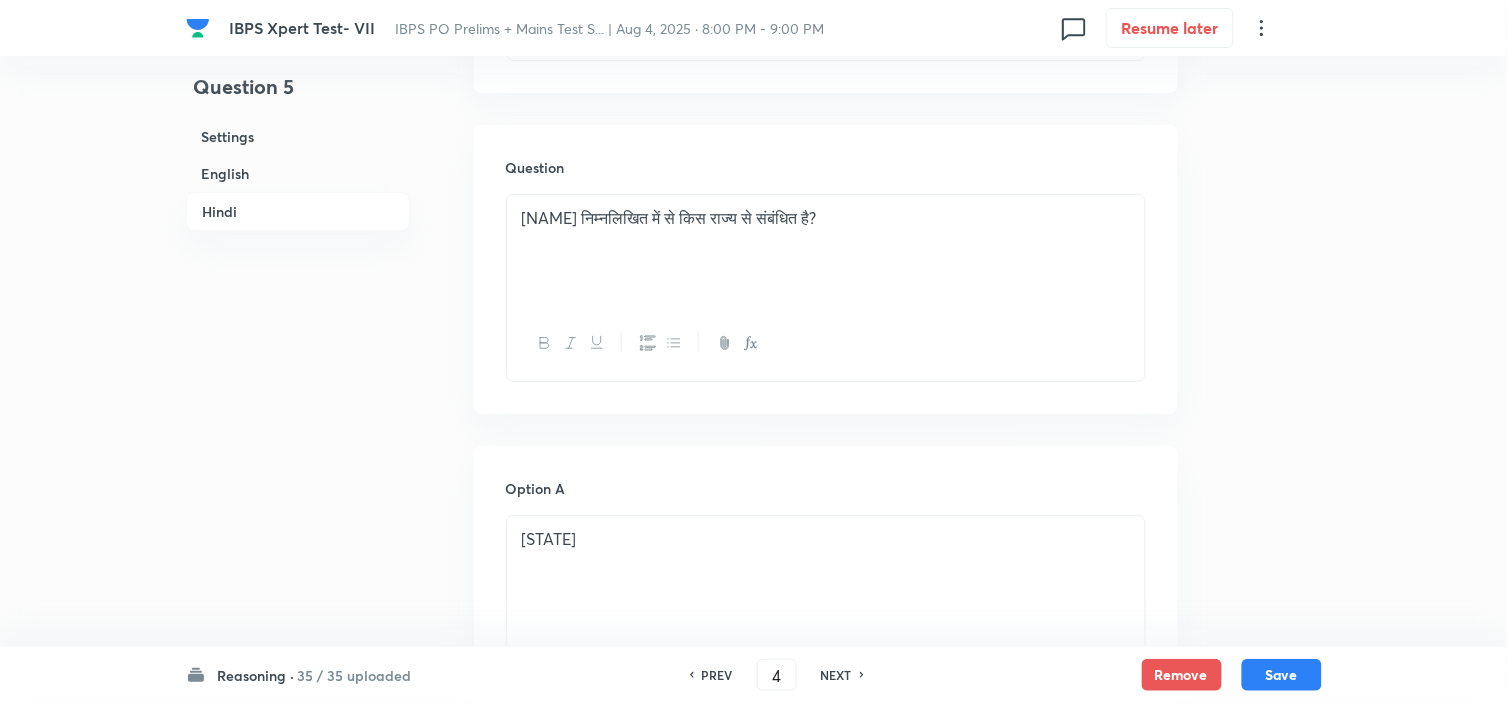 type on "5" 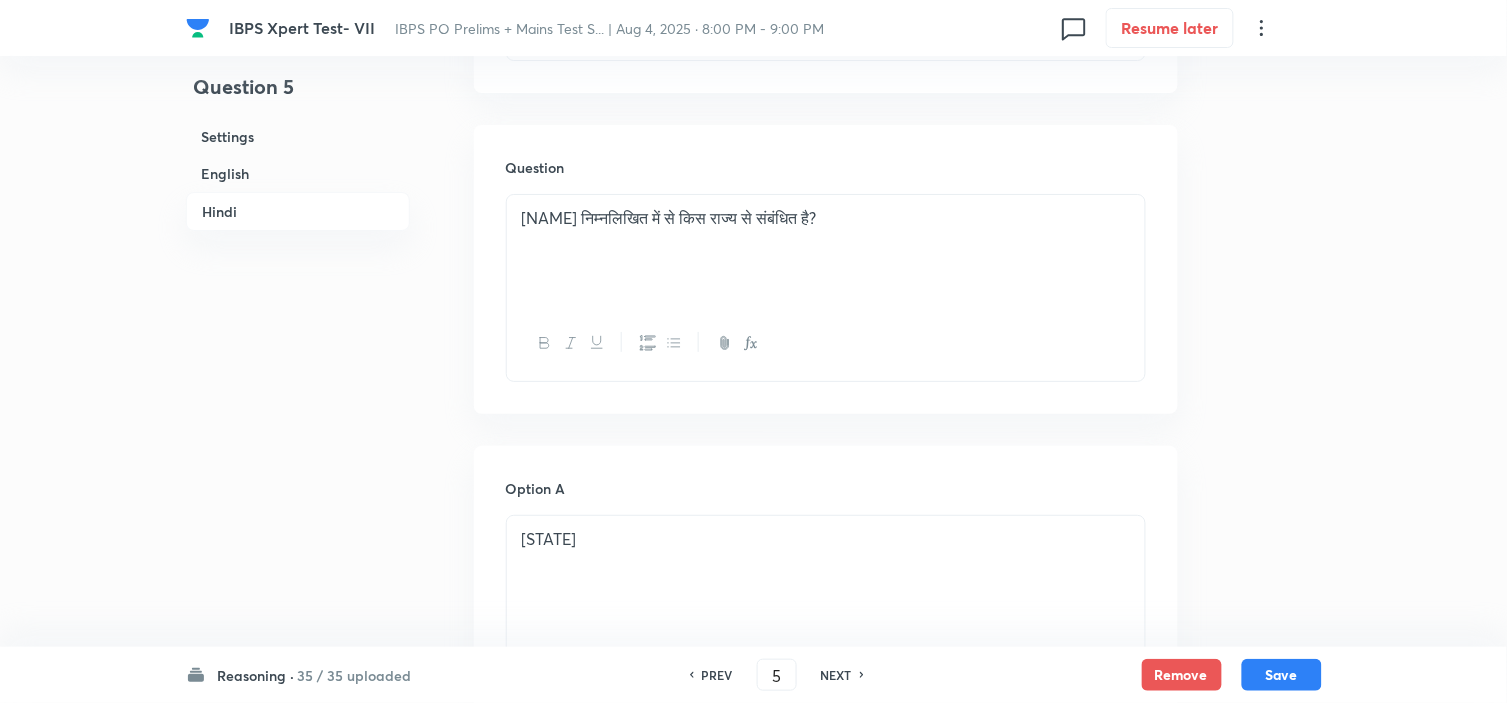 checkbox on "false" 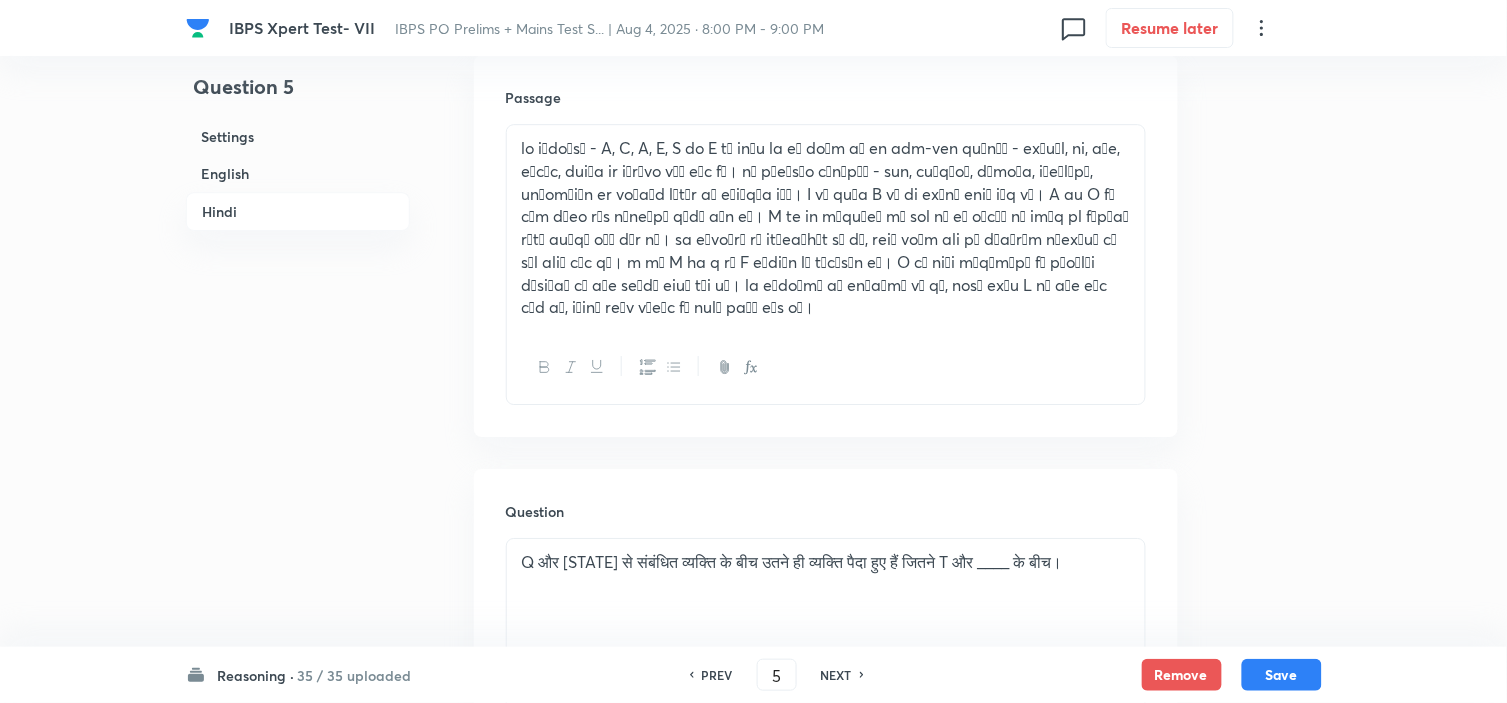 scroll, scrollTop: 3535, scrollLeft: 0, axis: vertical 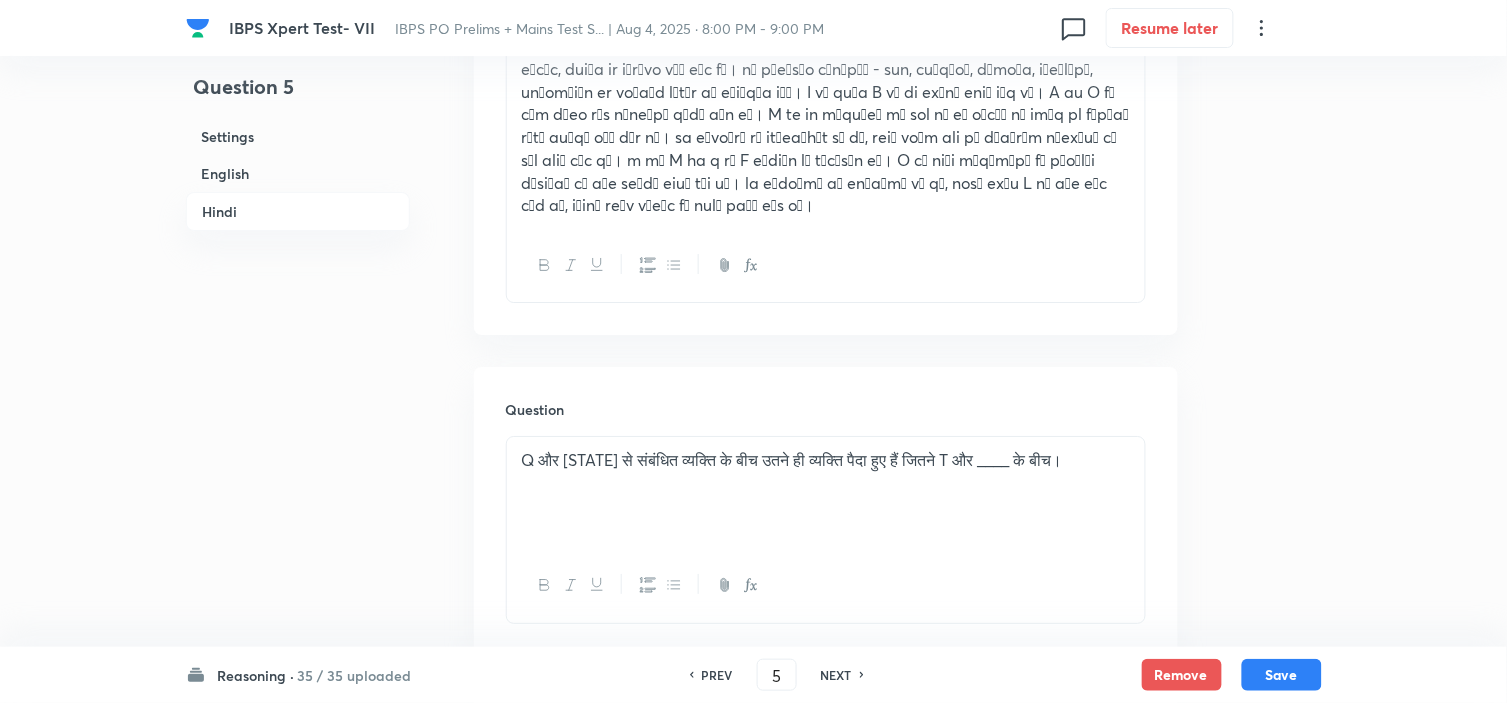 click on "NEXT" at bounding box center (836, 675) 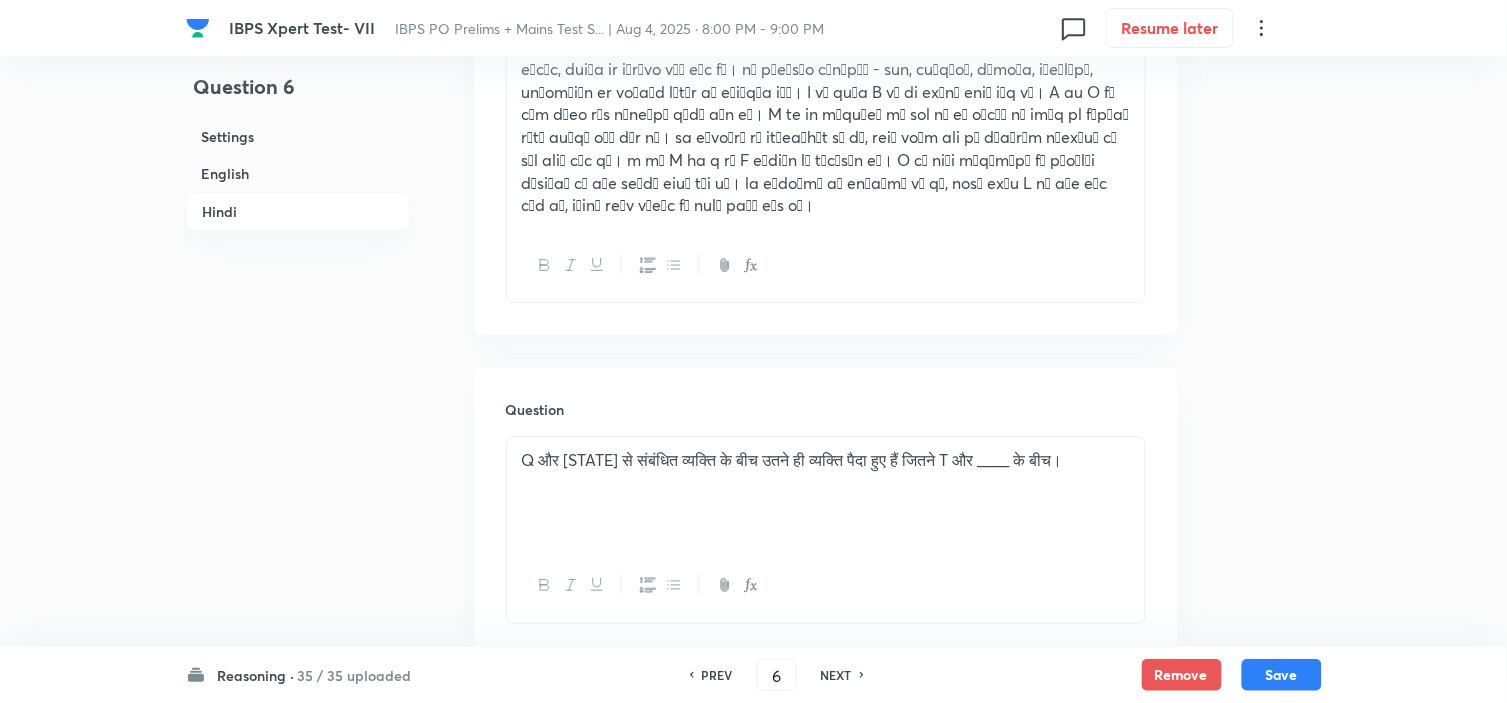 checkbox on "false" 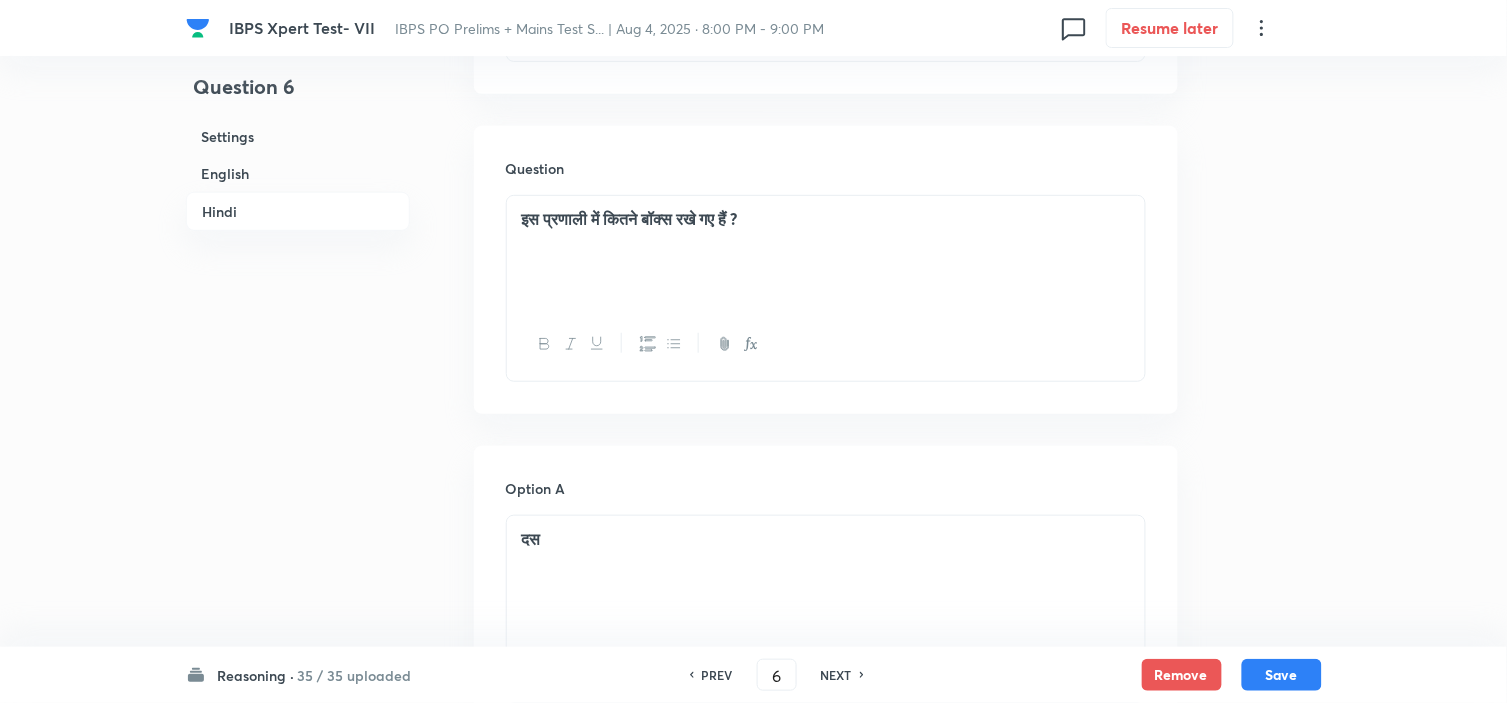 scroll, scrollTop: 4313, scrollLeft: 0, axis: vertical 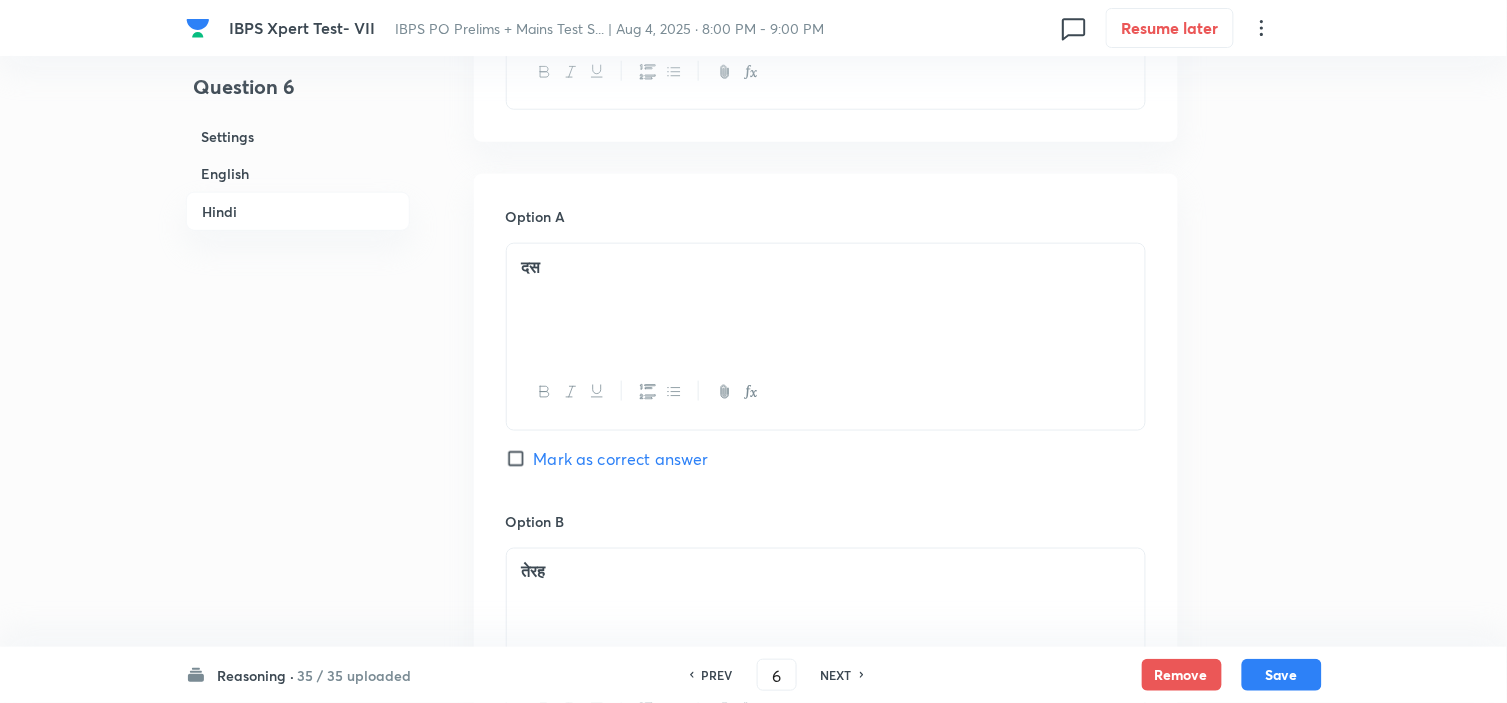 click on "NEXT" at bounding box center (836, 675) 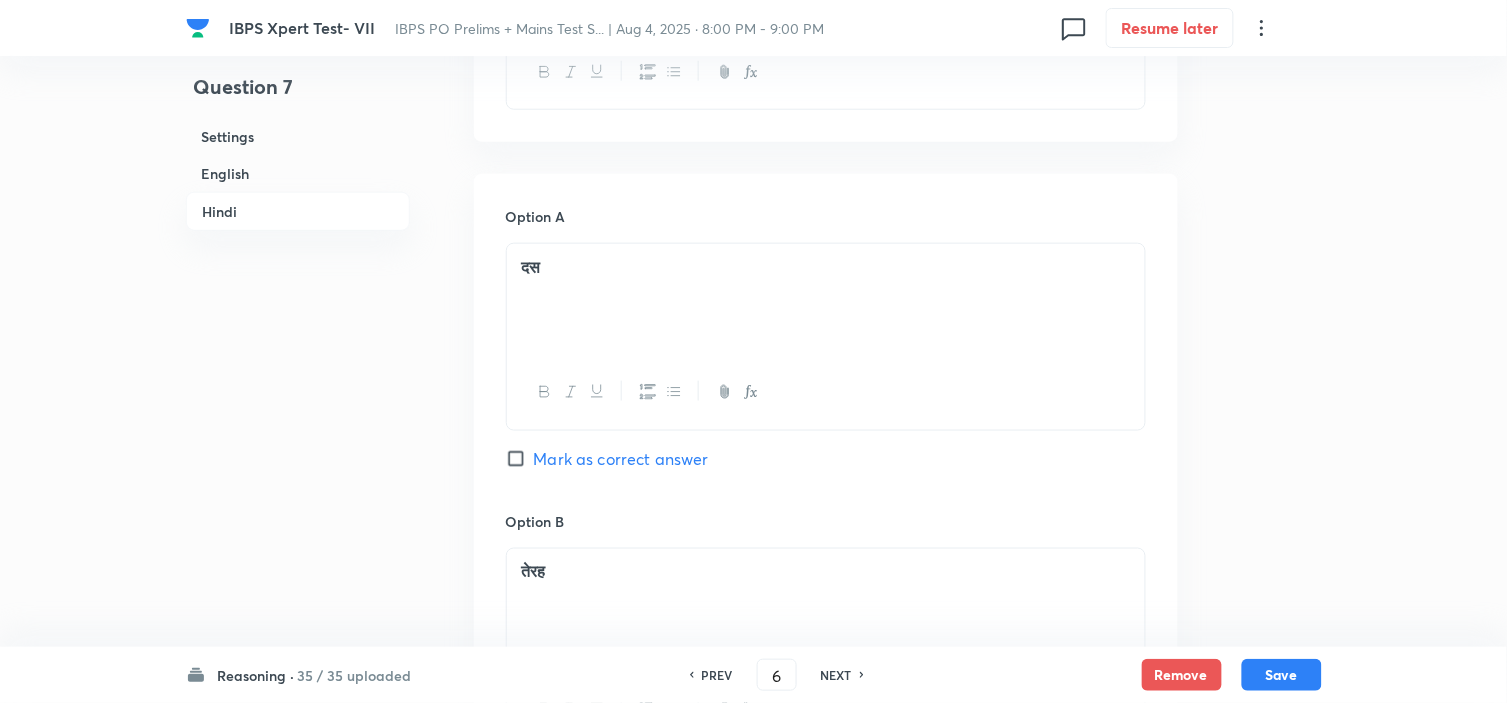 type on "7" 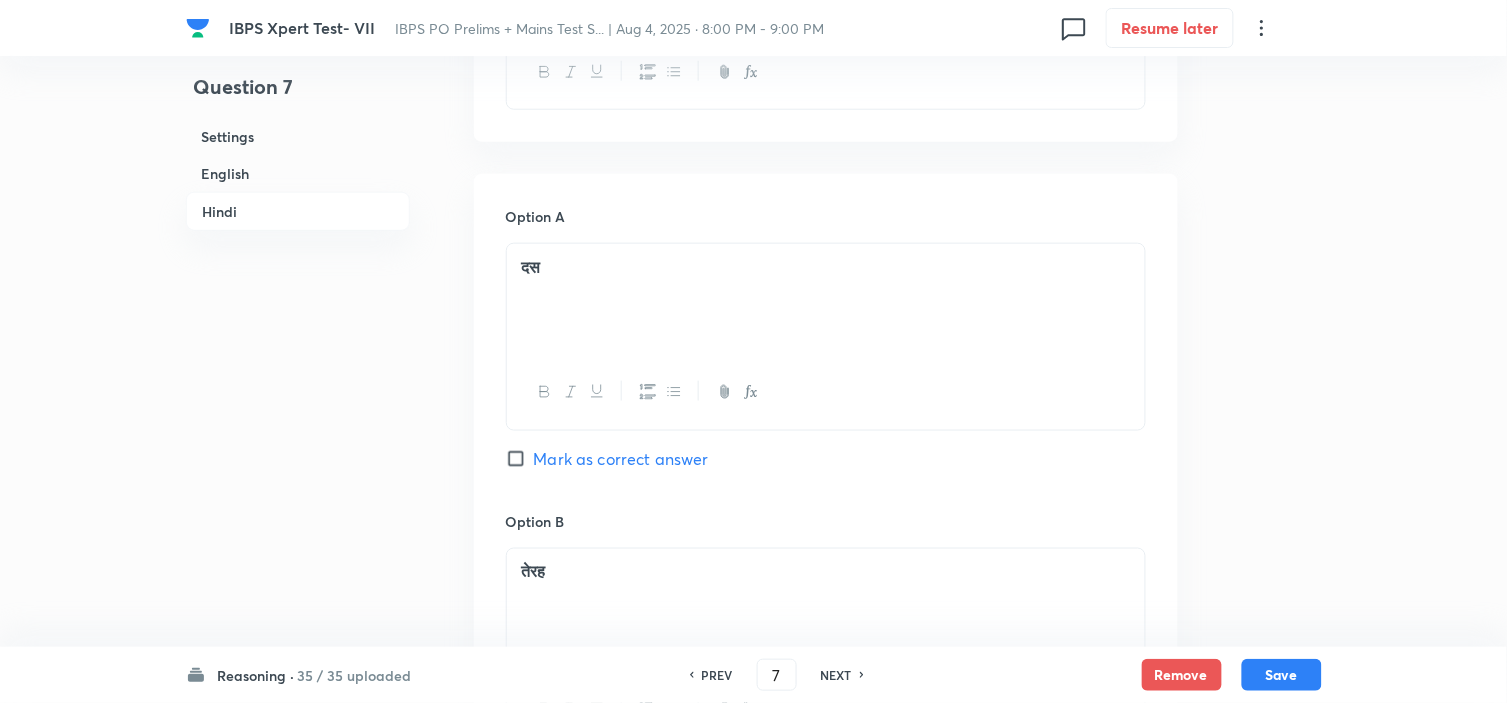 checkbox on "false" 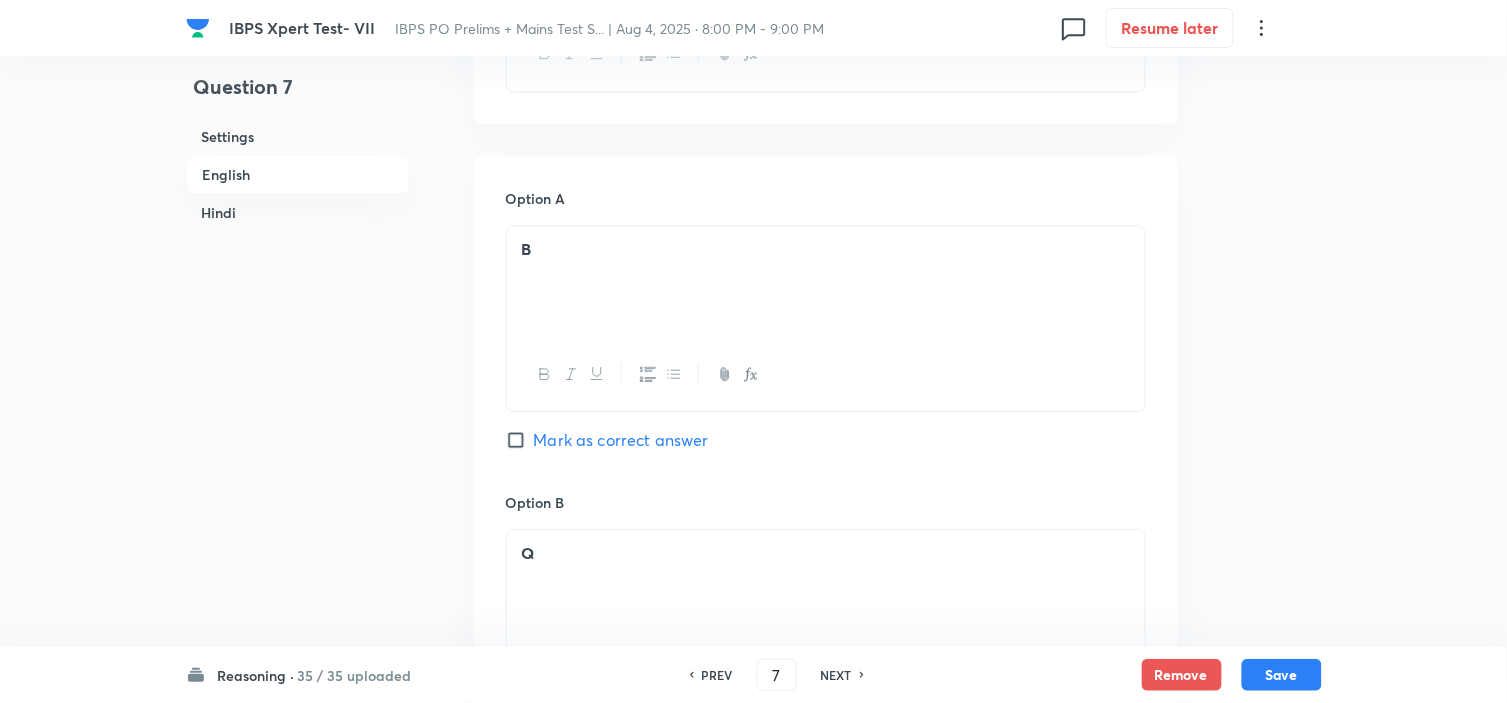 scroll, scrollTop: 1202, scrollLeft: 0, axis: vertical 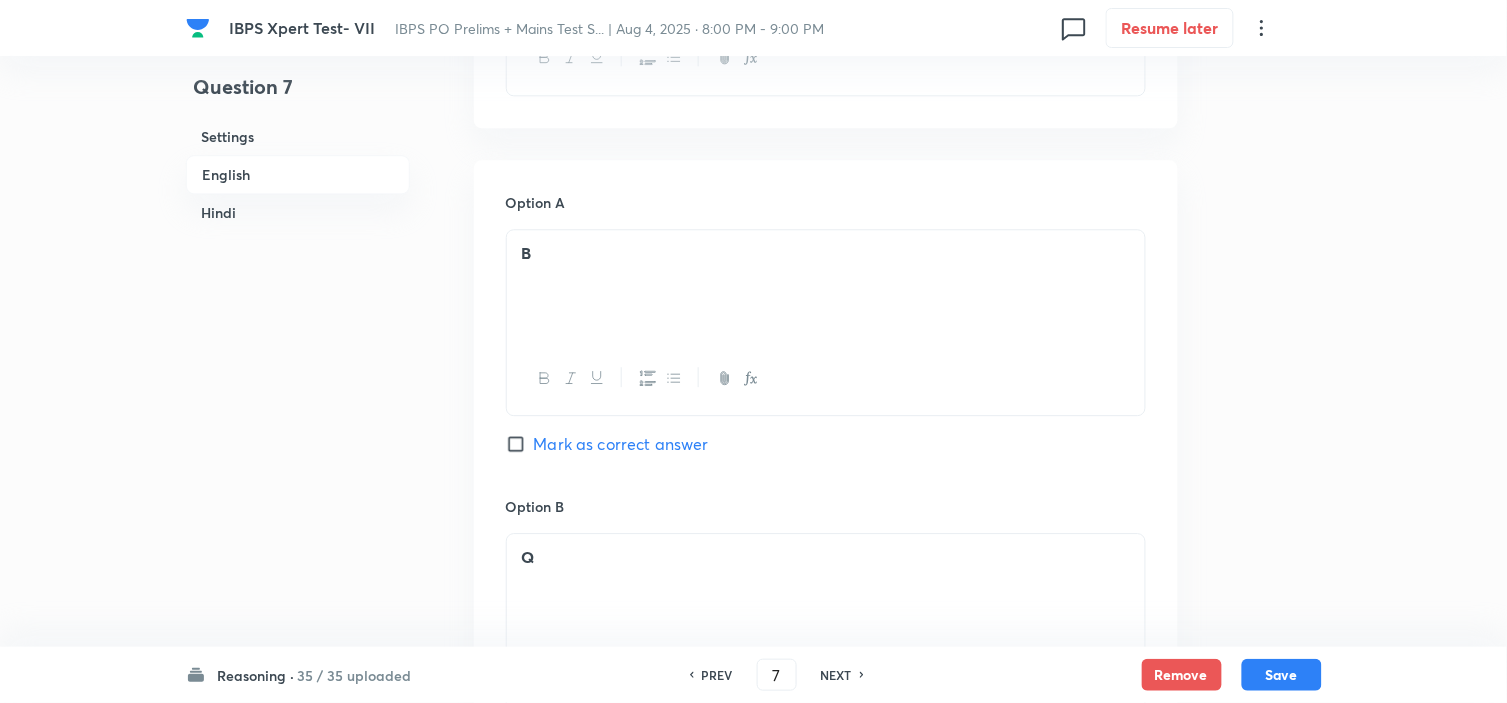 click on "NEXT" at bounding box center [839, 675] 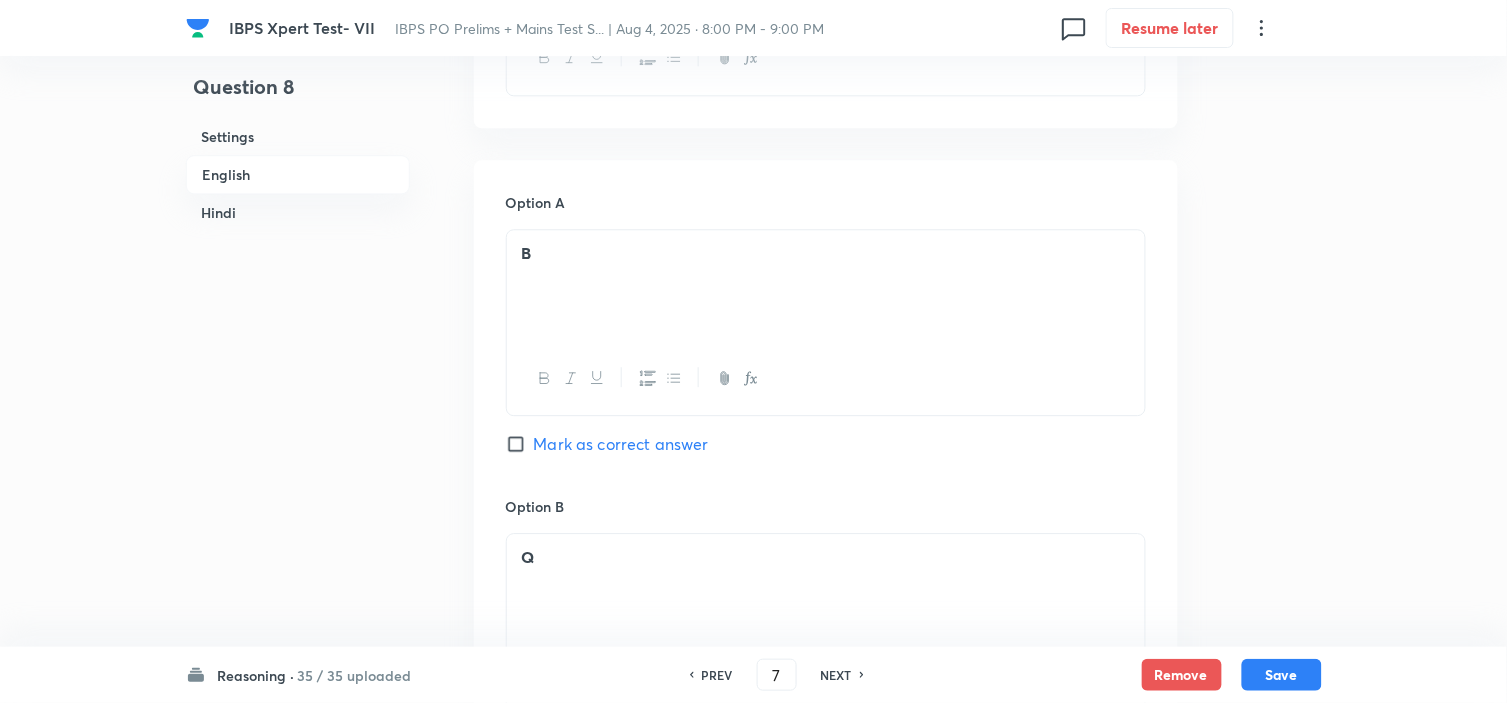 type on "8" 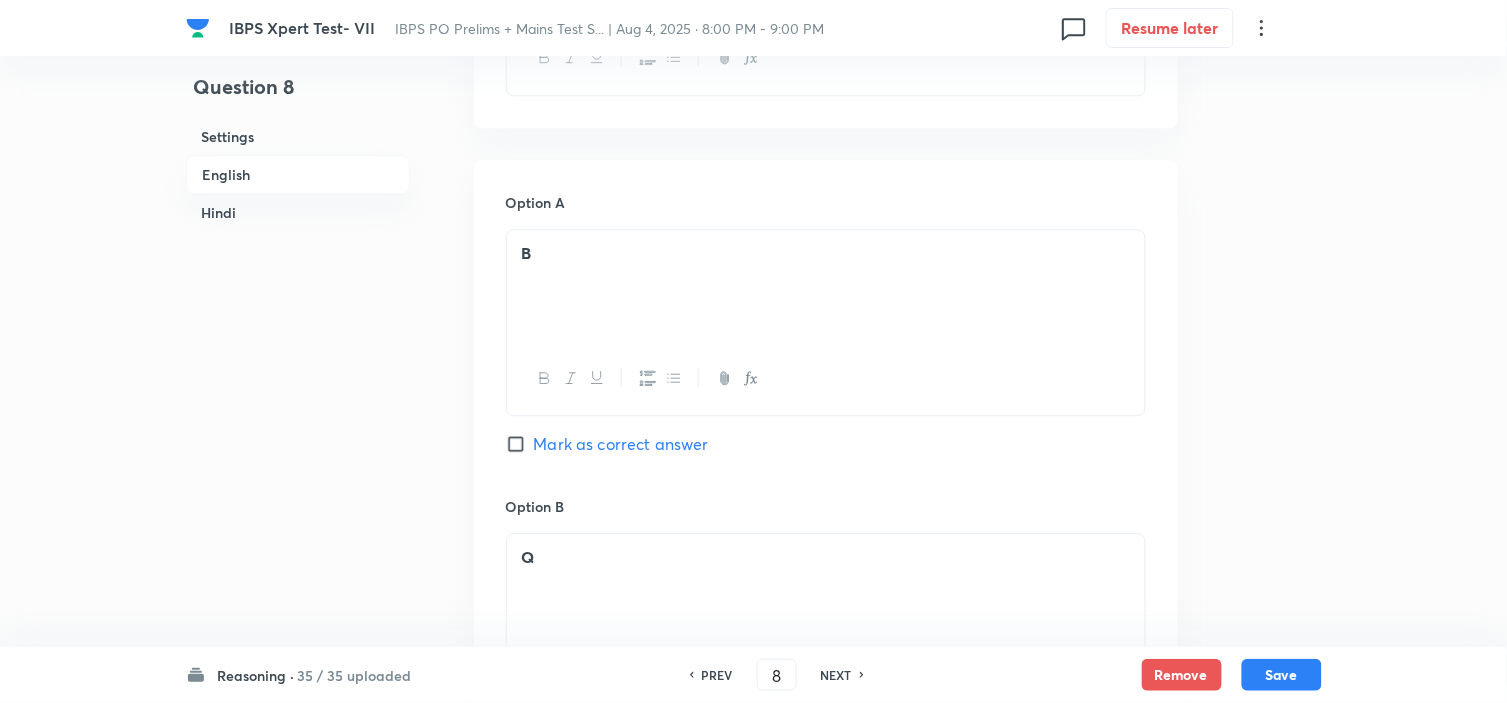 checkbox on "false" 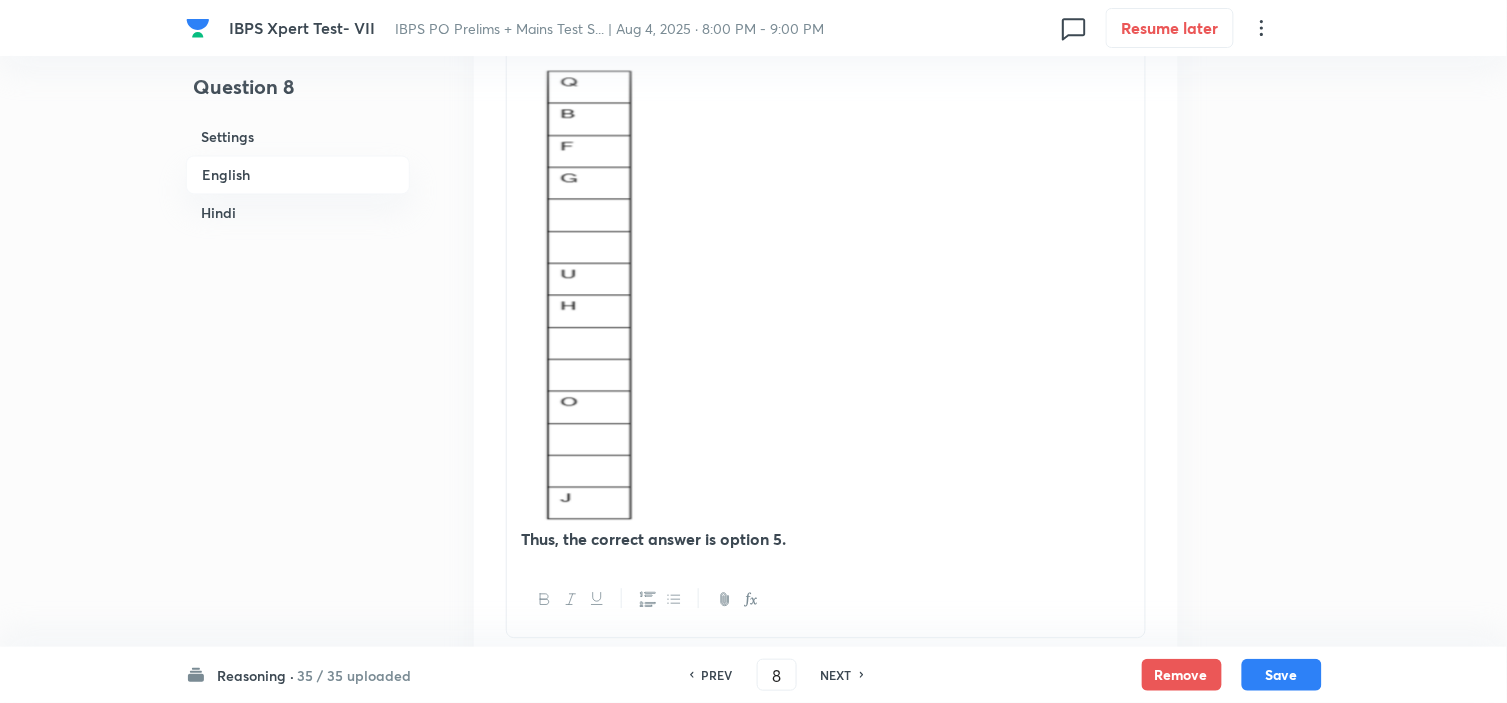 scroll, scrollTop: 2980, scrollLeft: 0, axis: vertical 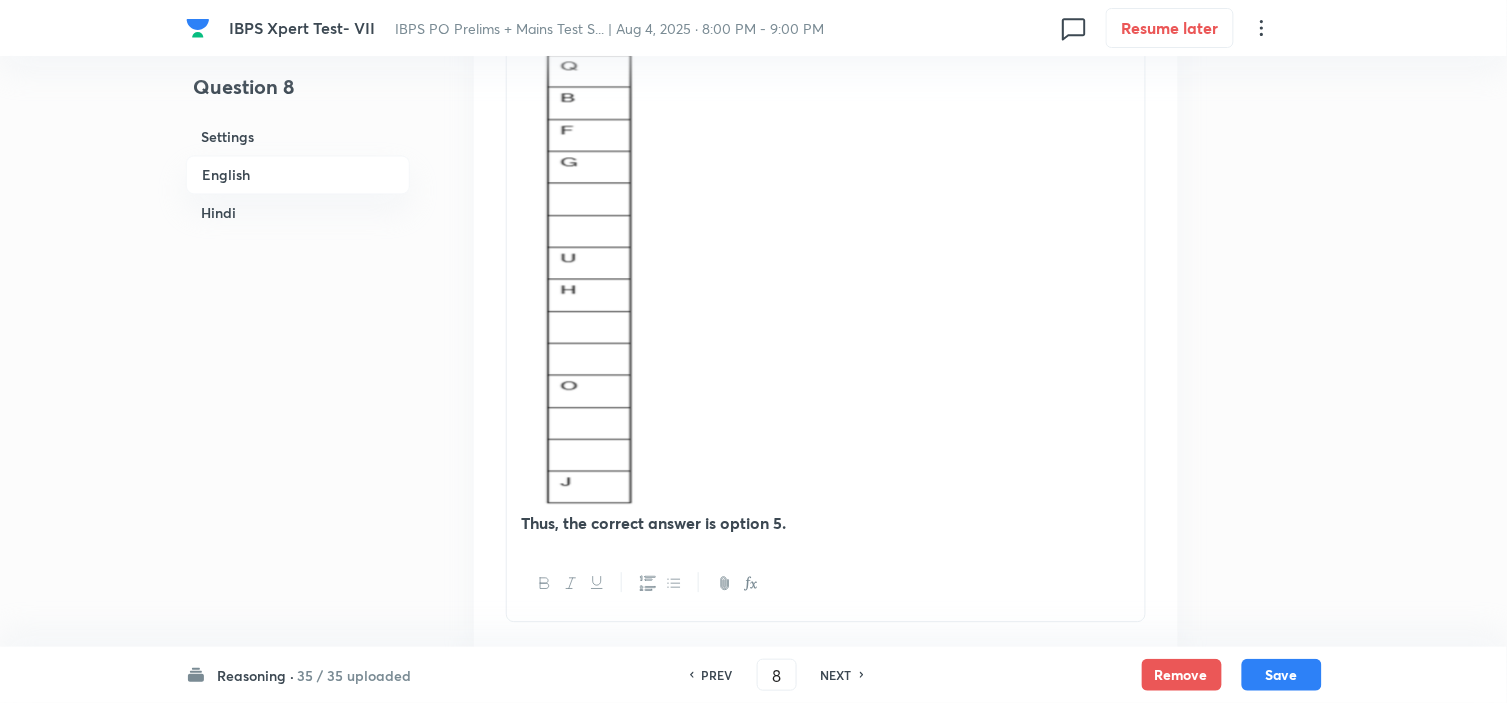 click at bounding box center [580, 274] 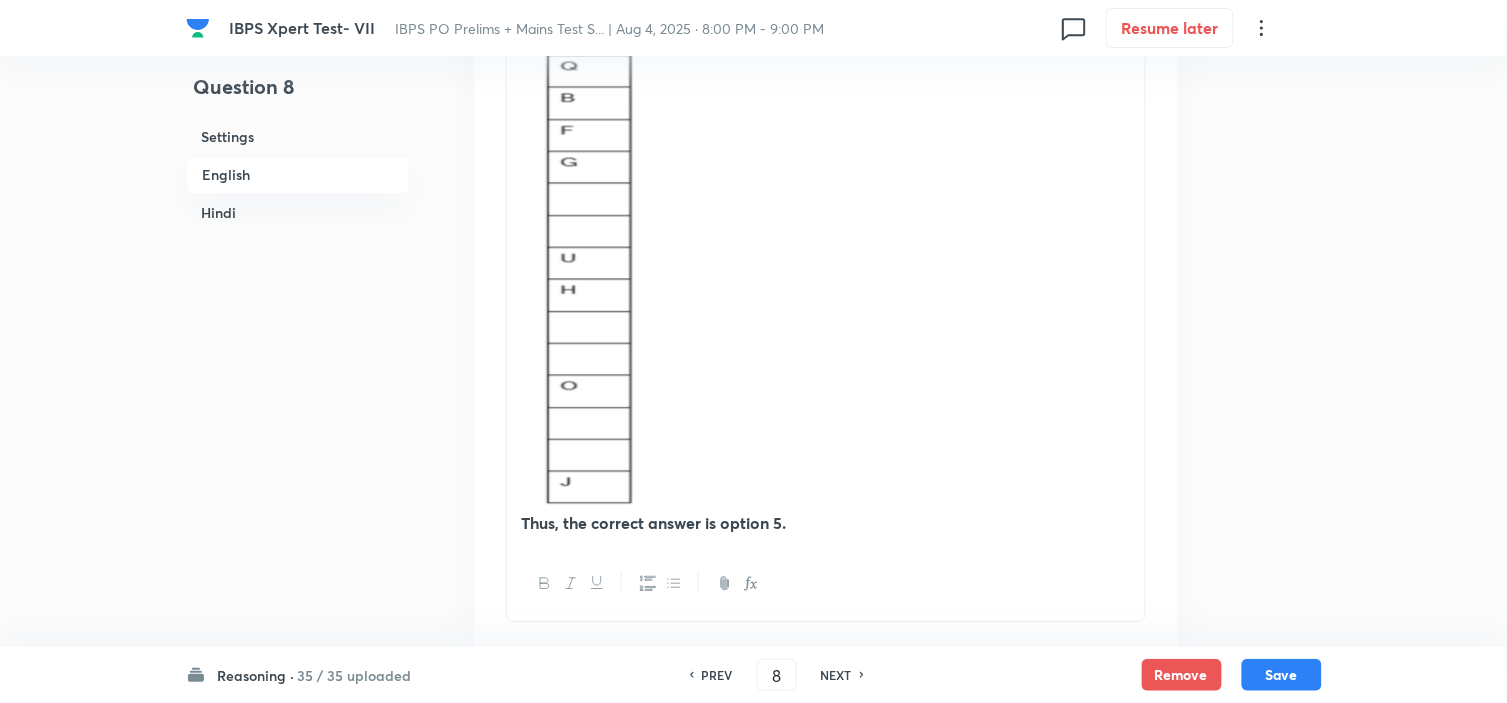 click at bounding box center [580, 274] 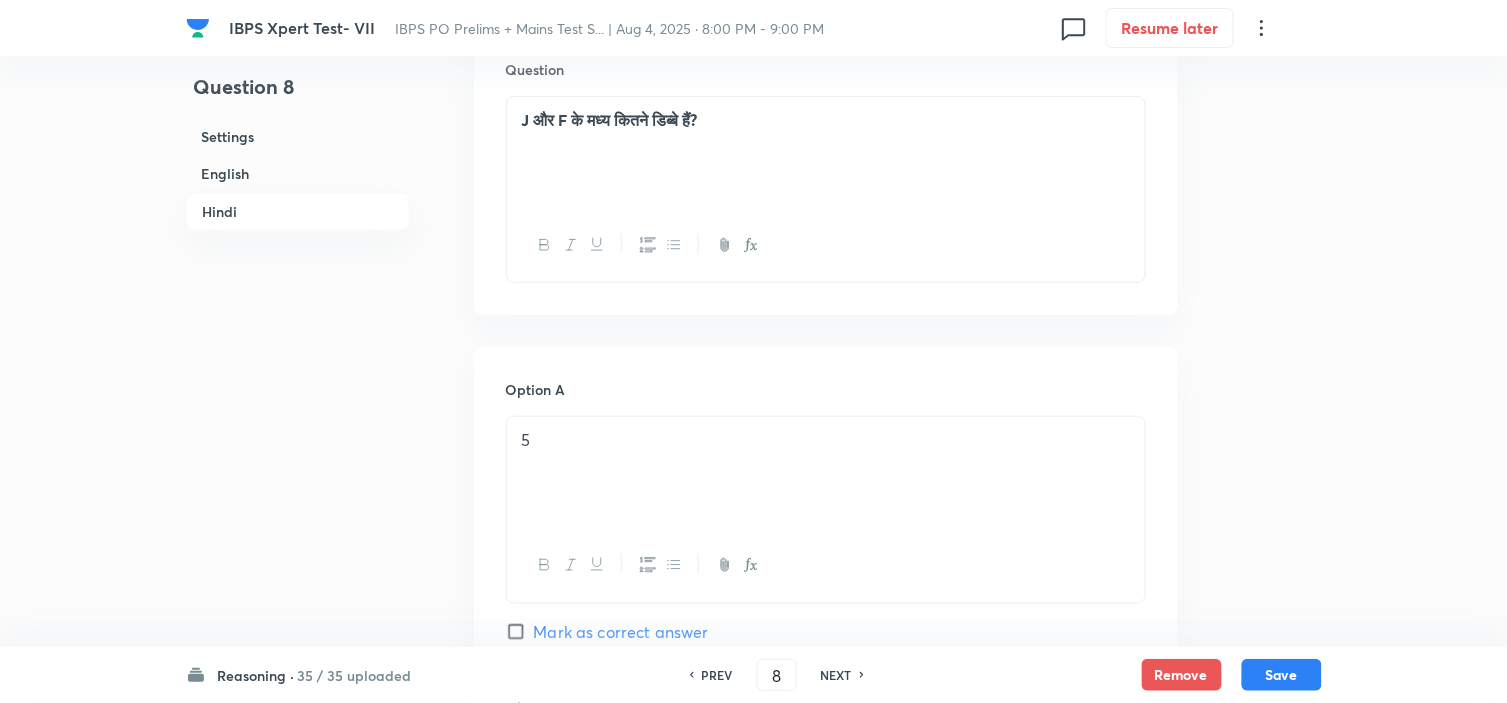 scroll, scrollTop: 3868, scrollLeft: 0, axis: vertical 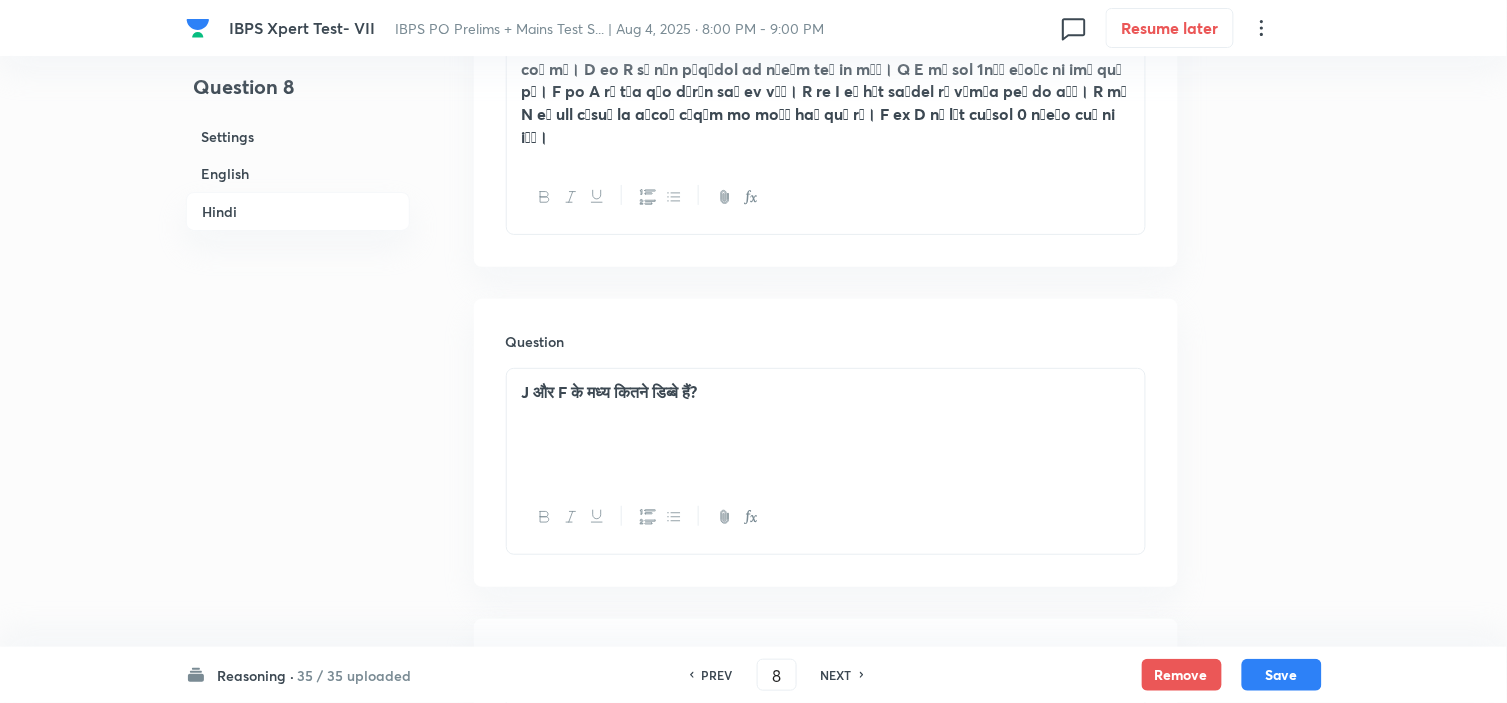 click on "NEXT" at bounding box center [836, 675] 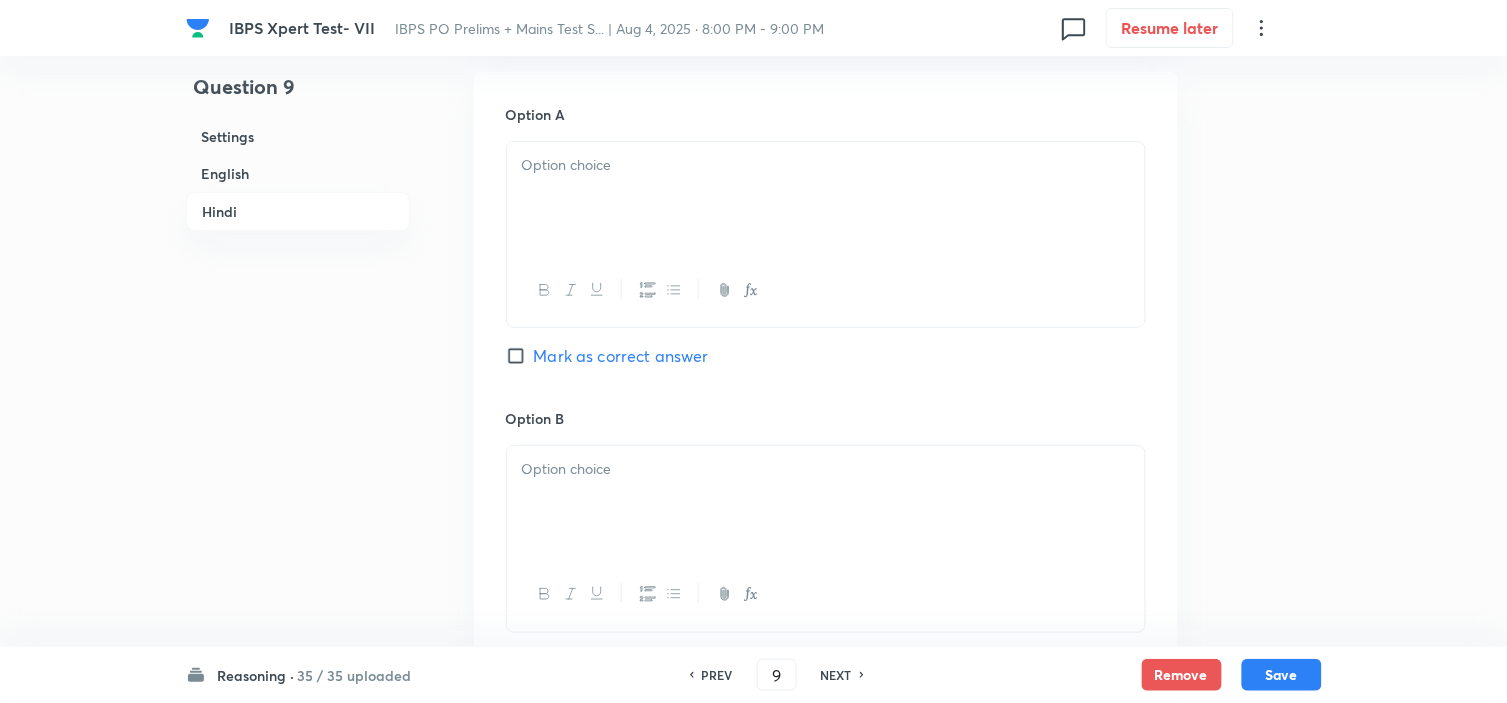 checkbox on "false" 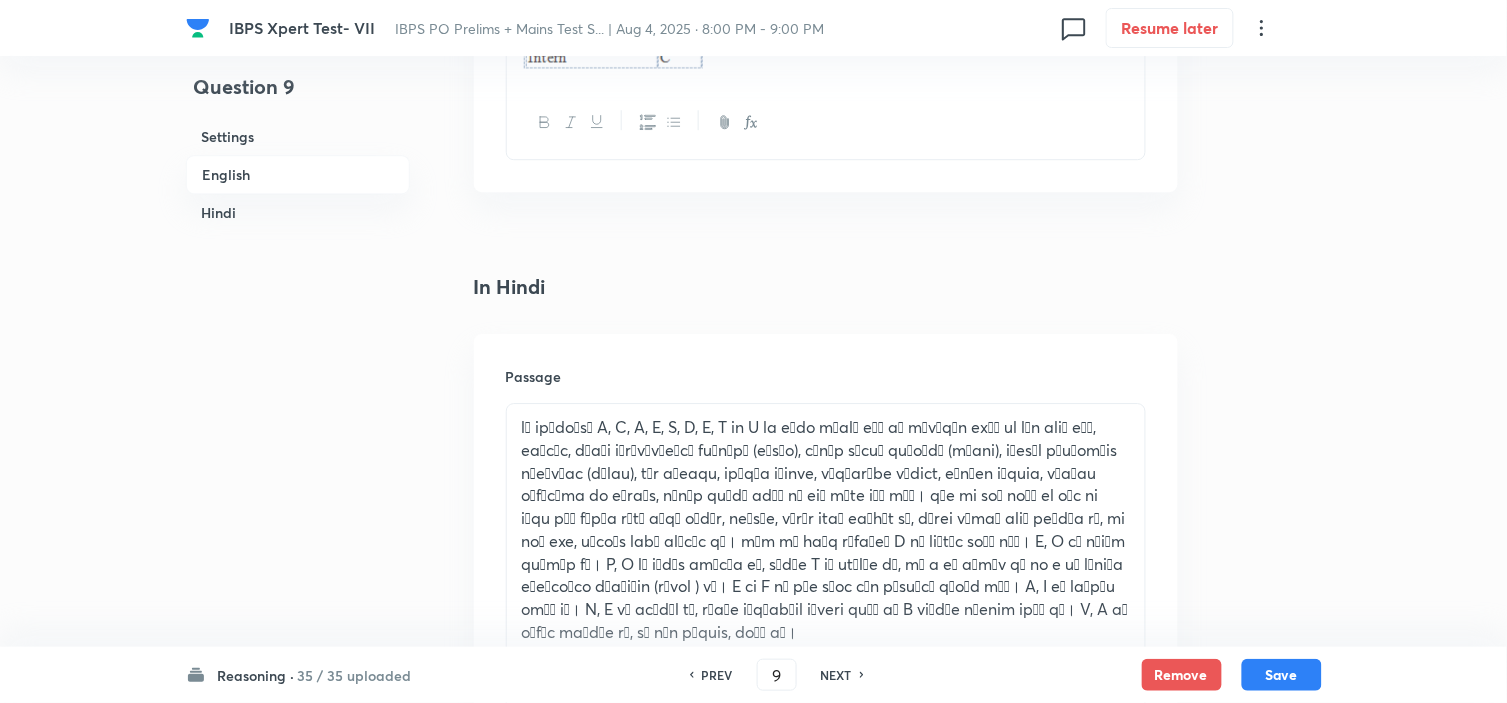 scroll, scrollTop: 3313, scrollLeft: 0, axis: vertical 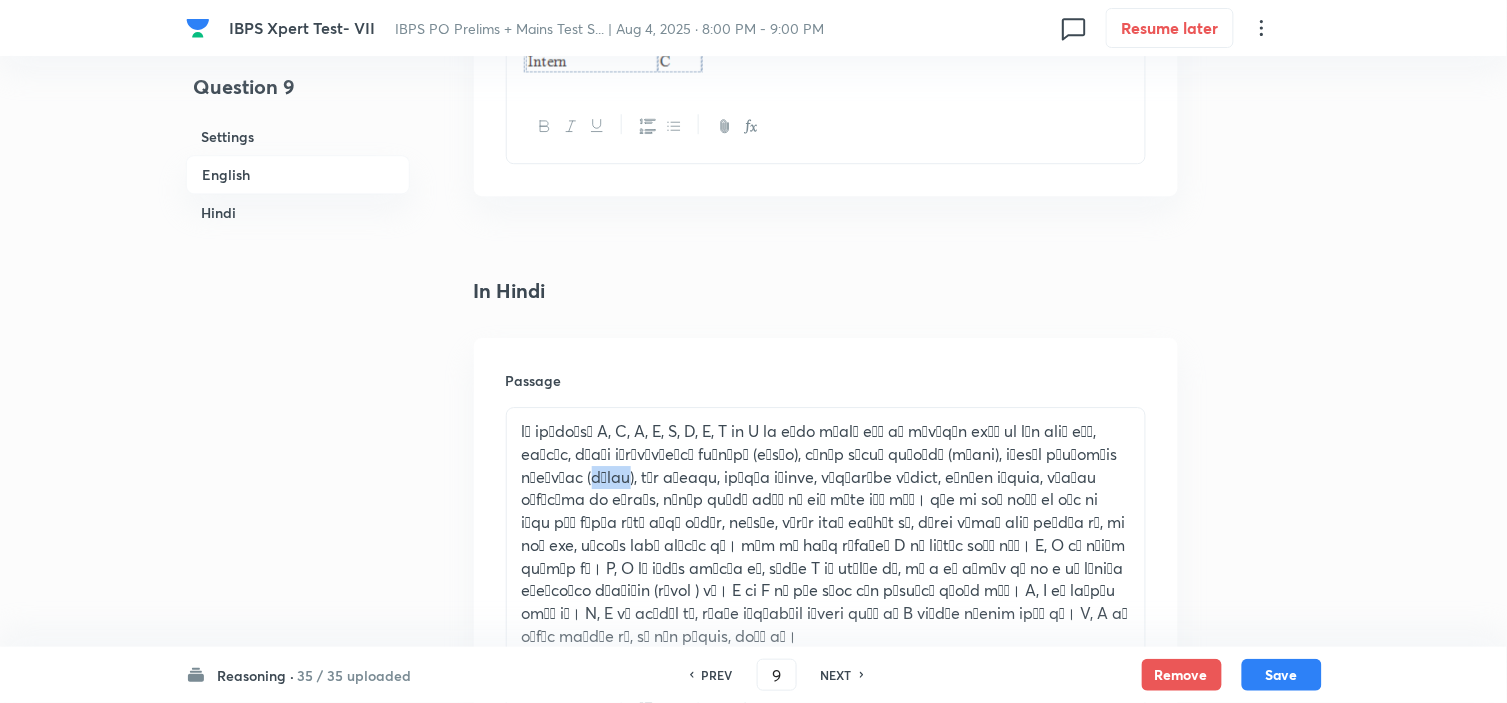 drag, startPoint x: 630, startPoint y: 432, endPoint x: 590, endPoint y: 437, distance: 40.311287 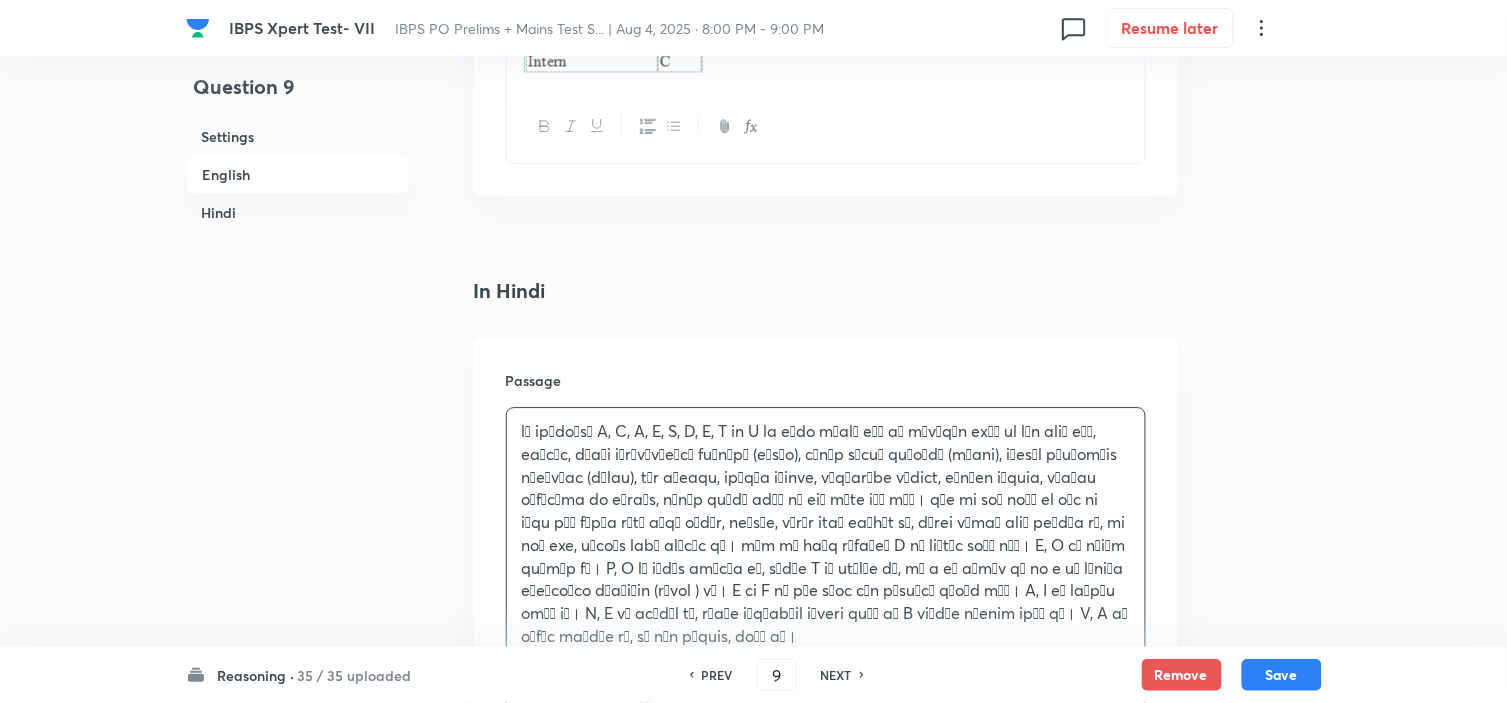 drag, startPoint x: 602, startPoint y: 442, endPoint x: 961, endPoint y: 635, distance: 407.59048 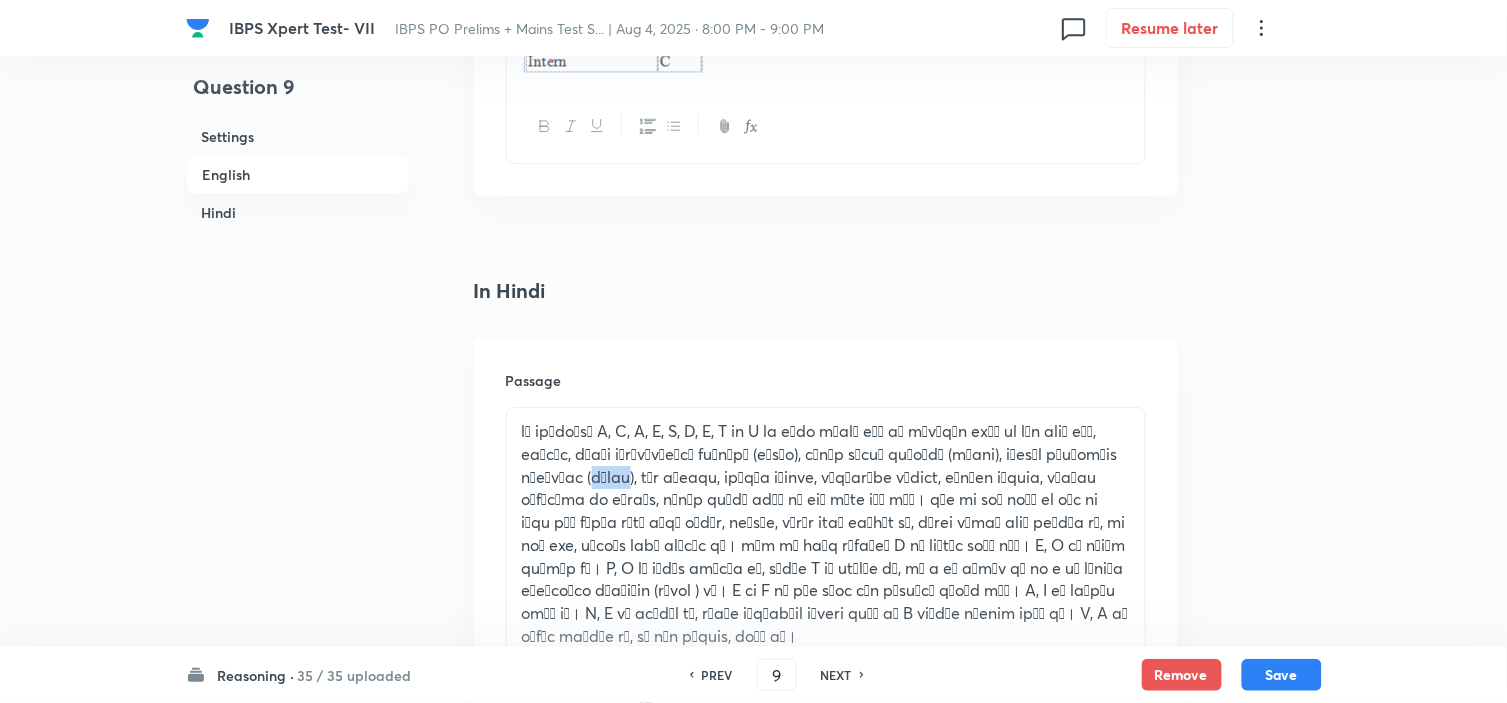 drag, startPoint x: 633, startPoint y: 434, endPoint x: 585, endPoint y: 436, distance: 48.04165 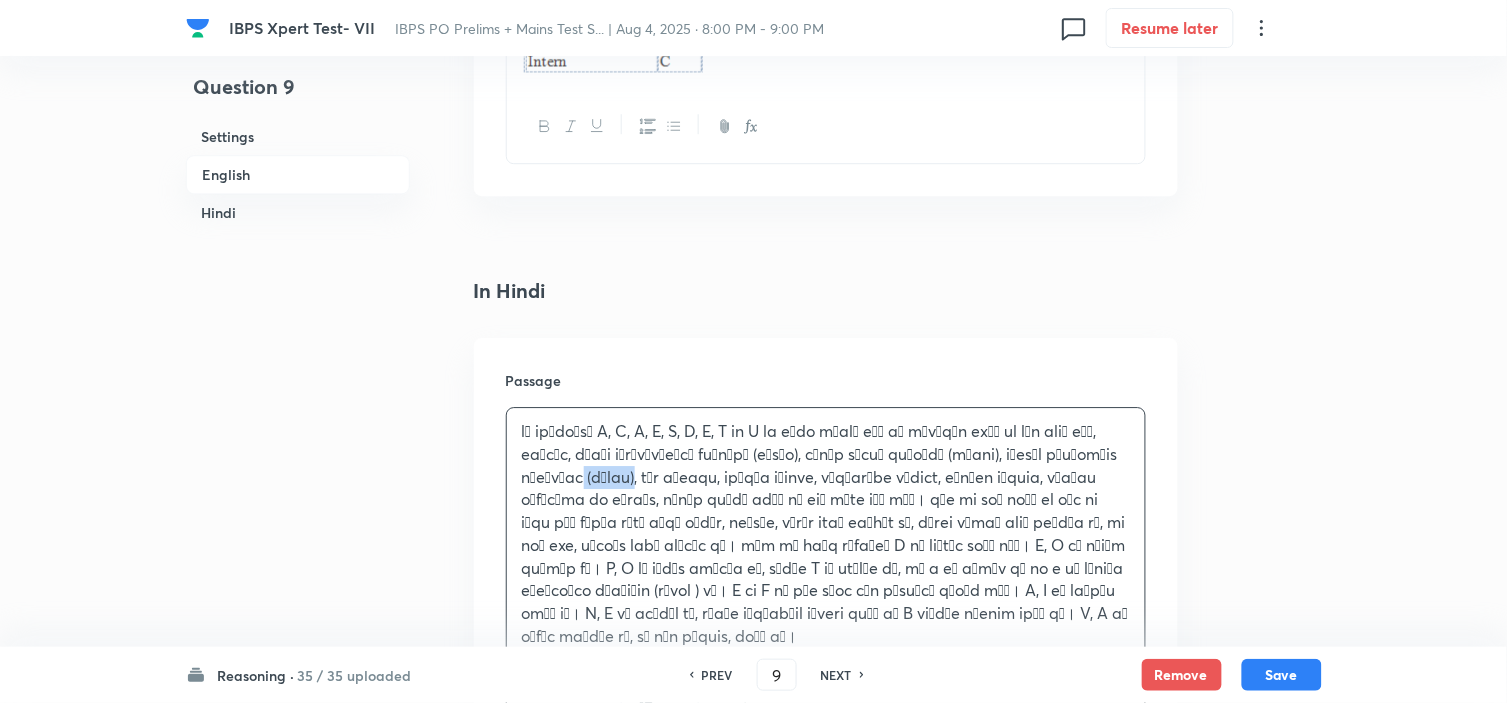 drag, startPoint x: 576, startPoint y: 438, endPoint x: 634, endPoint y: 434, distance: 58.137768 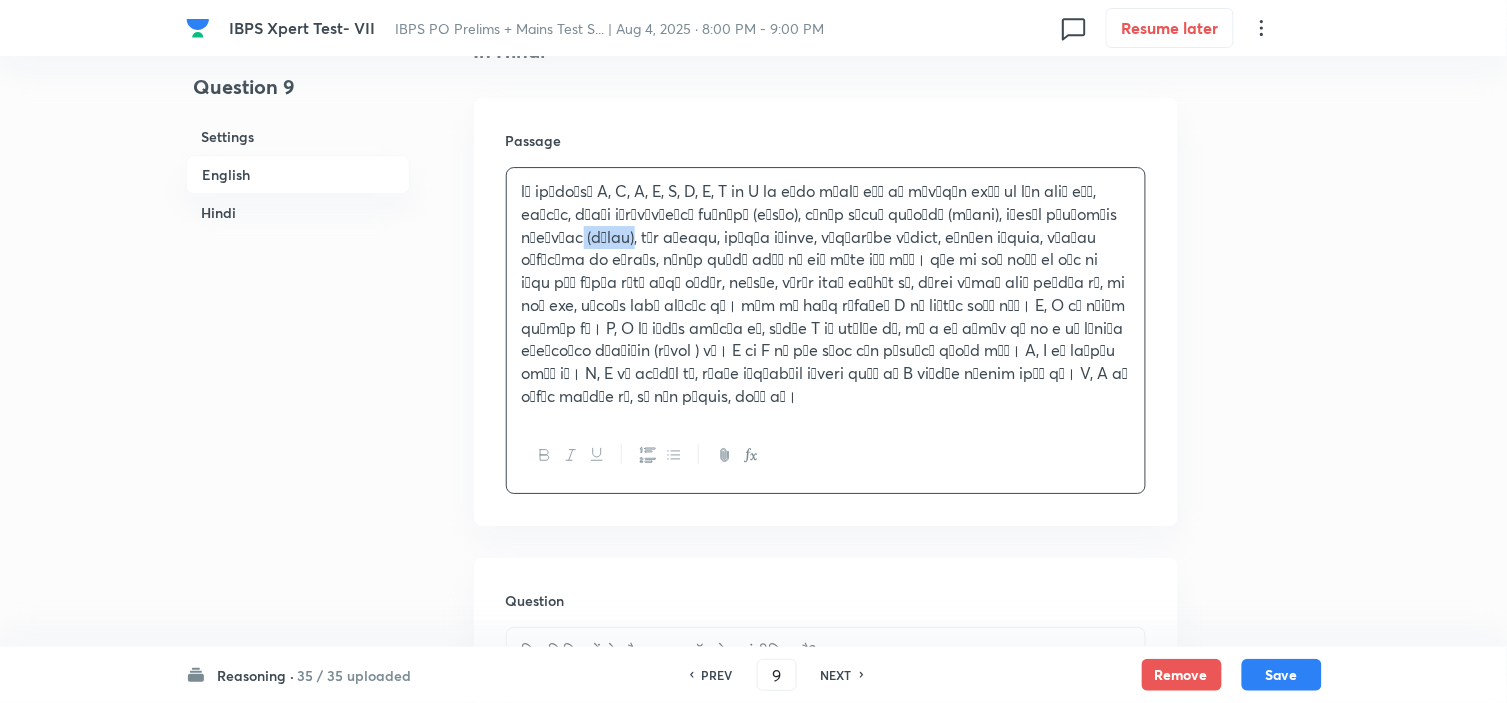 scroll, scrollTop: 3757, scrollLeft: 0, axis: vertical 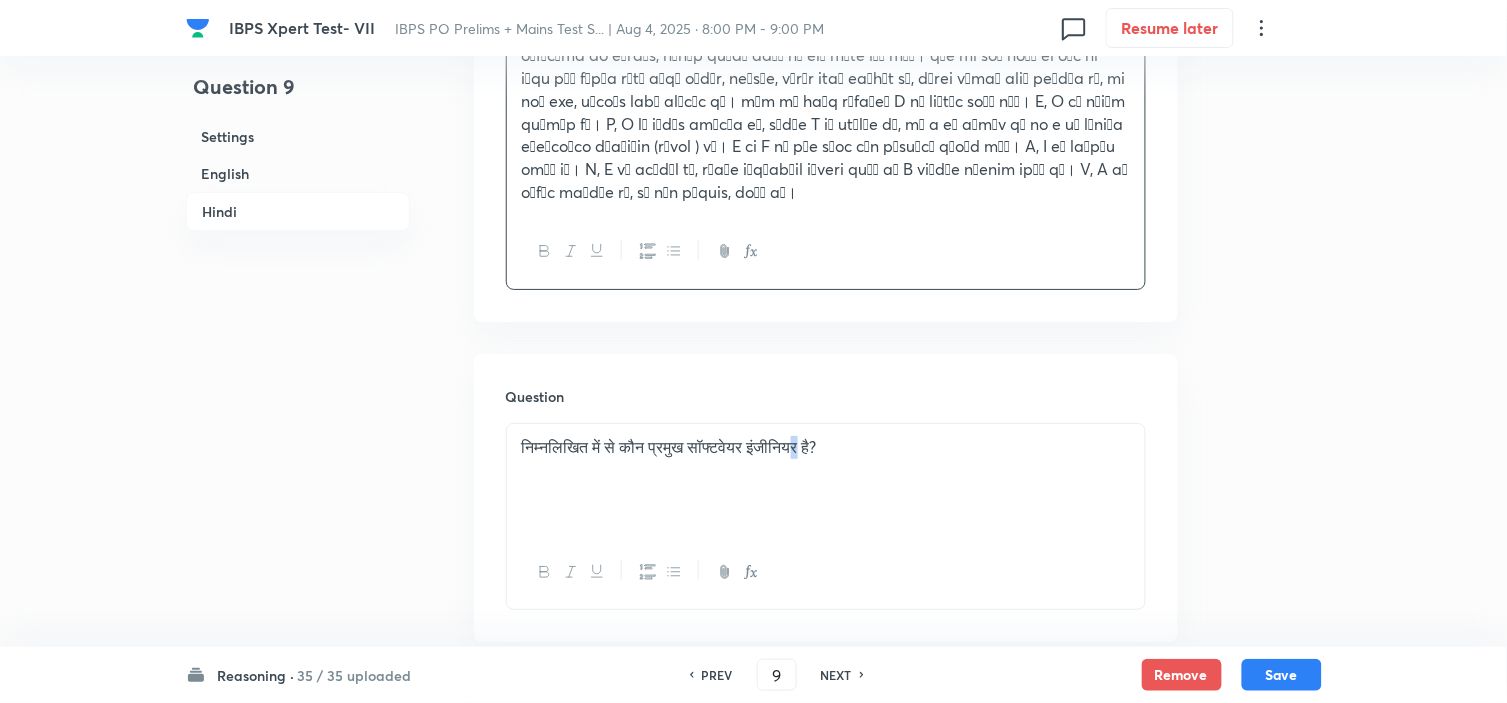 click on "निम्नलिखित में से कौन प्रमुख सॉफ्टवेयर इंजीनियर है?" at bounding box center [826, 447] 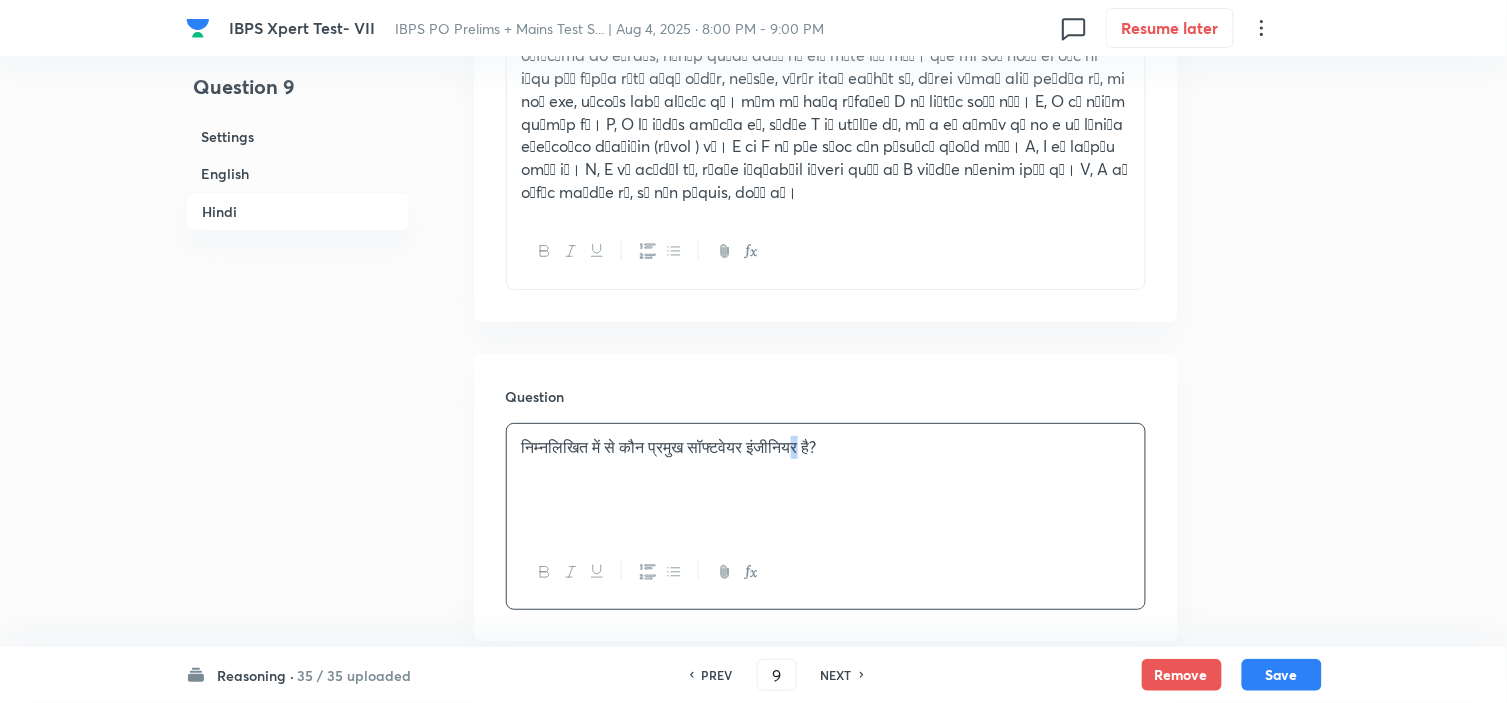 click on "निम्नलिखित में से कौन प्रमुख सॉफ्टवेयर इंजीनियर है?" at bounding box center [826, 447] 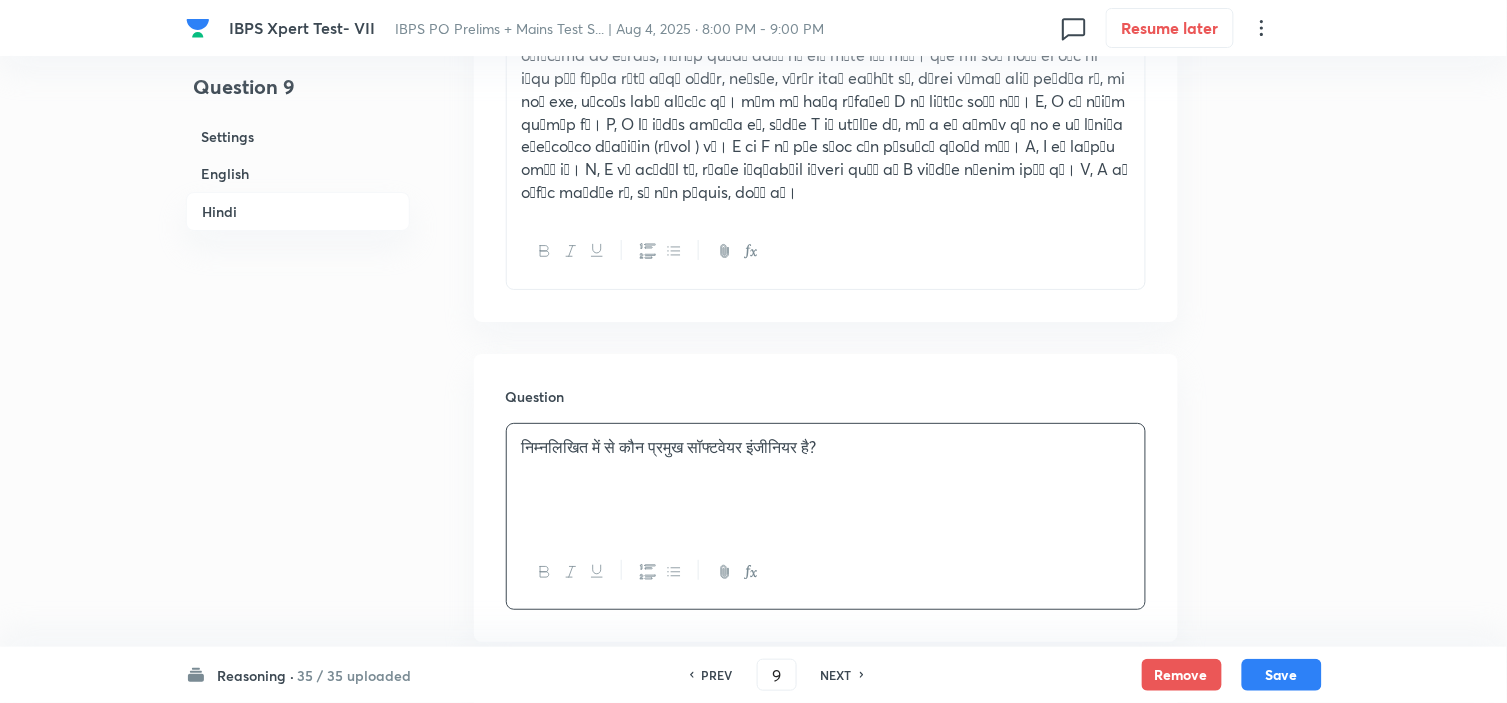 click on "निम्नलिखित में से कौन प्रमुख सॉफ्टवेयर इंजीनियर है?" at bounding box center (826, 447) 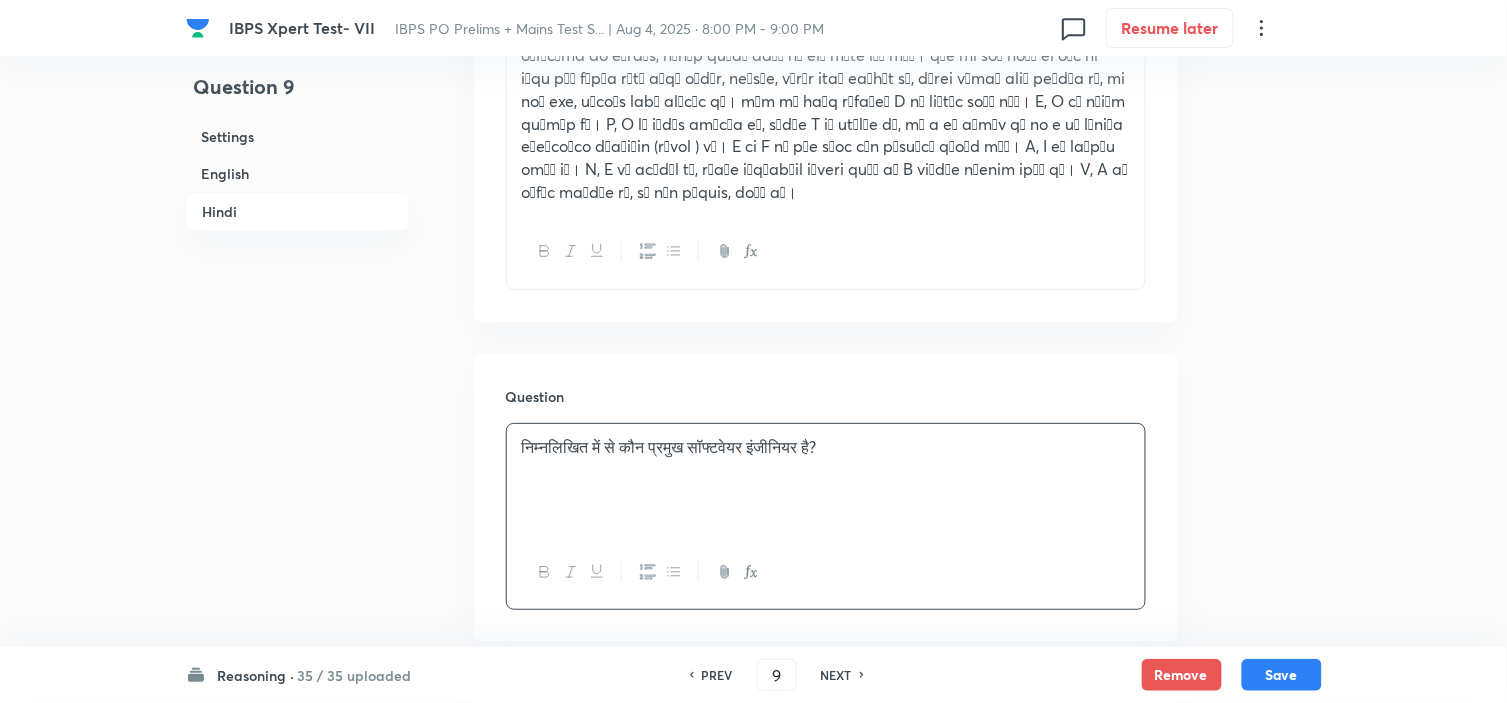 type 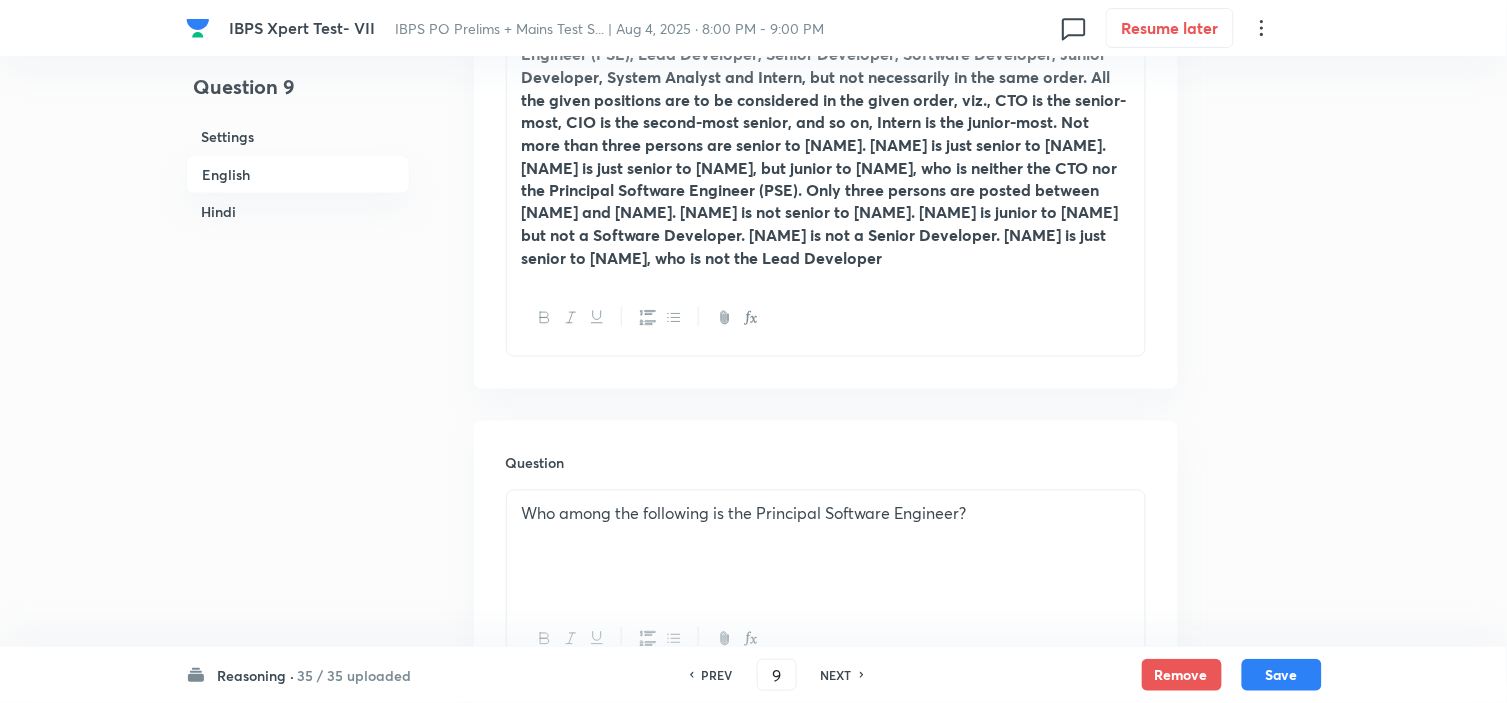 scroll, scrollTop: 646, scrollLeft: 0, axis: vertical 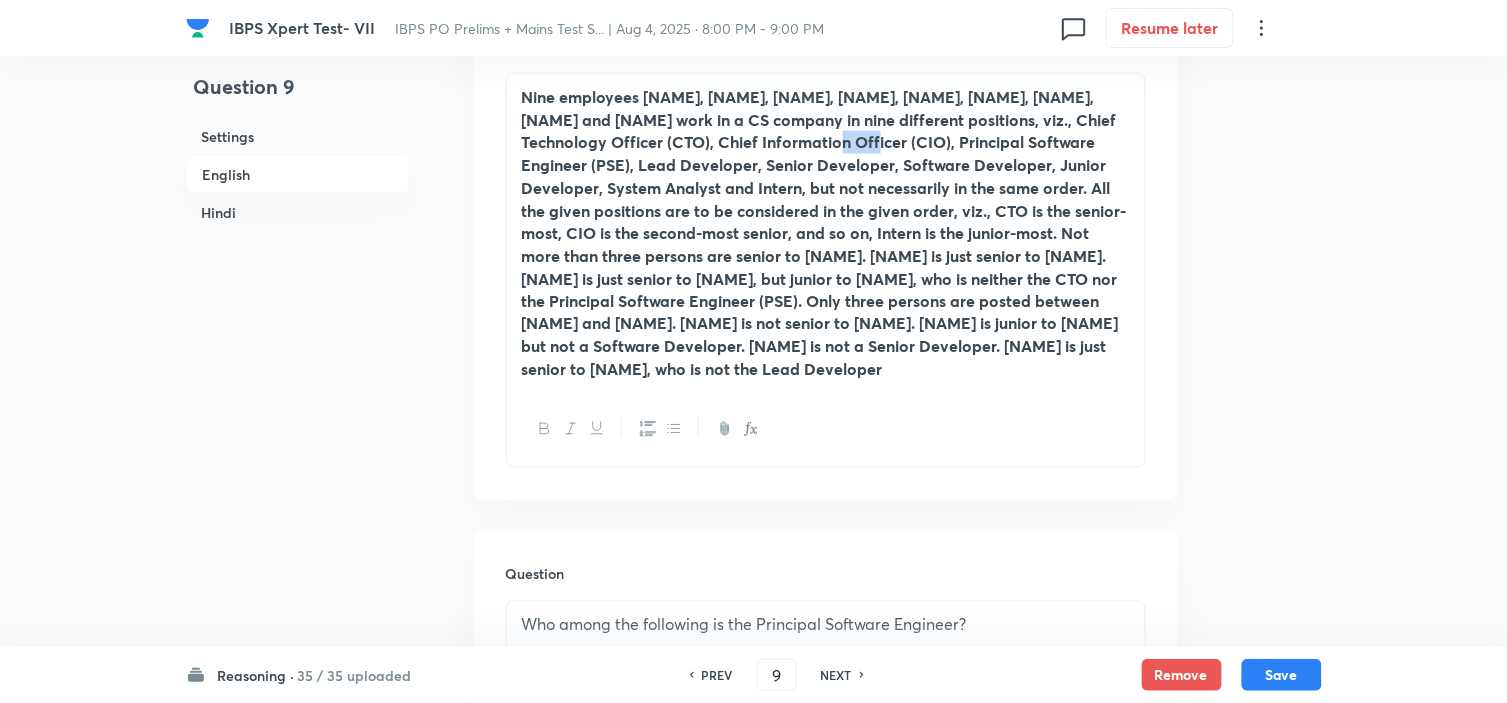 drag, startPoint x: 772, startPoint y: 140, endPoint x: 732, endPoint y: 138, distance: 40.04997 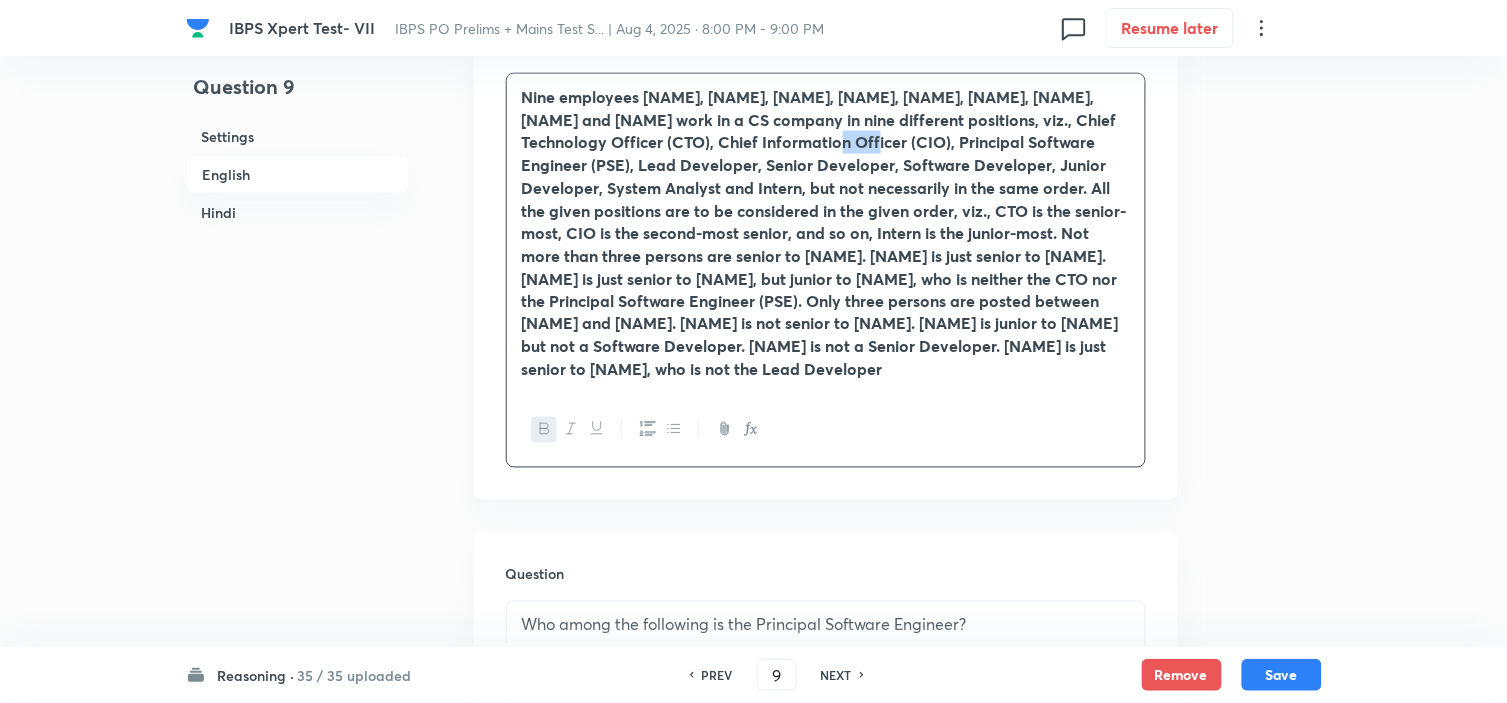 copy on "(PSE)" 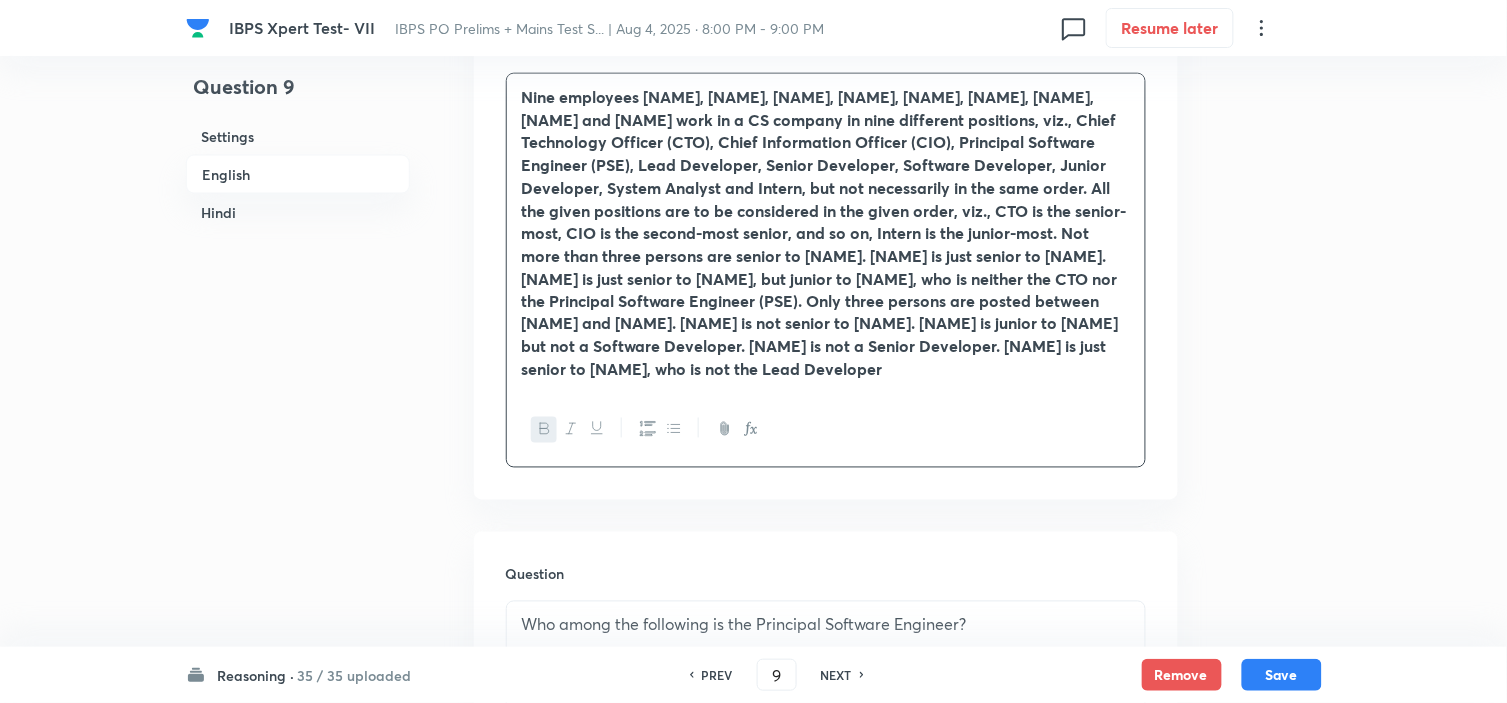 click on "Who among the following is the Principal Software Engineer?" at bounding box center (826, 625) 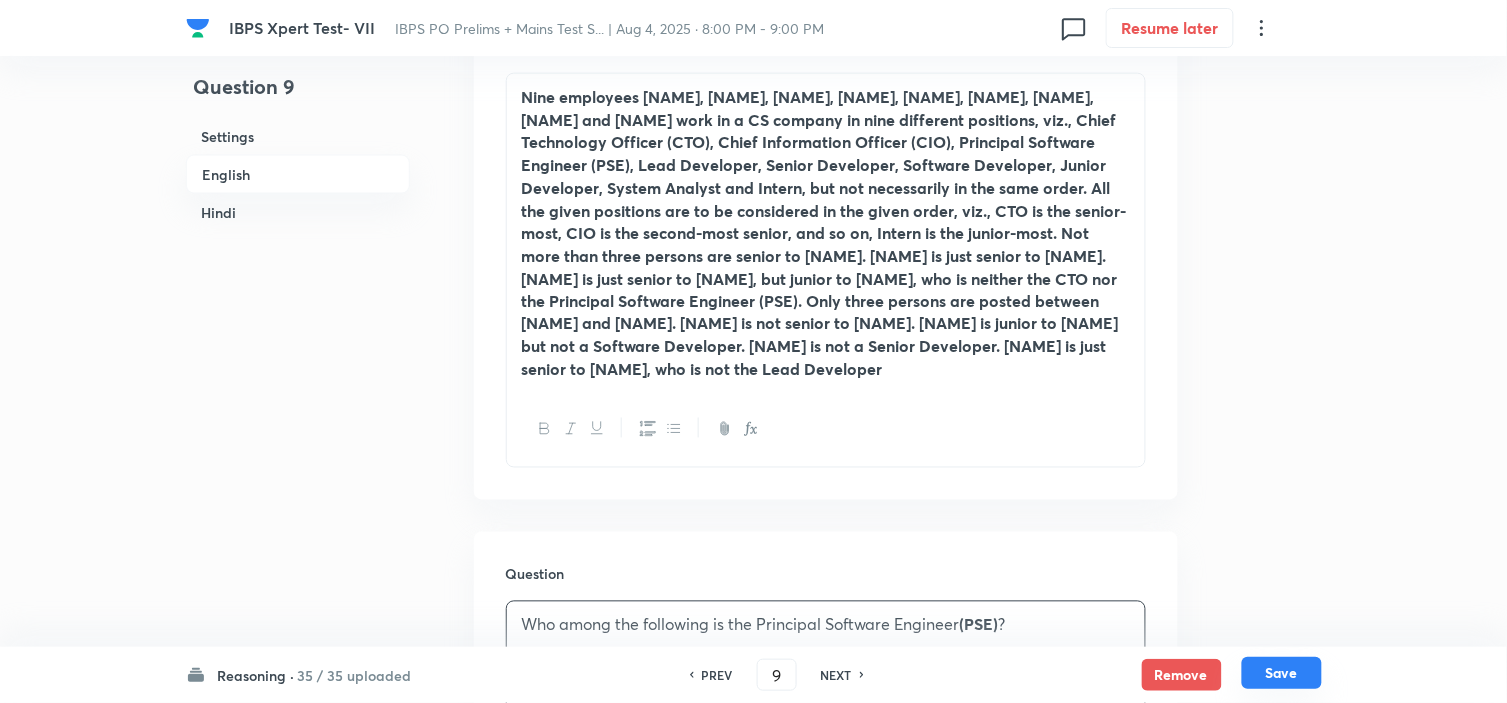 click on "Save" at bounding box center [1282, 673] 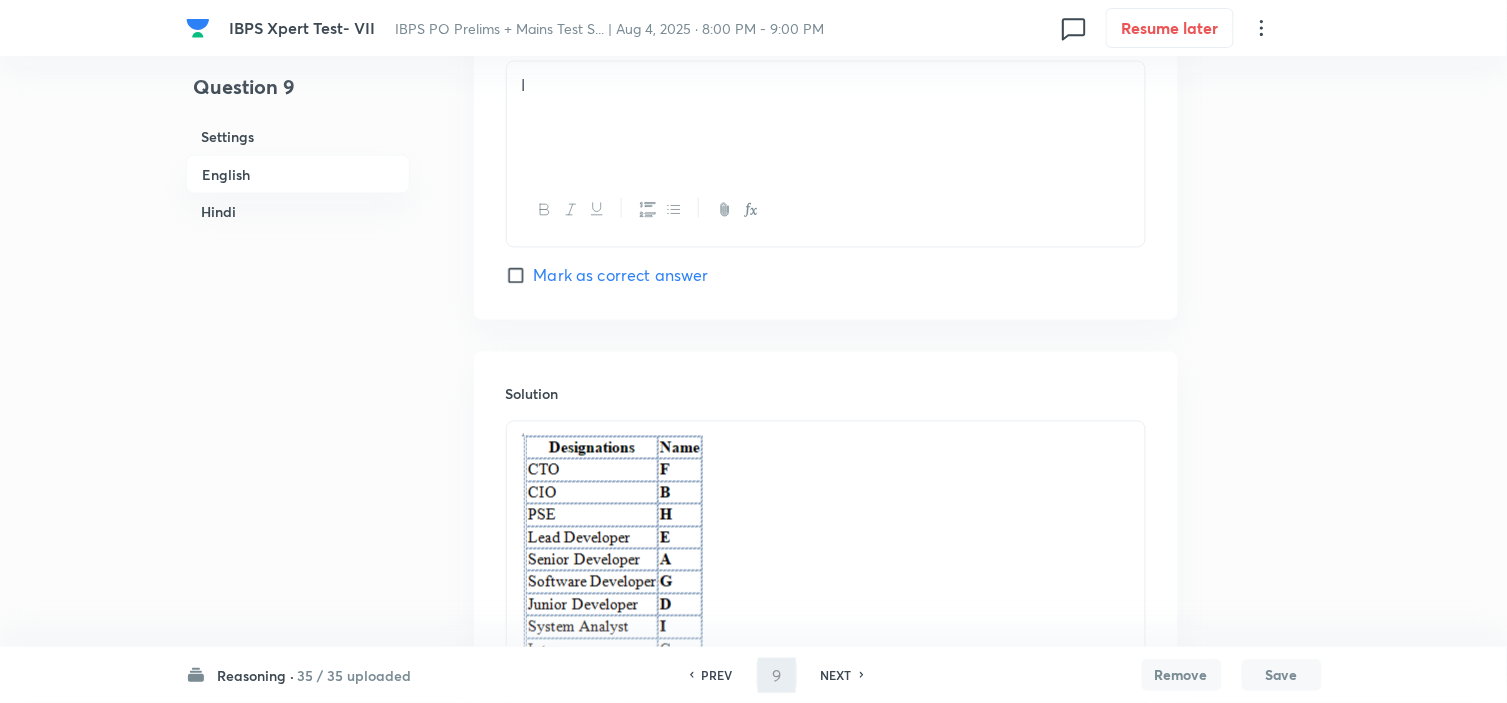 scroll, scrollTop: 2757, scrollLeft: 0, axis: vertical 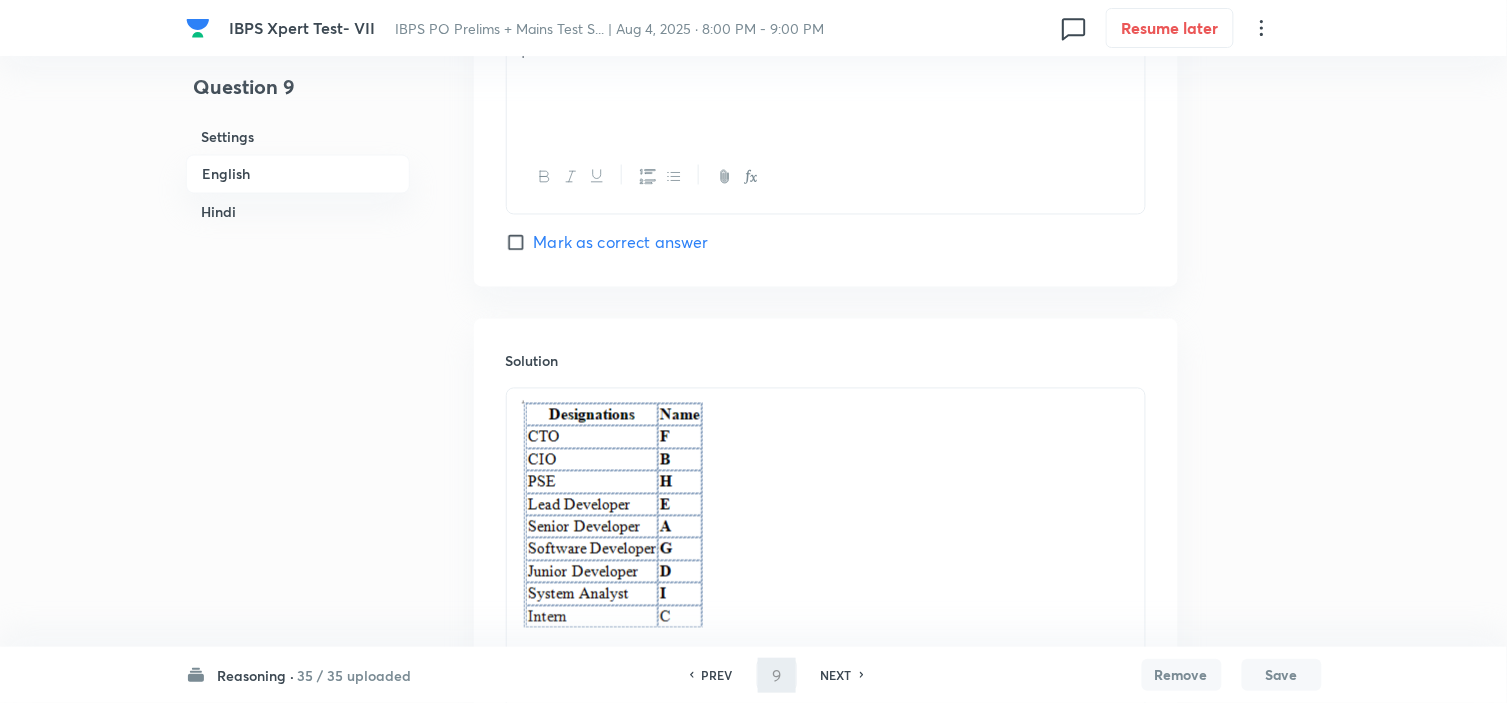 type on "10" 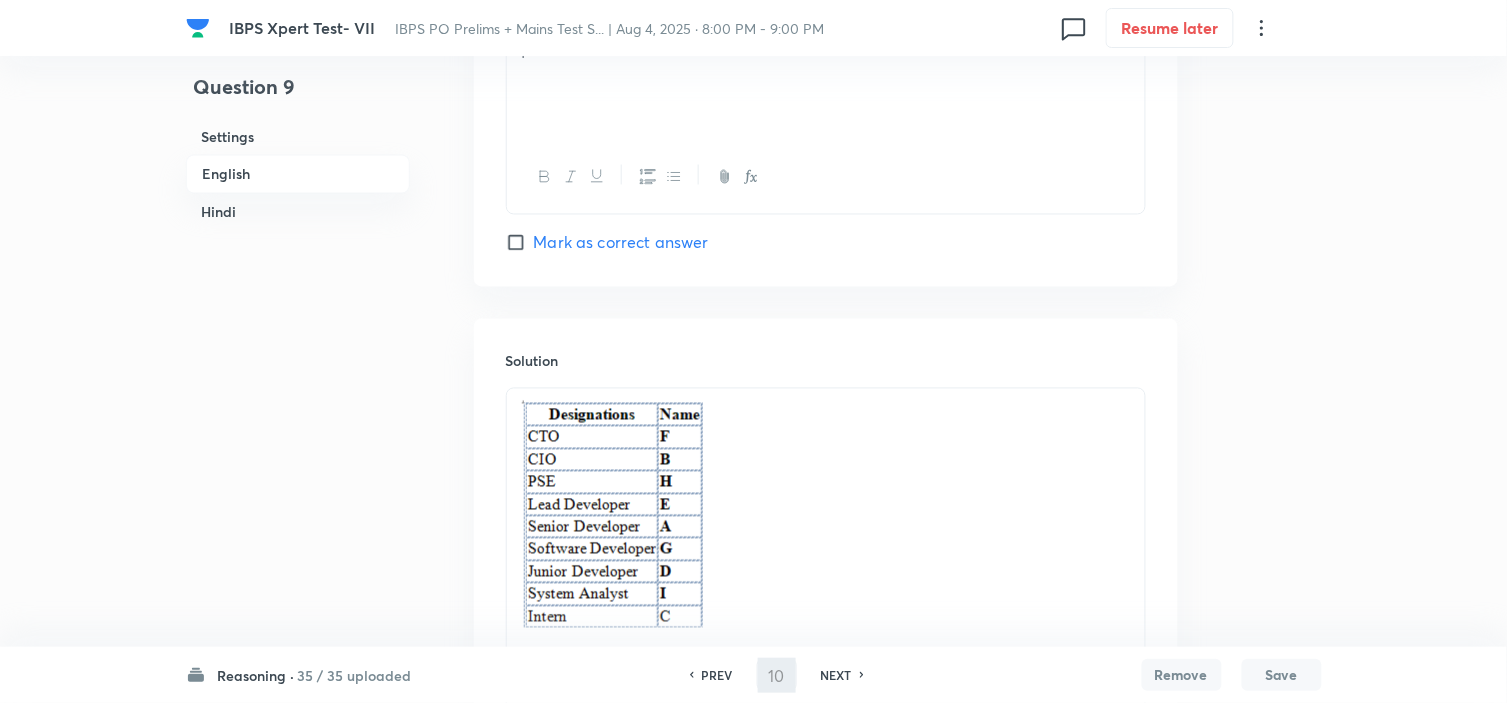 checkbox on "false" 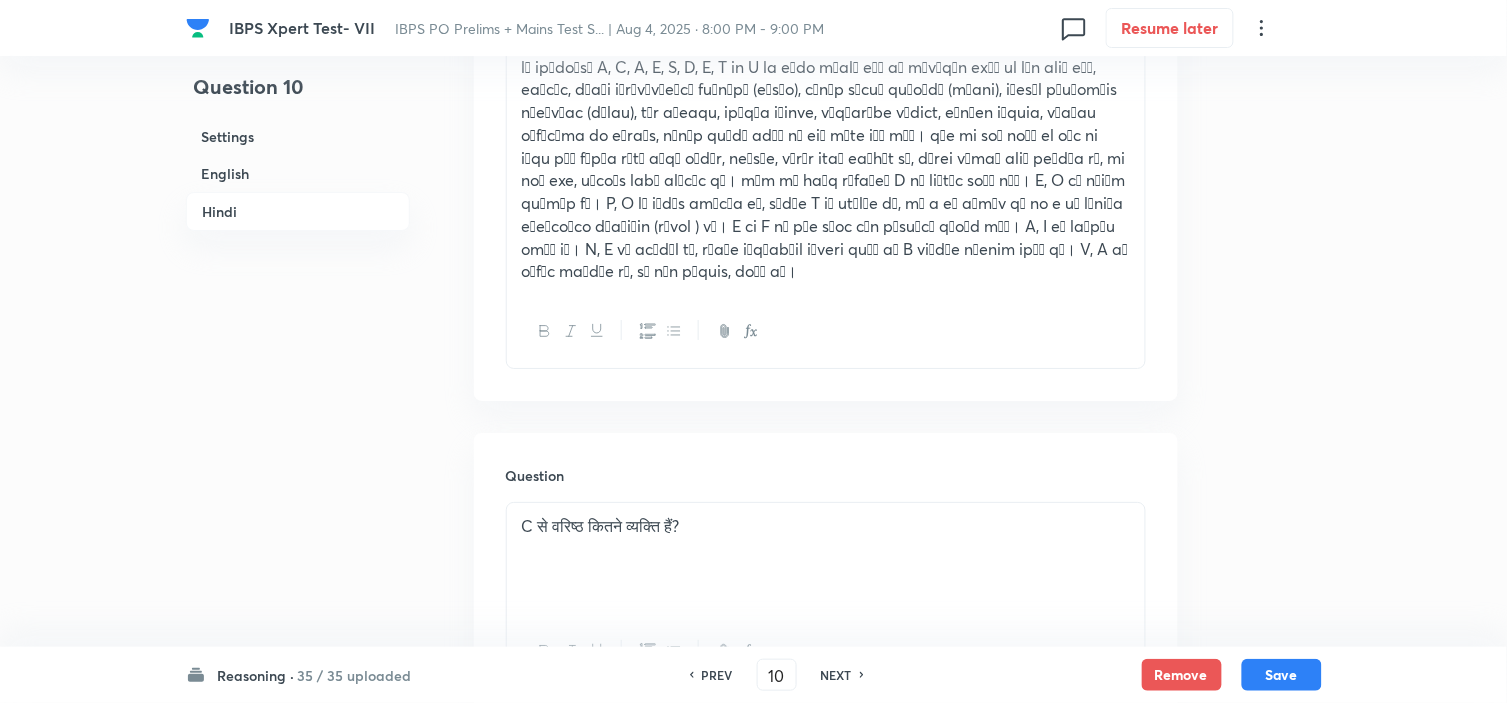 scroll, scrollTop: 3666, scrollLeft: 0, axis: vertical 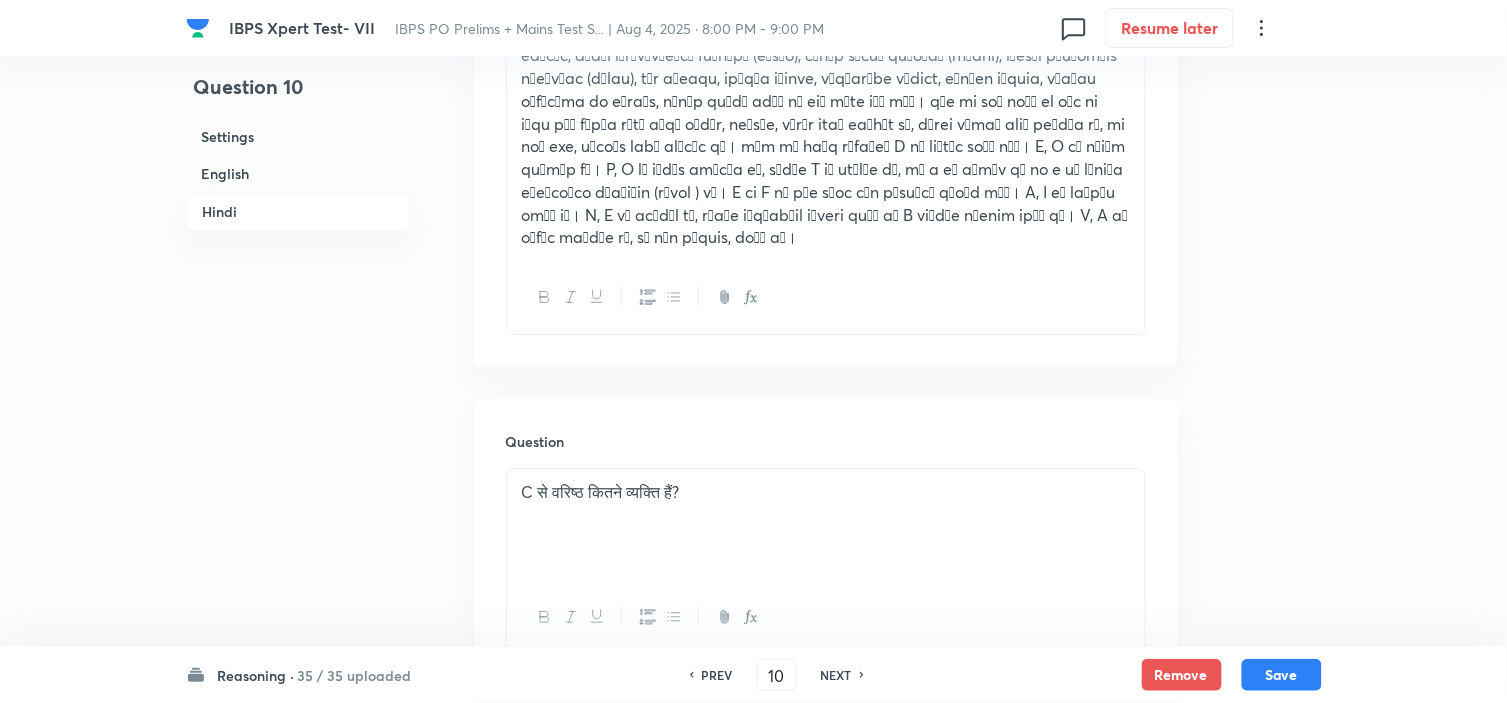 click on "NEXT" at bounding box center (836, 675) 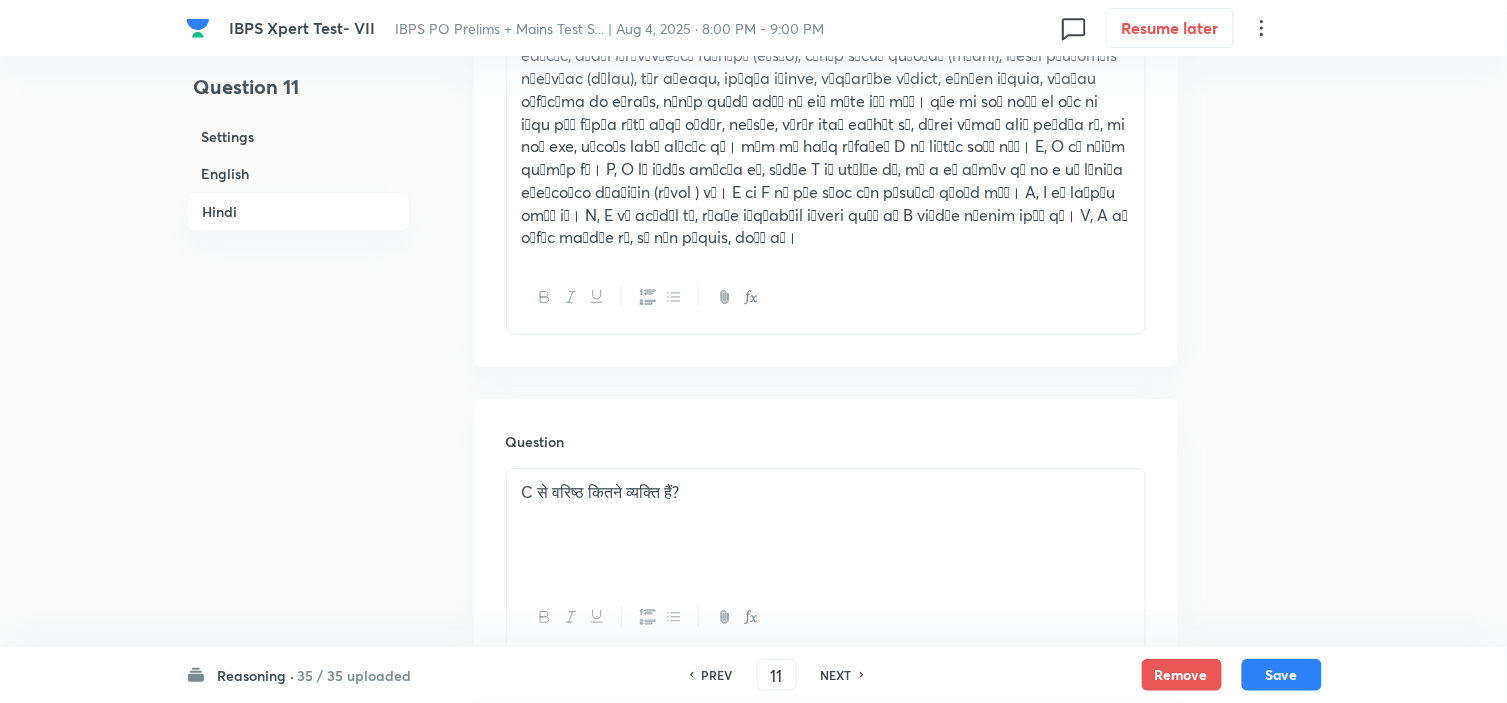 checkbox on "false" 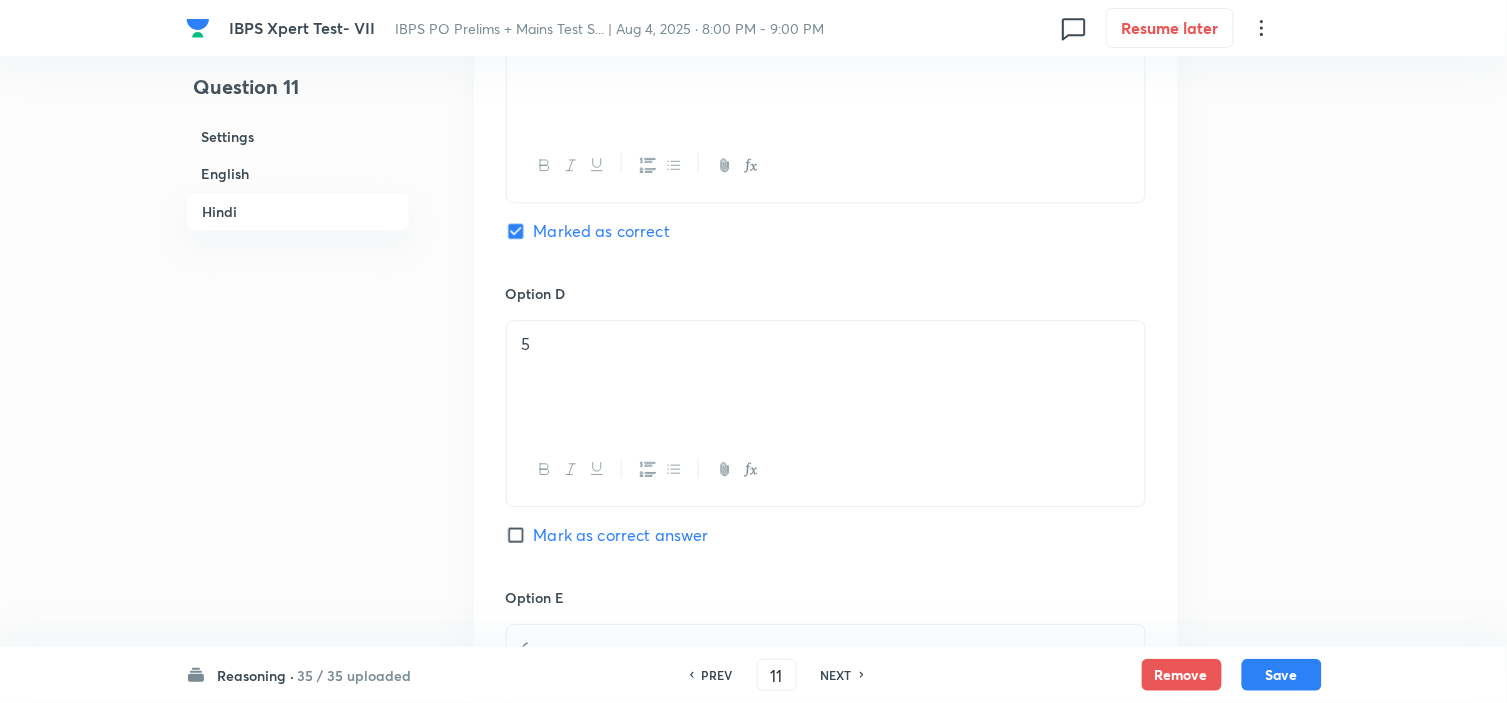 scroll, scrollTop: 4888, scrollLeft: 0, axis: vertical 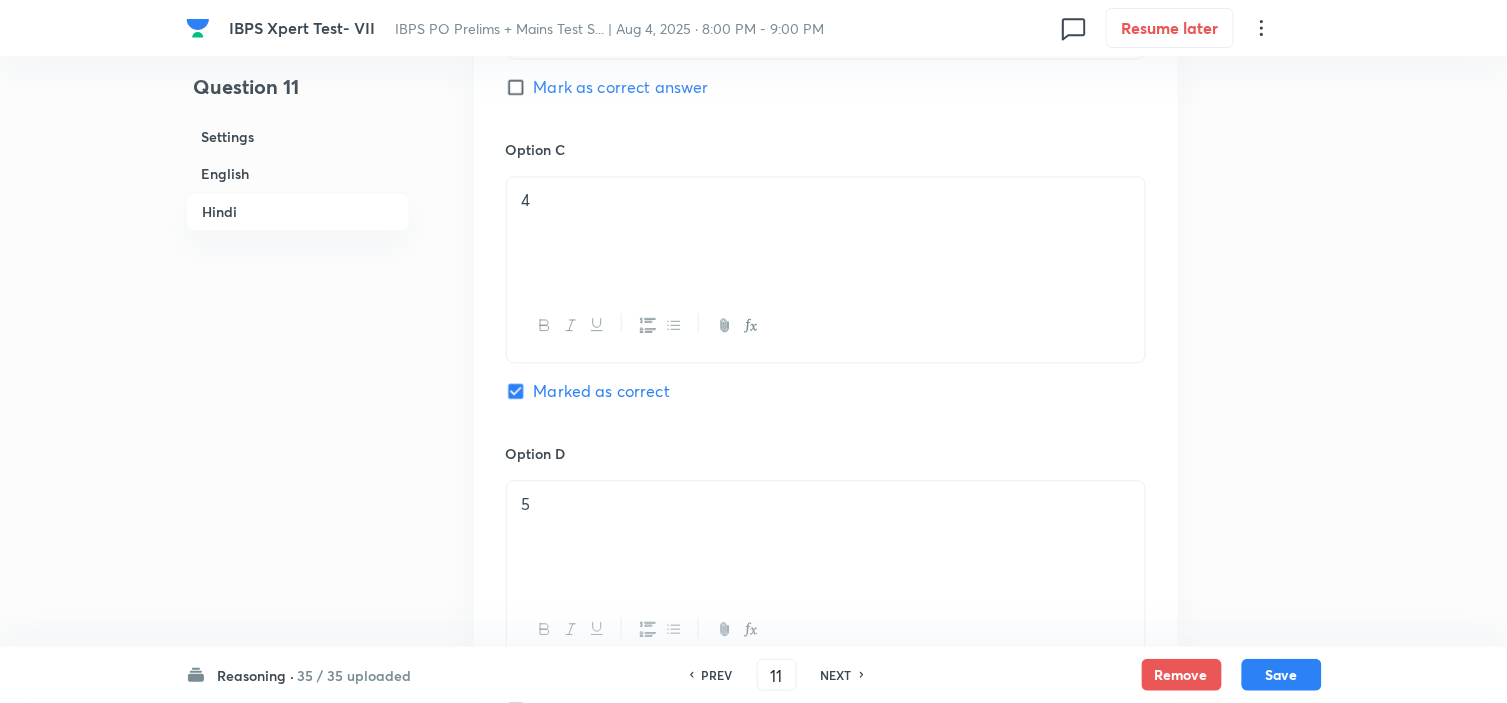 click on "NEXT" at bounding box center [836, 675] 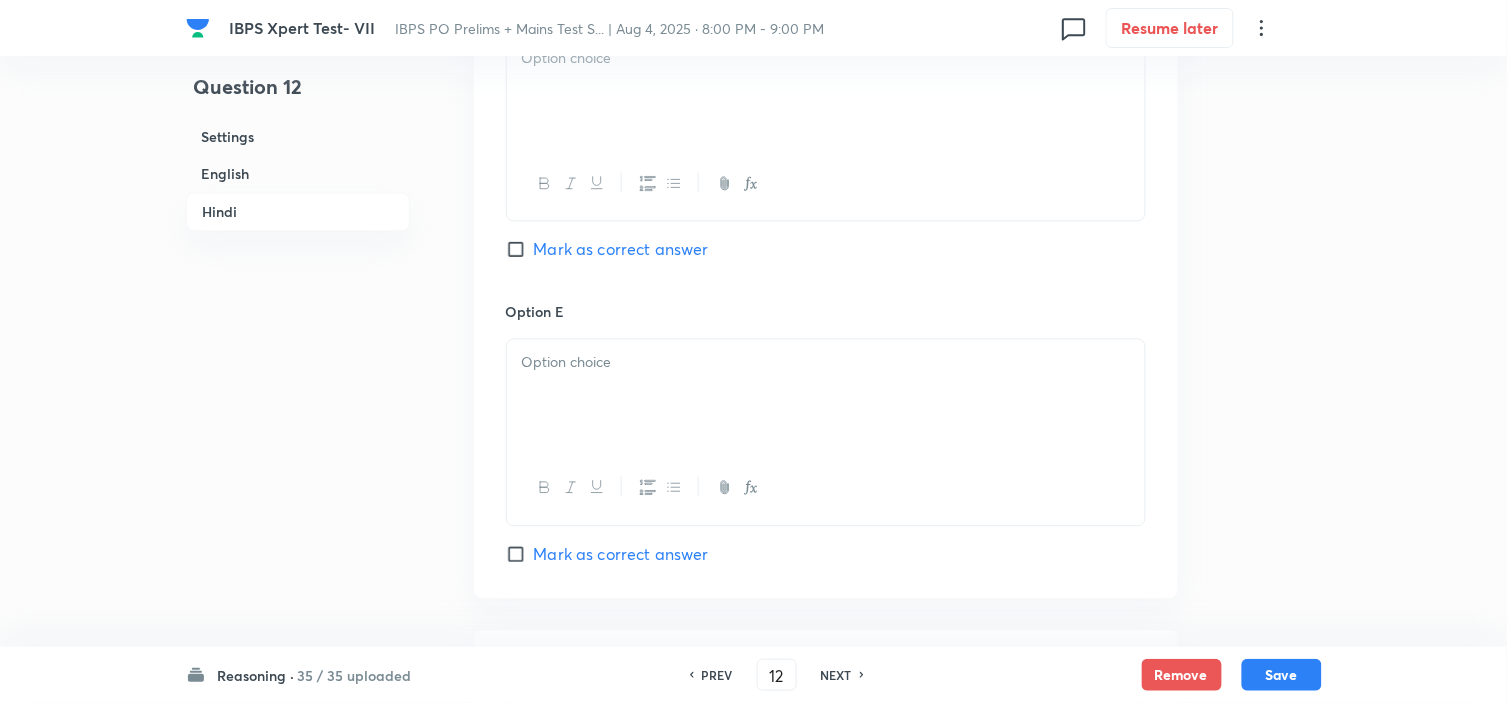 checkbox on "false" 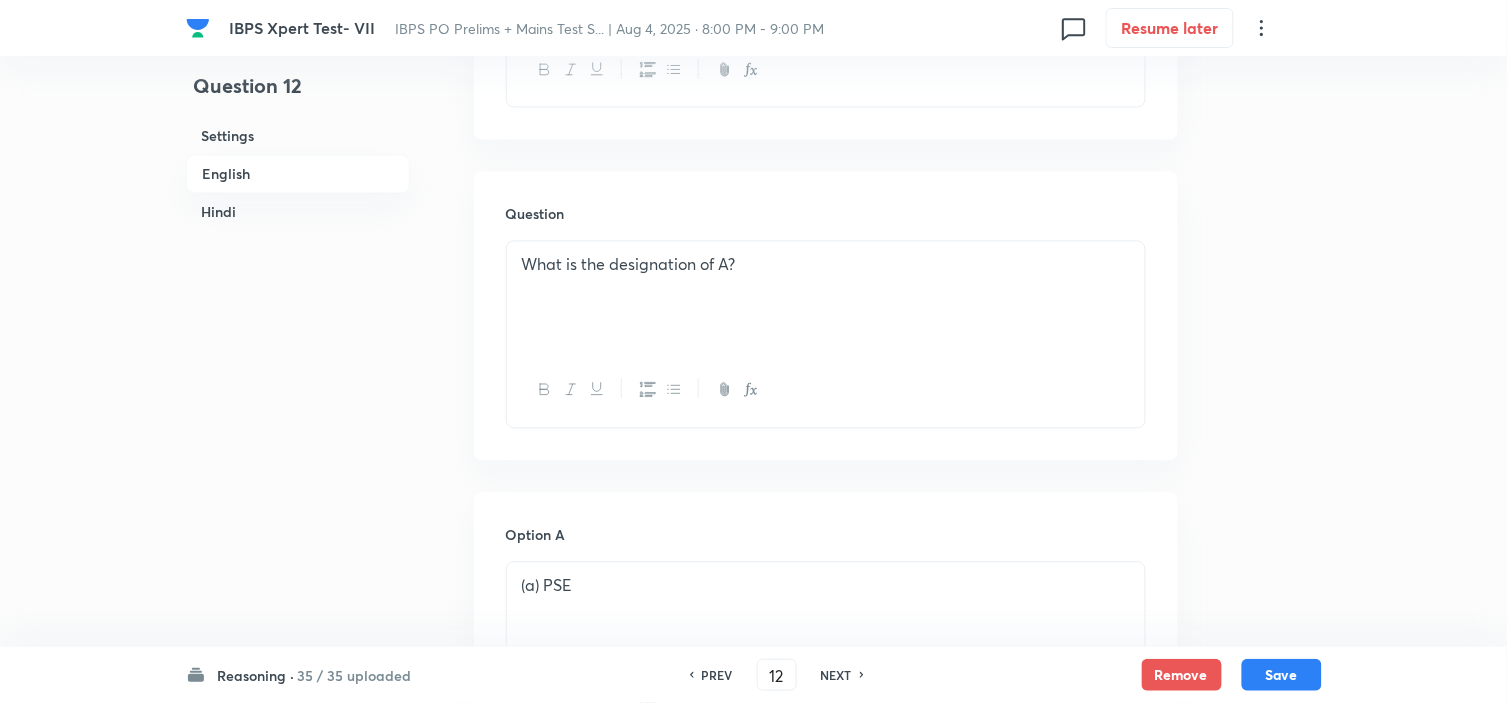 scroll, scrollTop: 888, scrollLeft: 0, axis: vertical 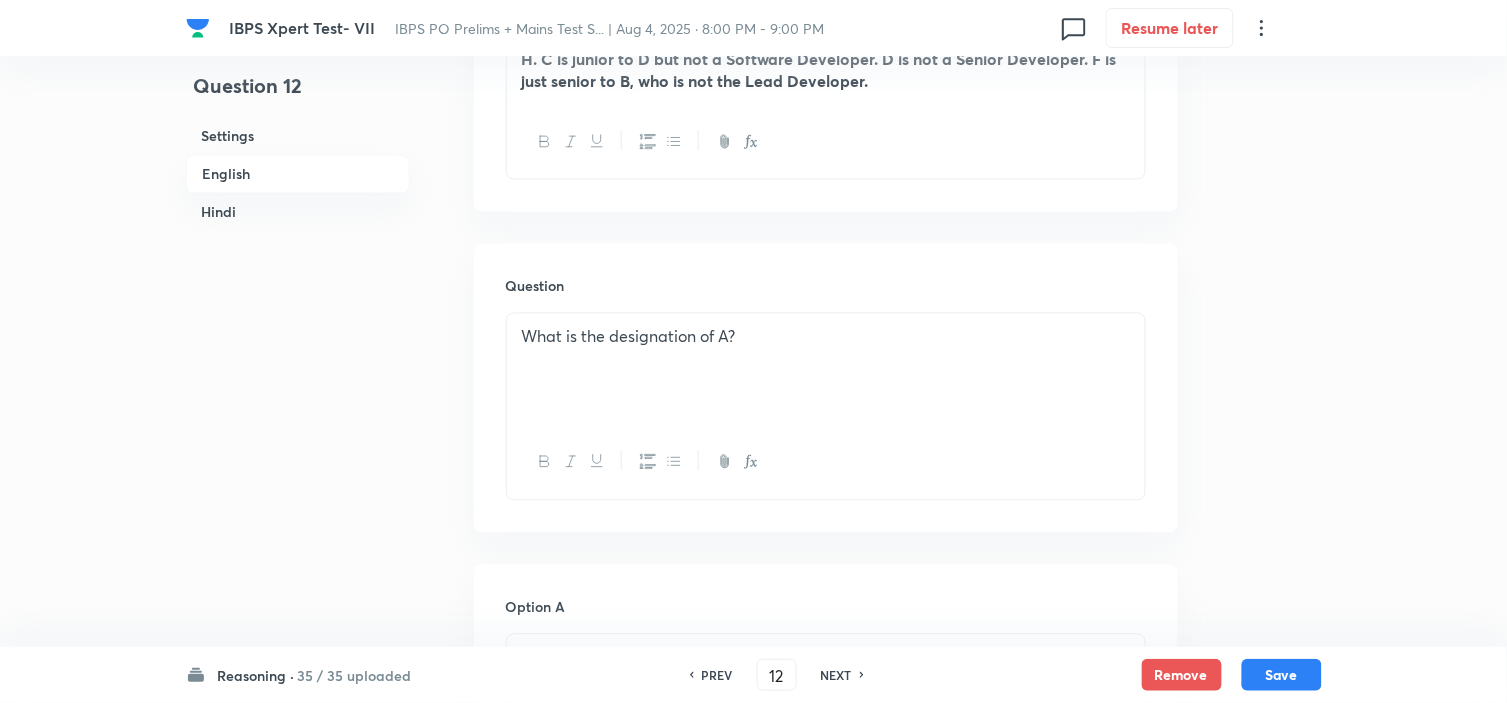 click on "NEXT" at bounding box center (836, 675) 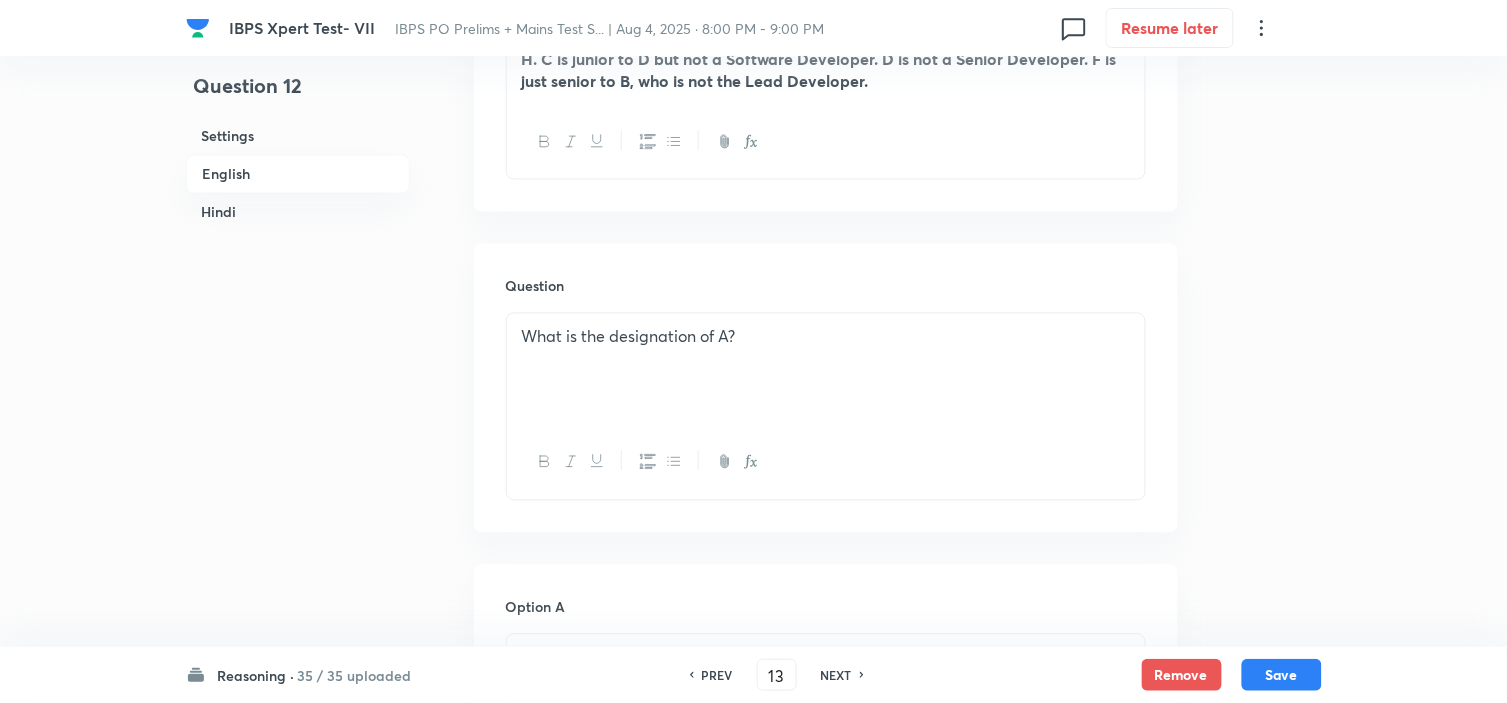 checkbox on "false" 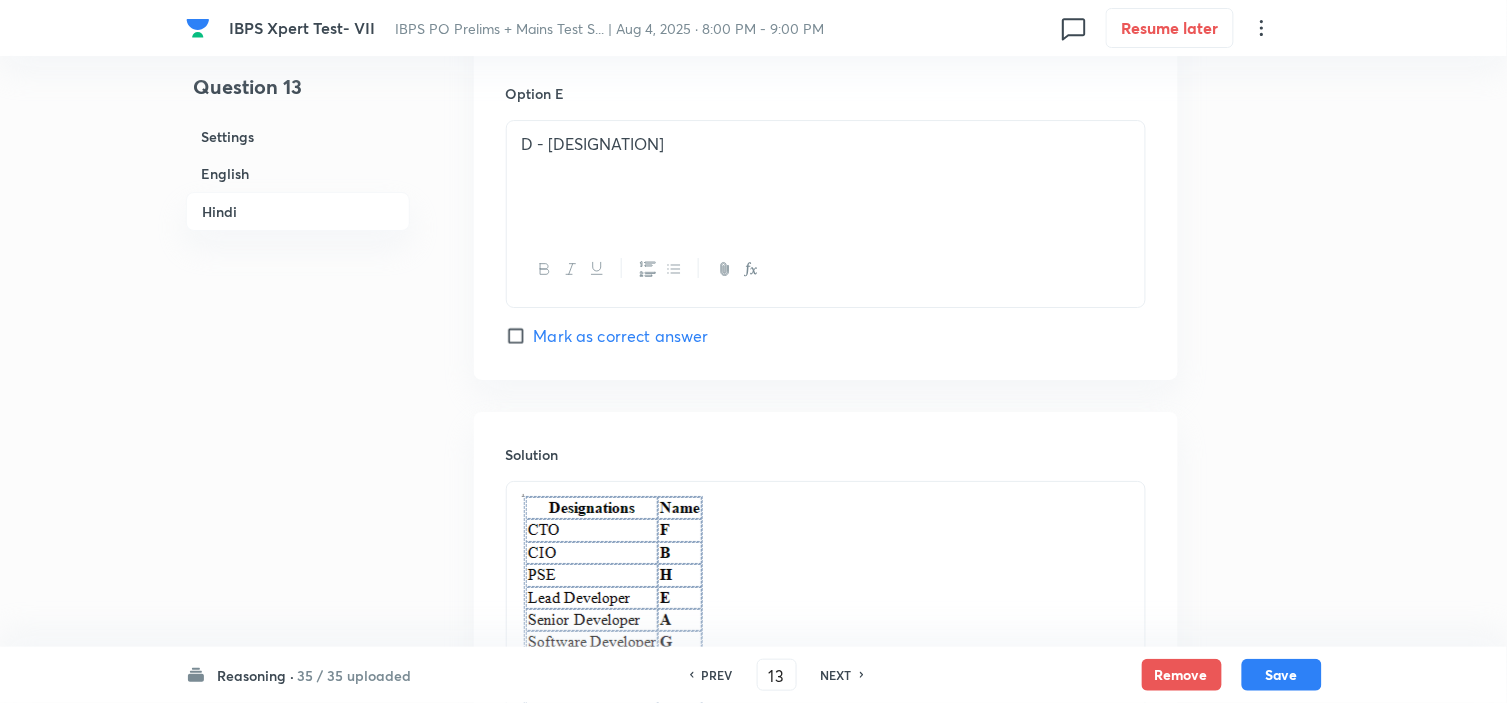 scroll, scrollTop: 5555, scrollLeft: 0, axis: vertical 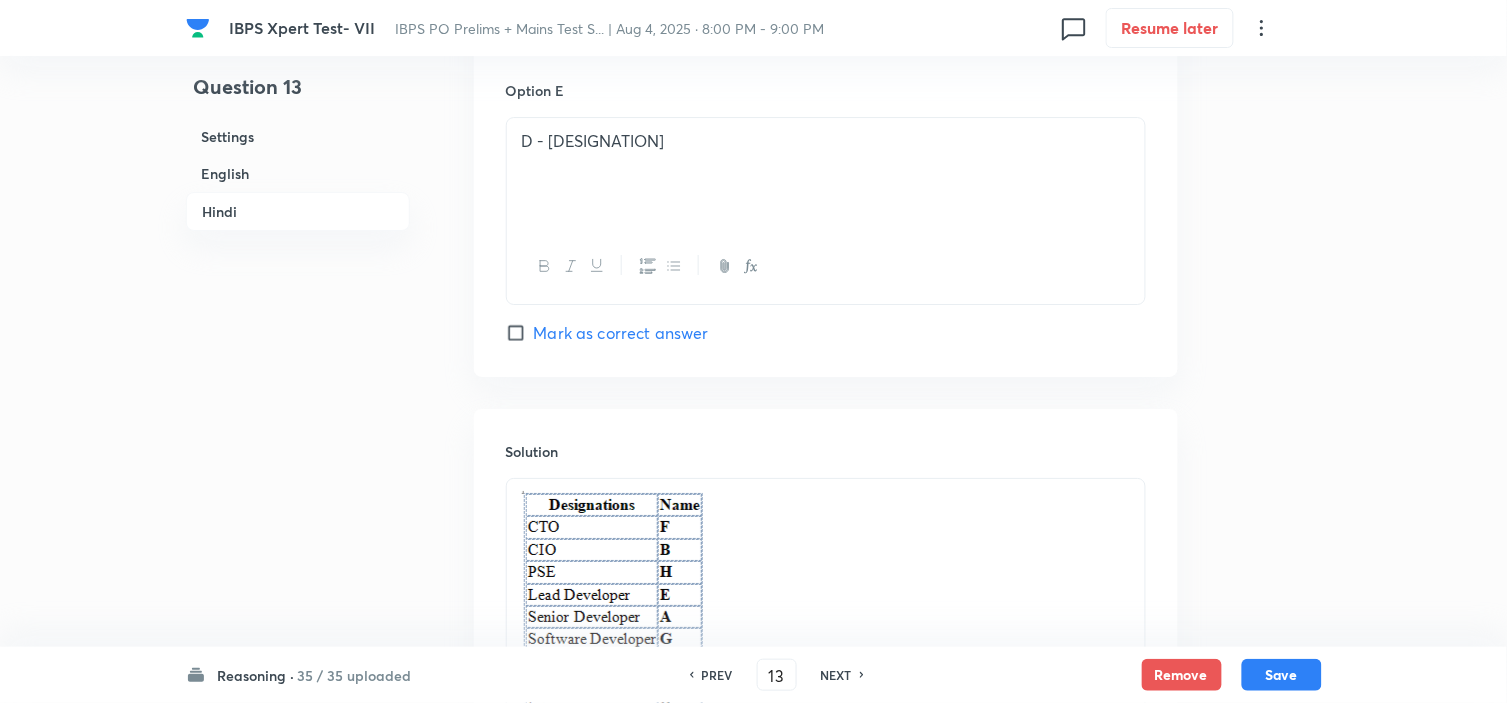 click on "NEXT" at bounding box center (836, 675) 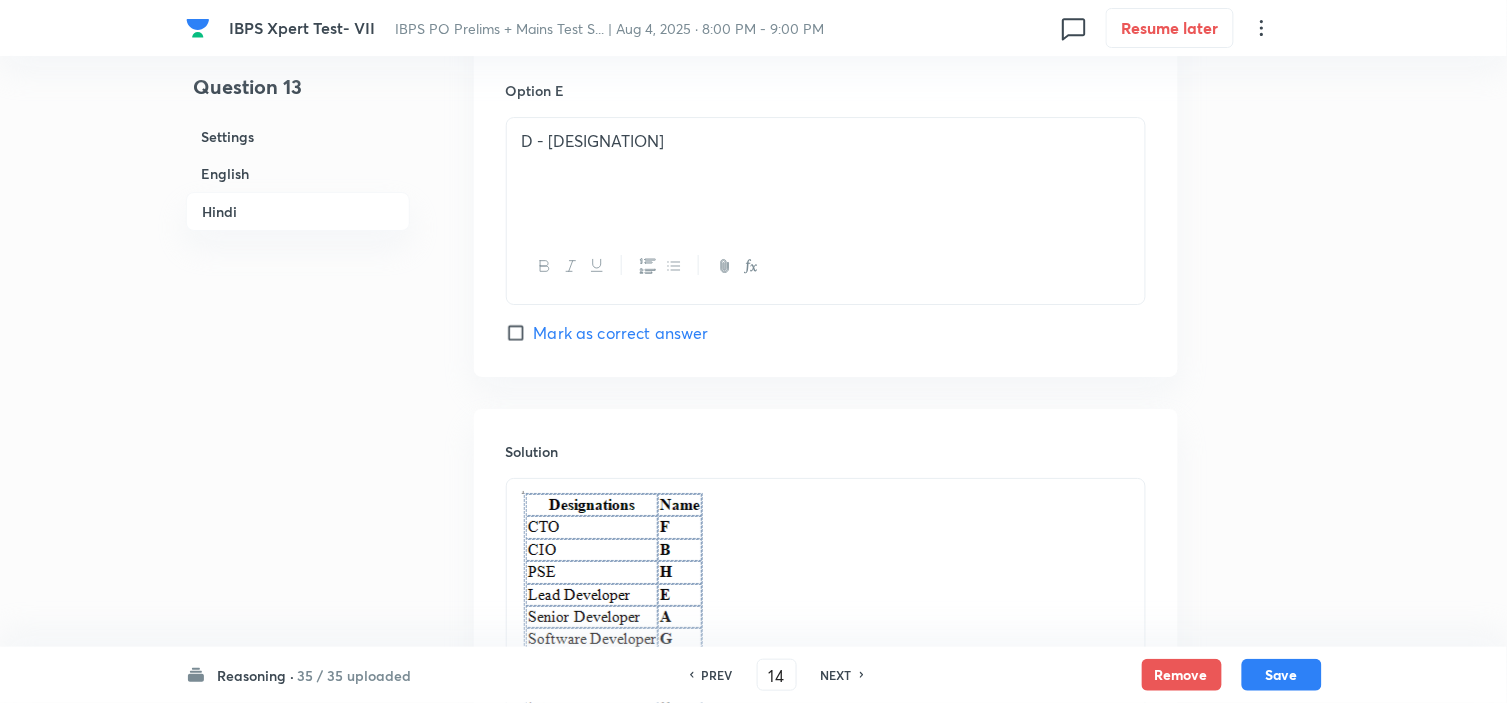 checkbox on "false" 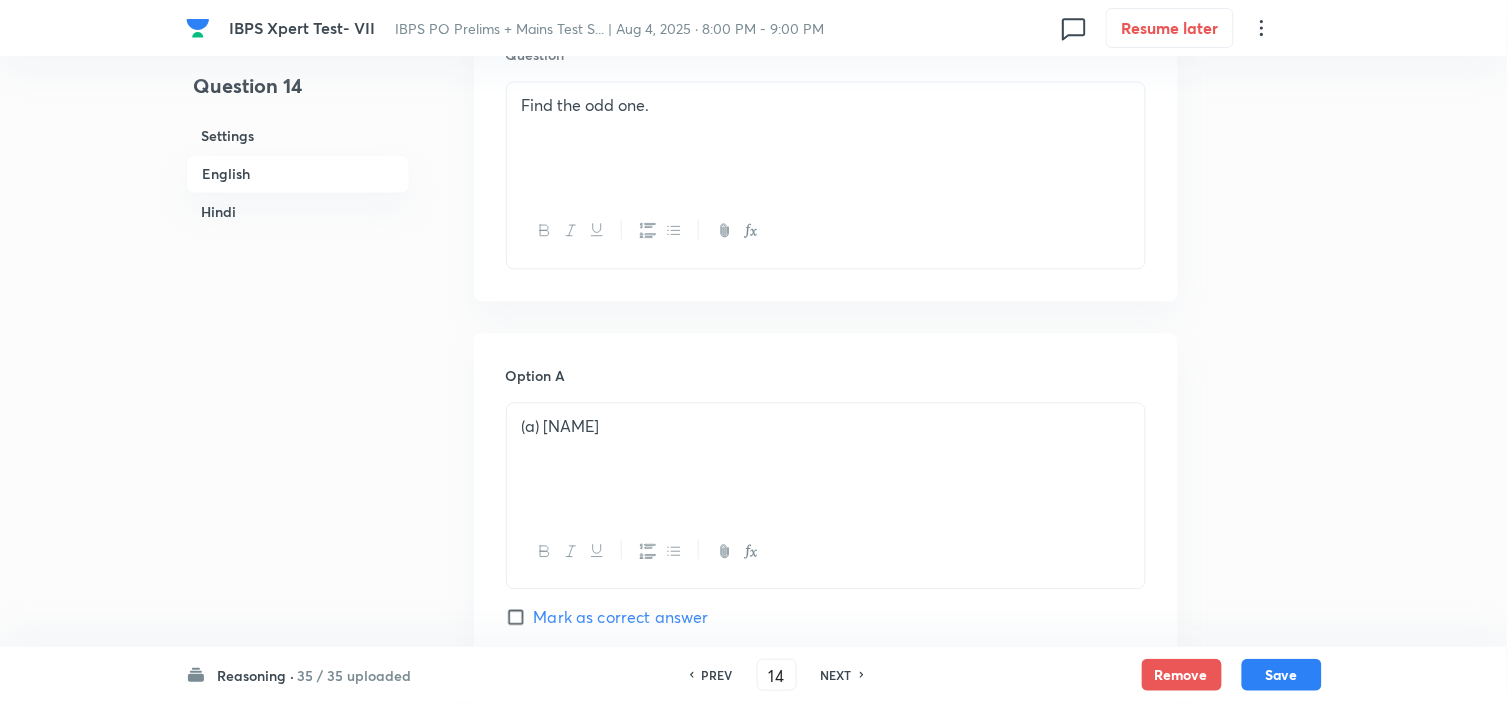 scroll, scrollTop: 735, scrollLeft: 0, axis: vertical 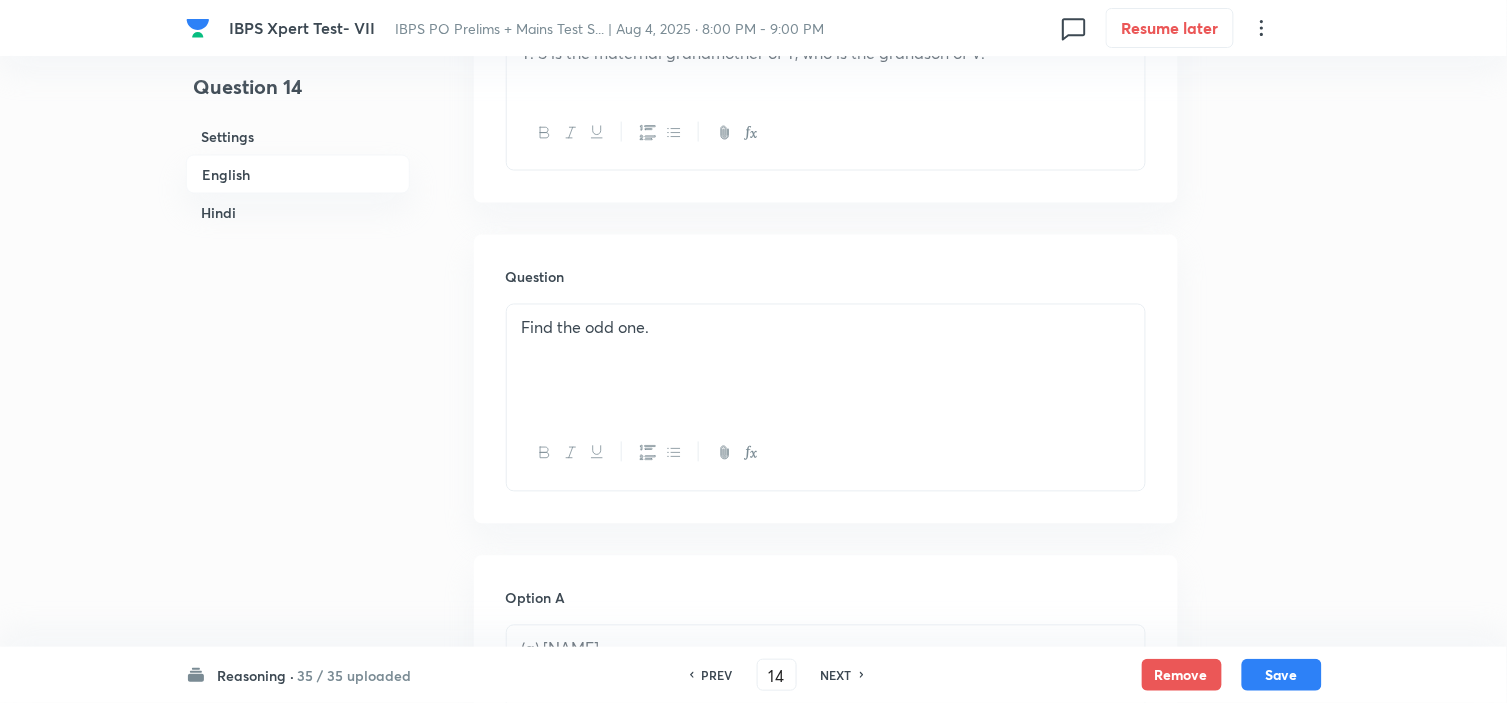 click on "PREV 14 ​ NEXT" at bounding box center [777, 675] 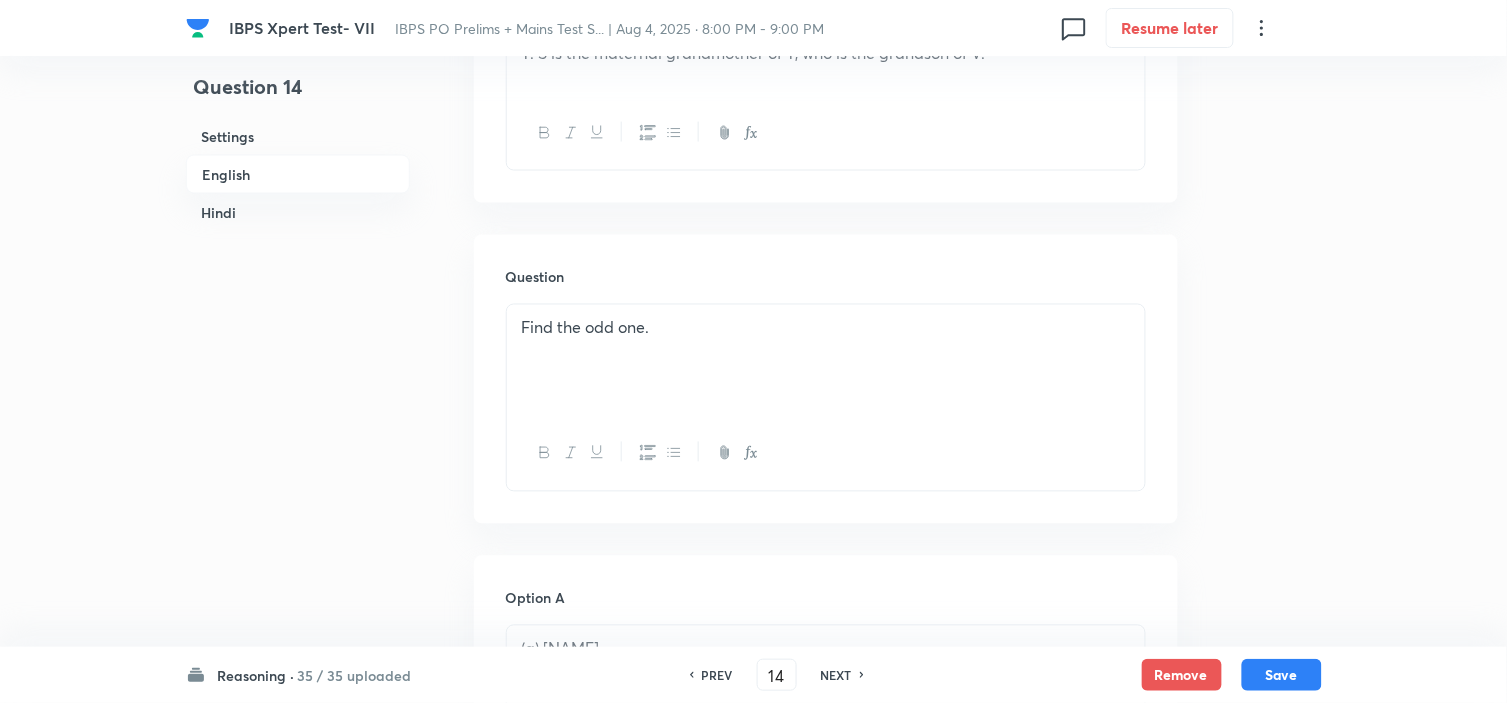 click on "NEXT" at bounding box center (836, 675) 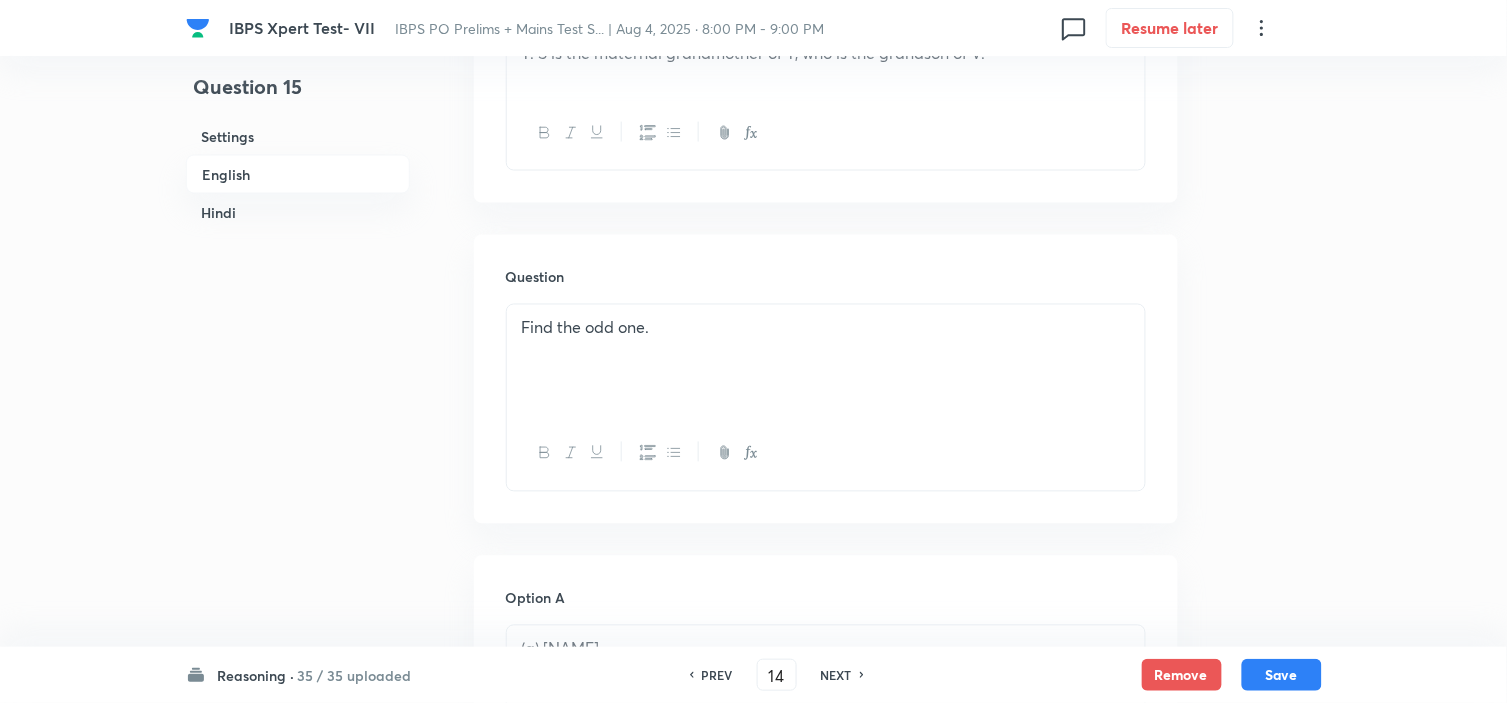 type on "15" 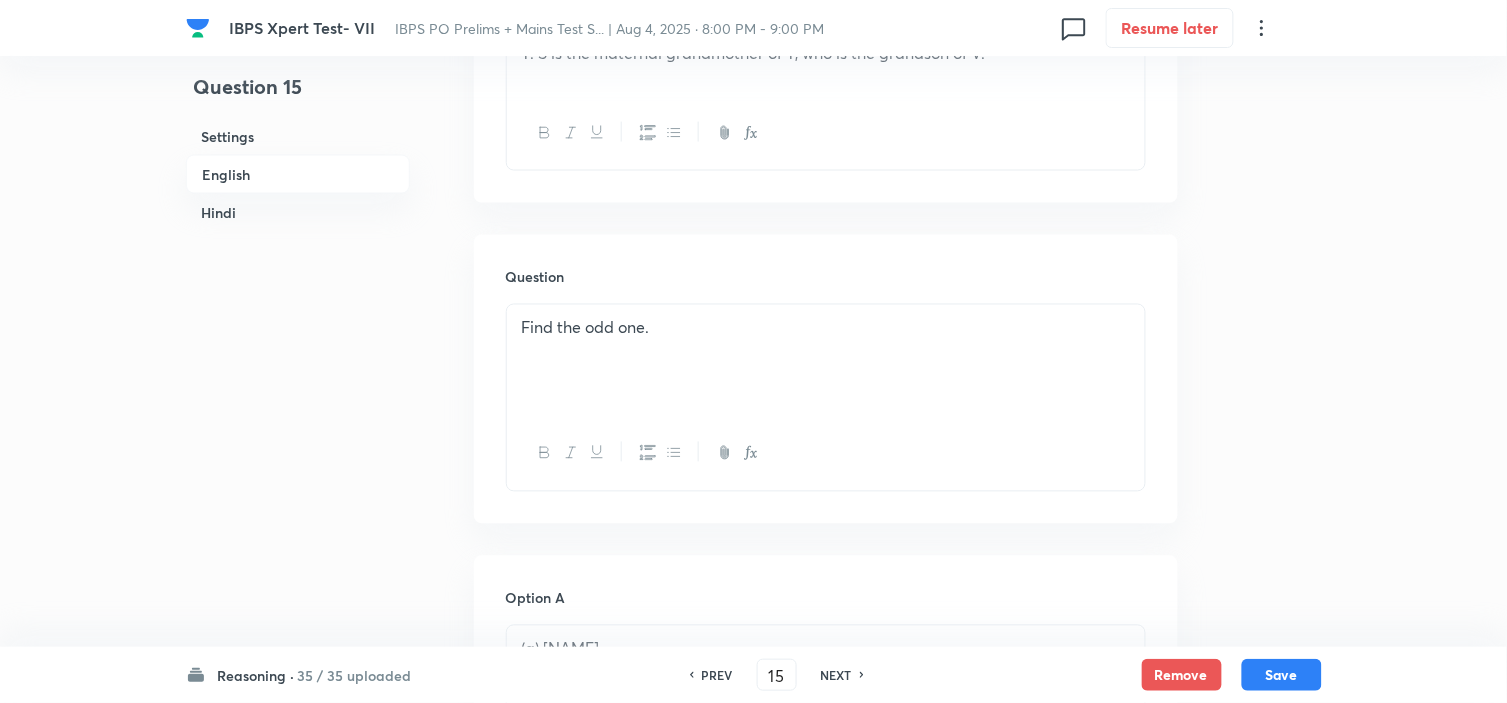 checkbox on "false" 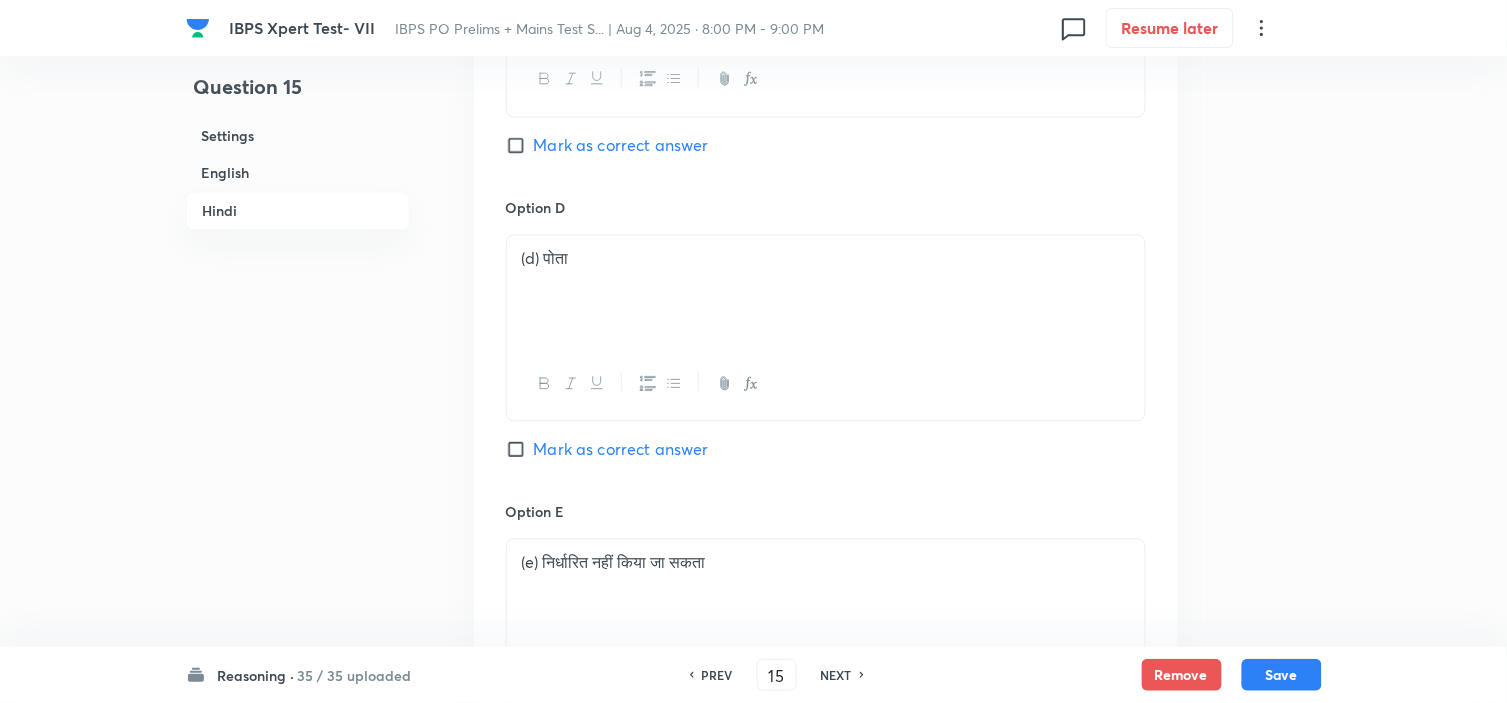 scroll, scrollTop: 5180, scrollLeft: 0, axis: vertical 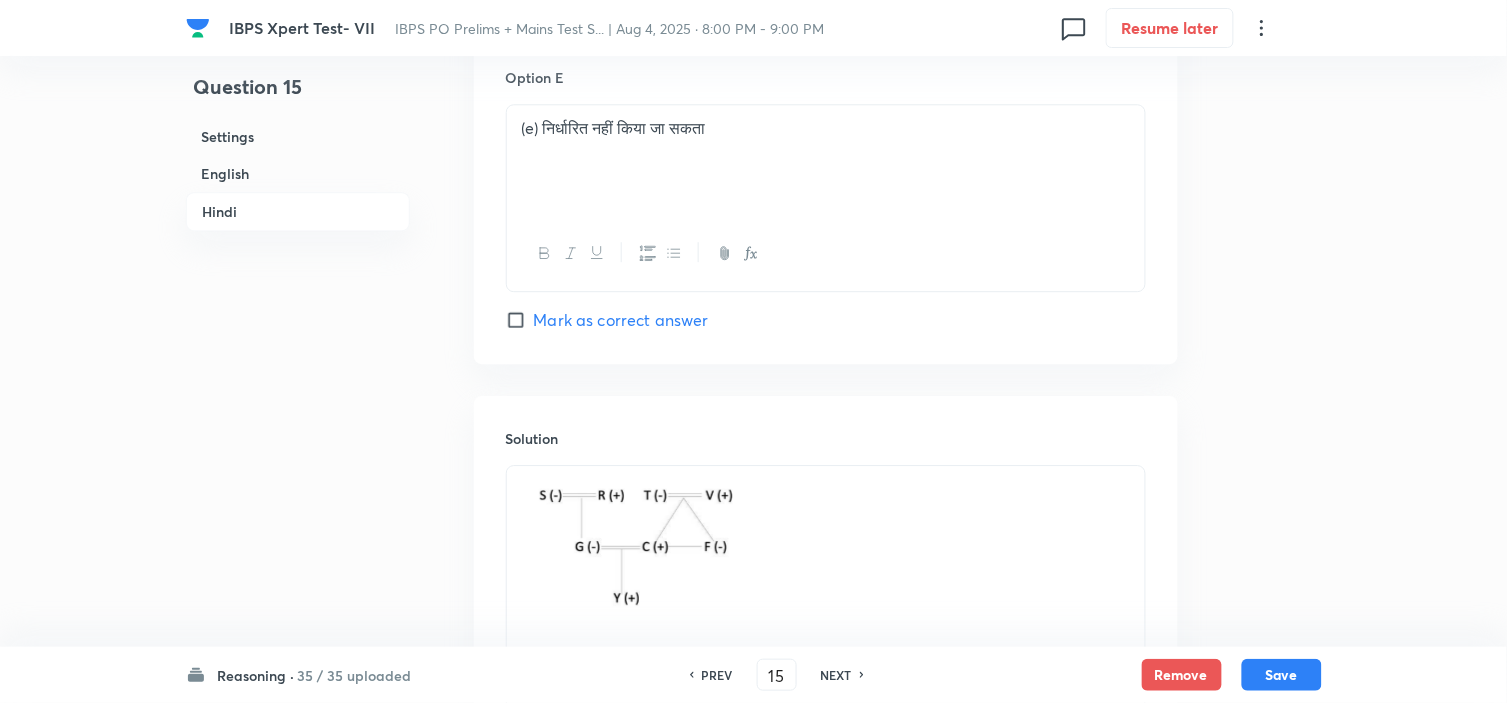 click on "NEXT" at bounding box center (836, 675) 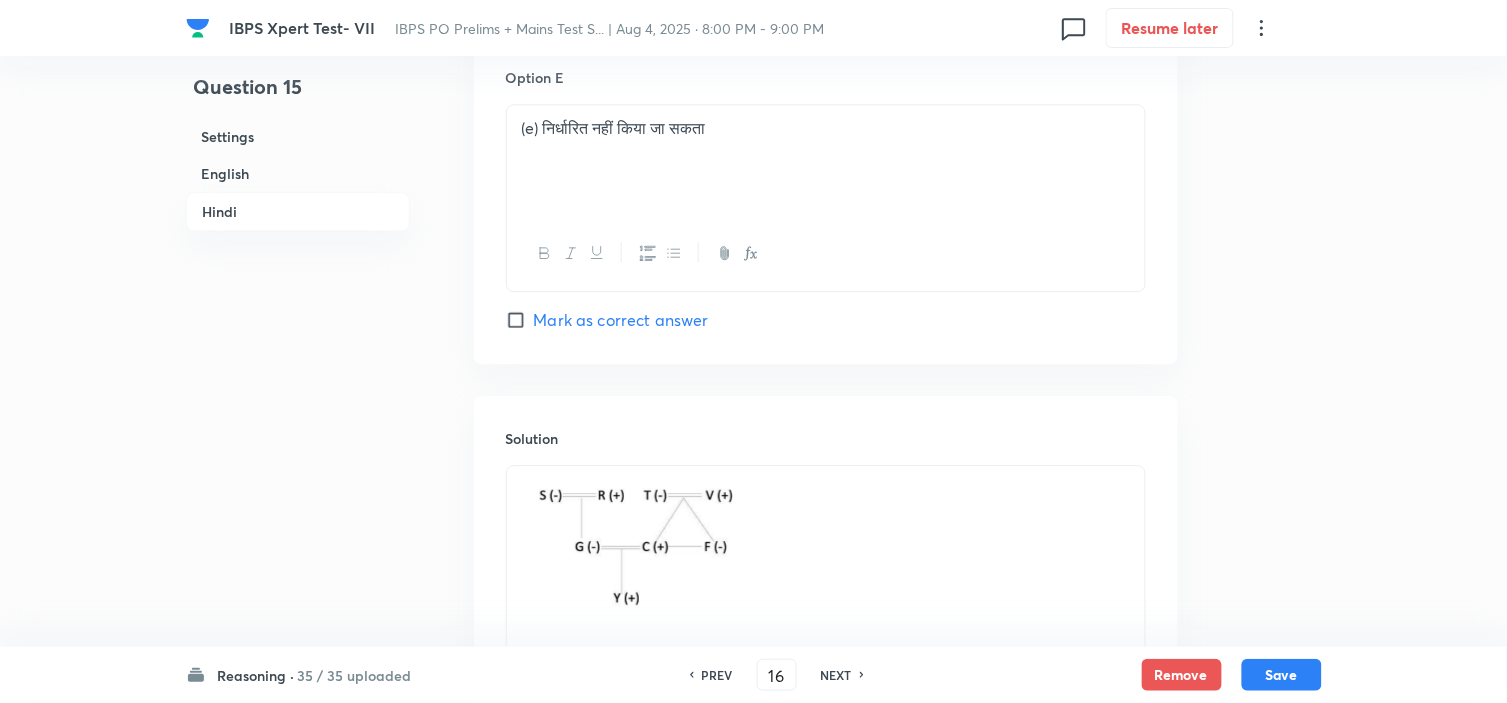 checkbox on "false" 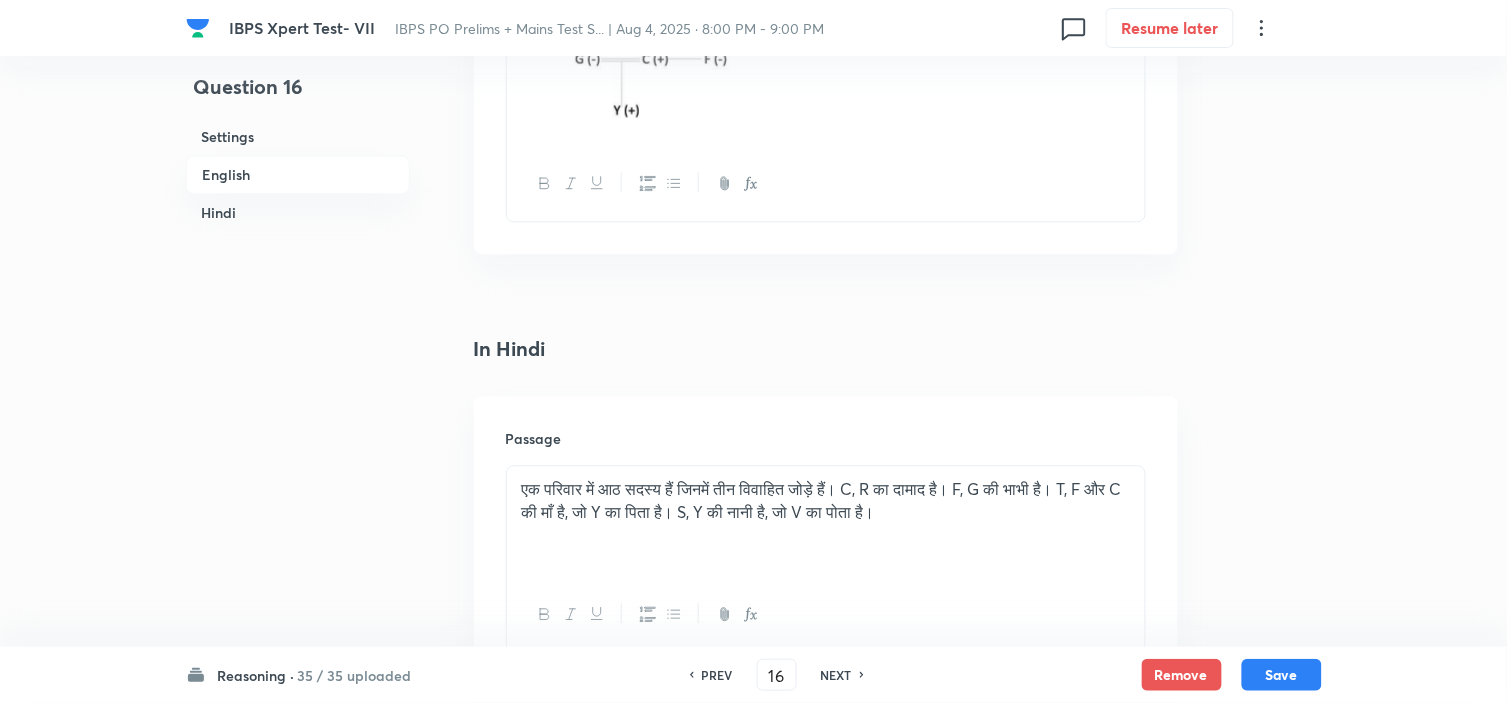 scroll, scrollTop: 2962, scrollLeft: 0, axis: vertical 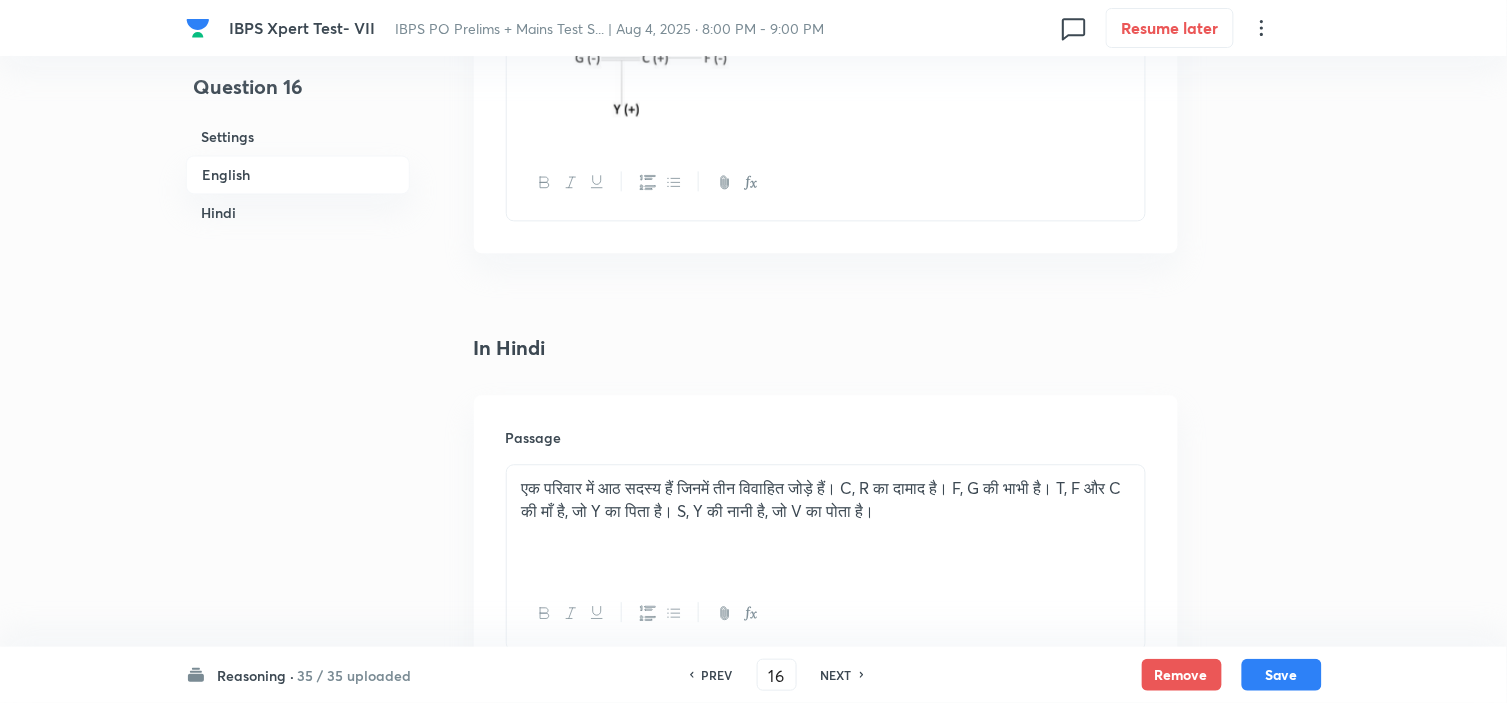 click on "NEXT" at bounding box center (836, 675) 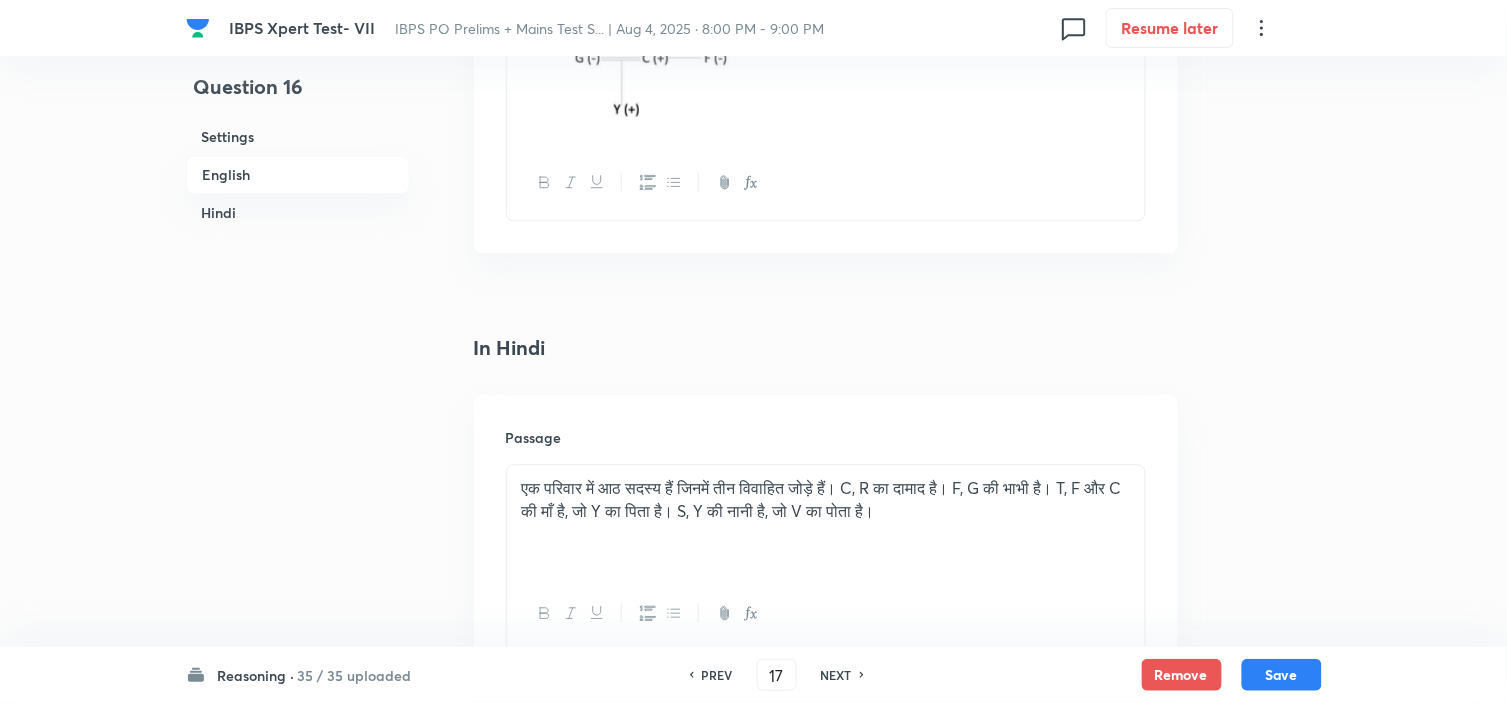 checkbox on "false" 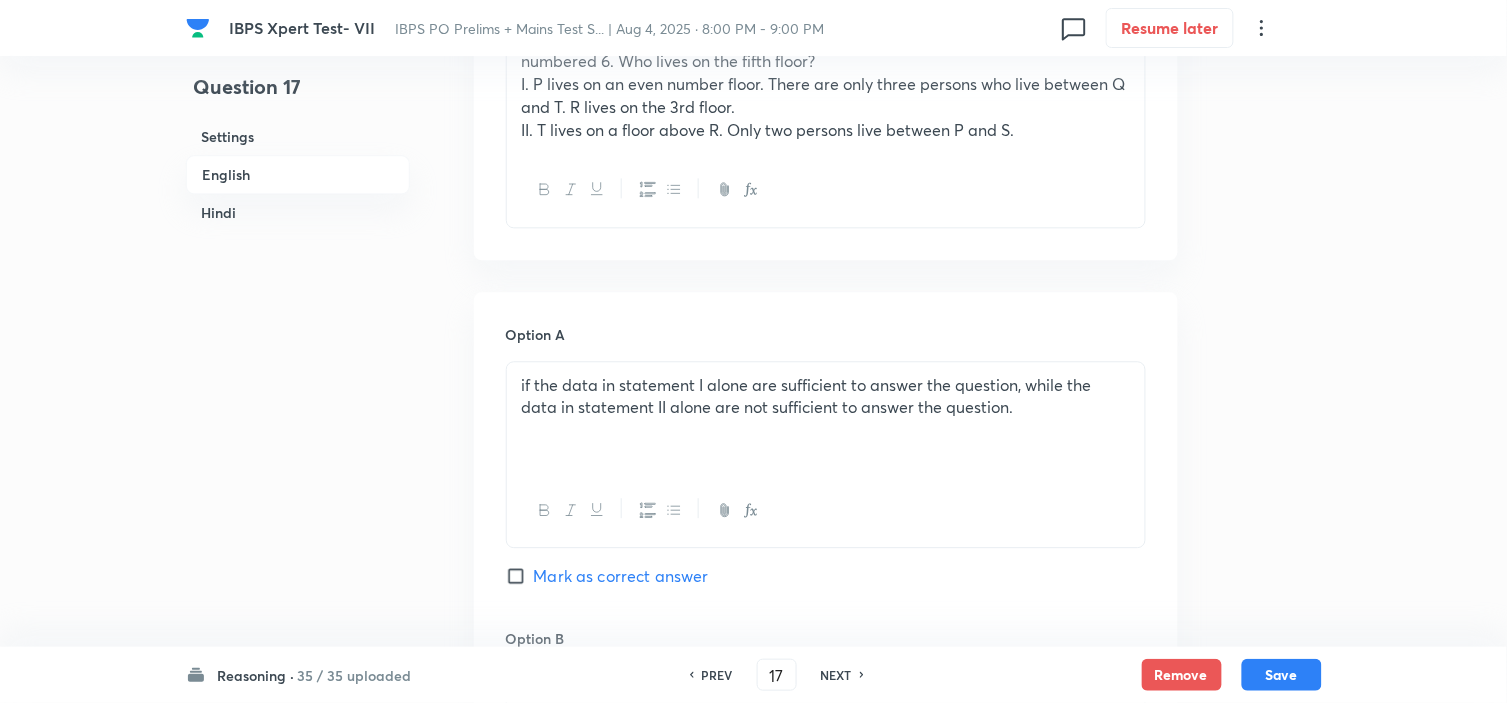 scroll, scrollTop: 517, scrollLeft: 0, axis: vertical 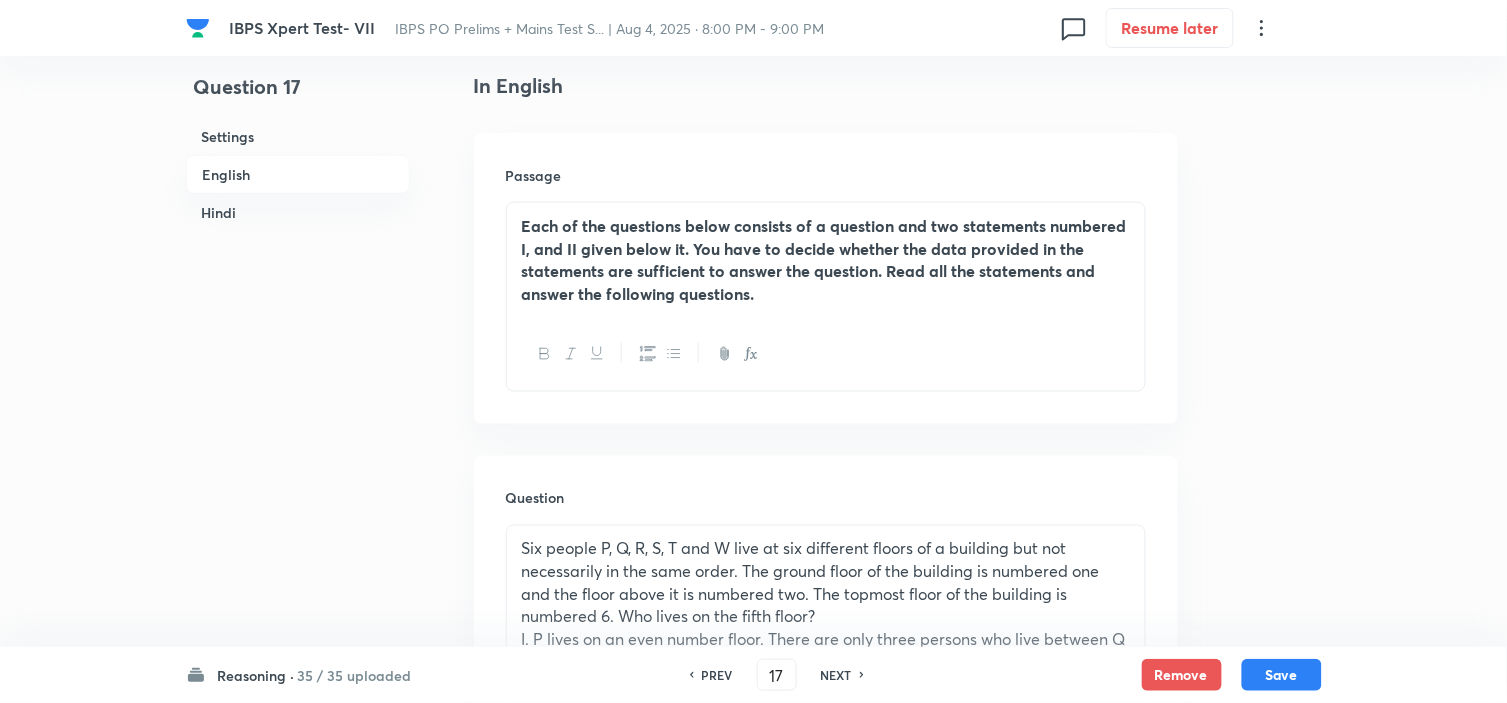 click on "NEXT" at bounding box center (836, 675) 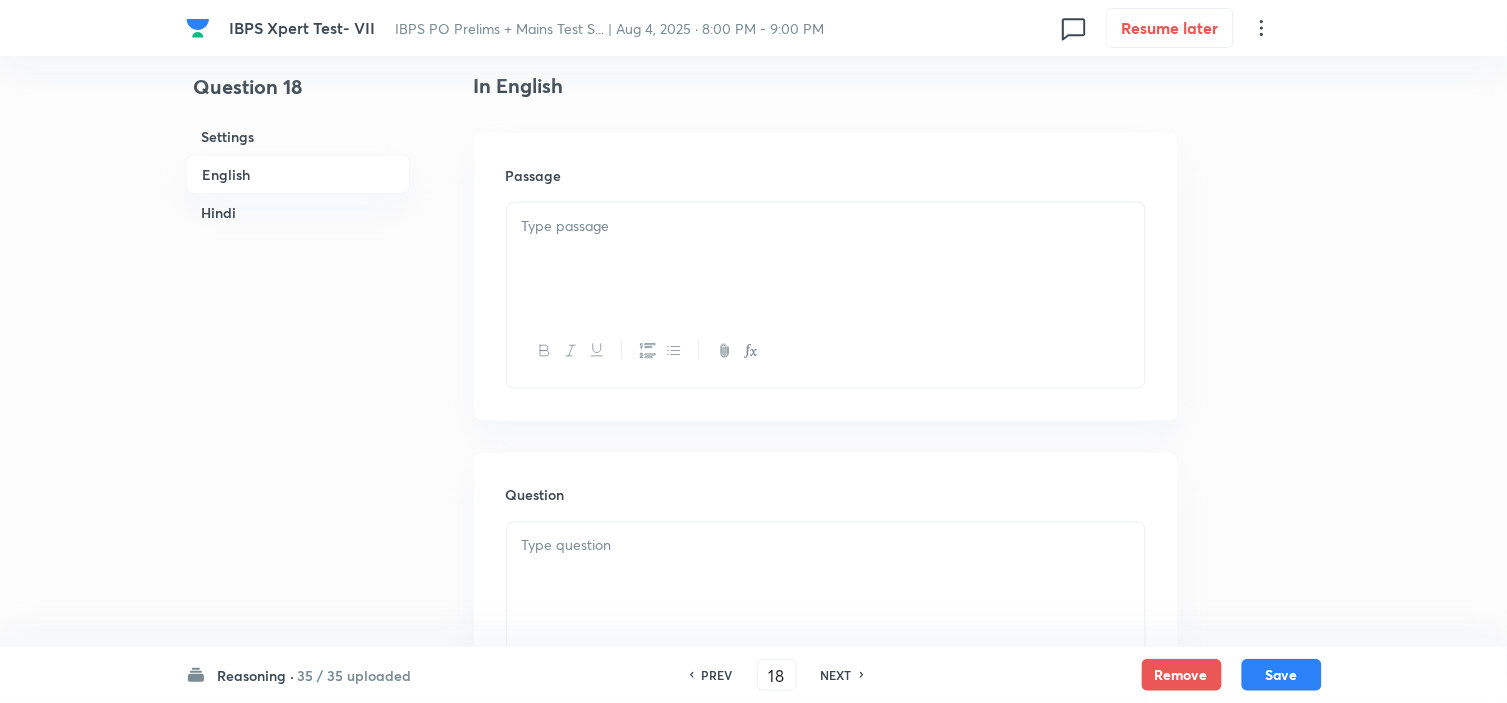 checkbox on "false" 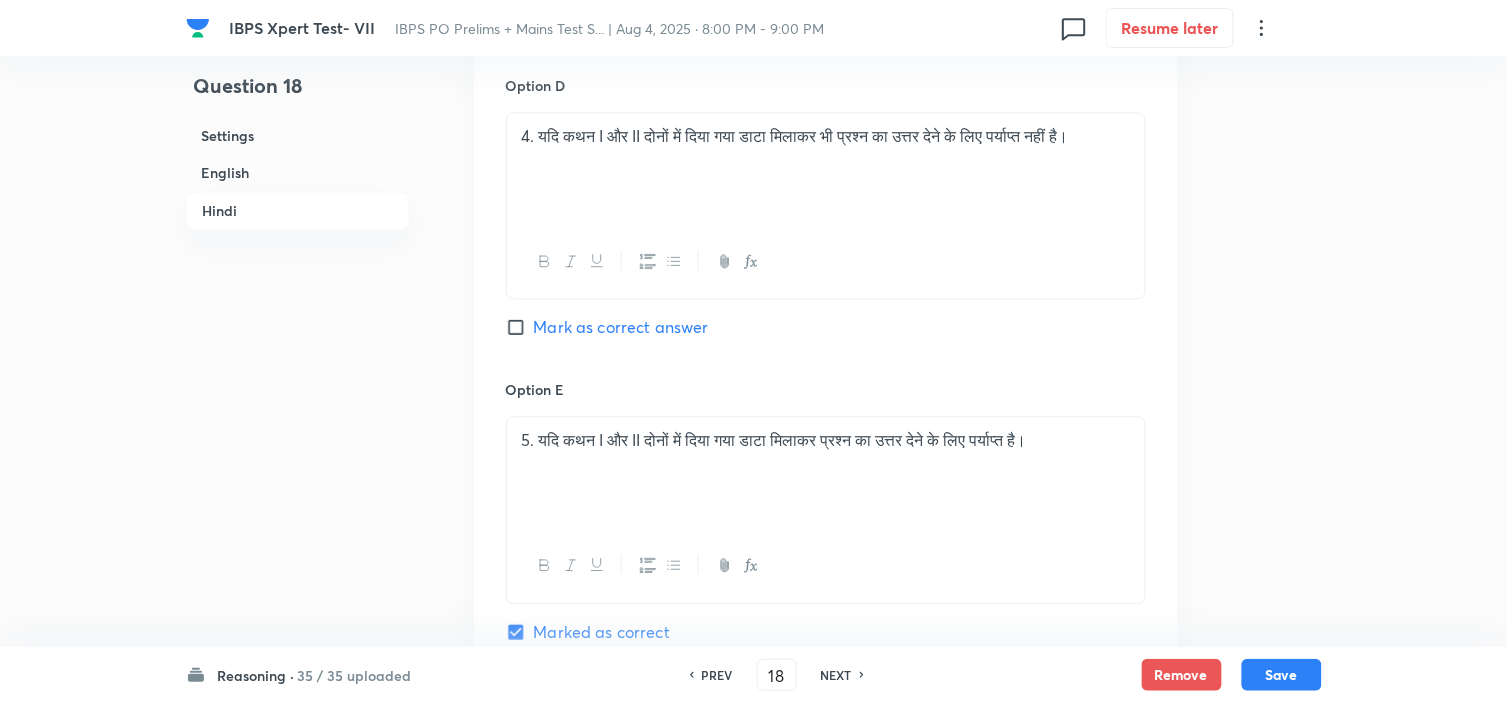 scroll, scrollTop: 5184, scrollLeft: 0, axis: vertical 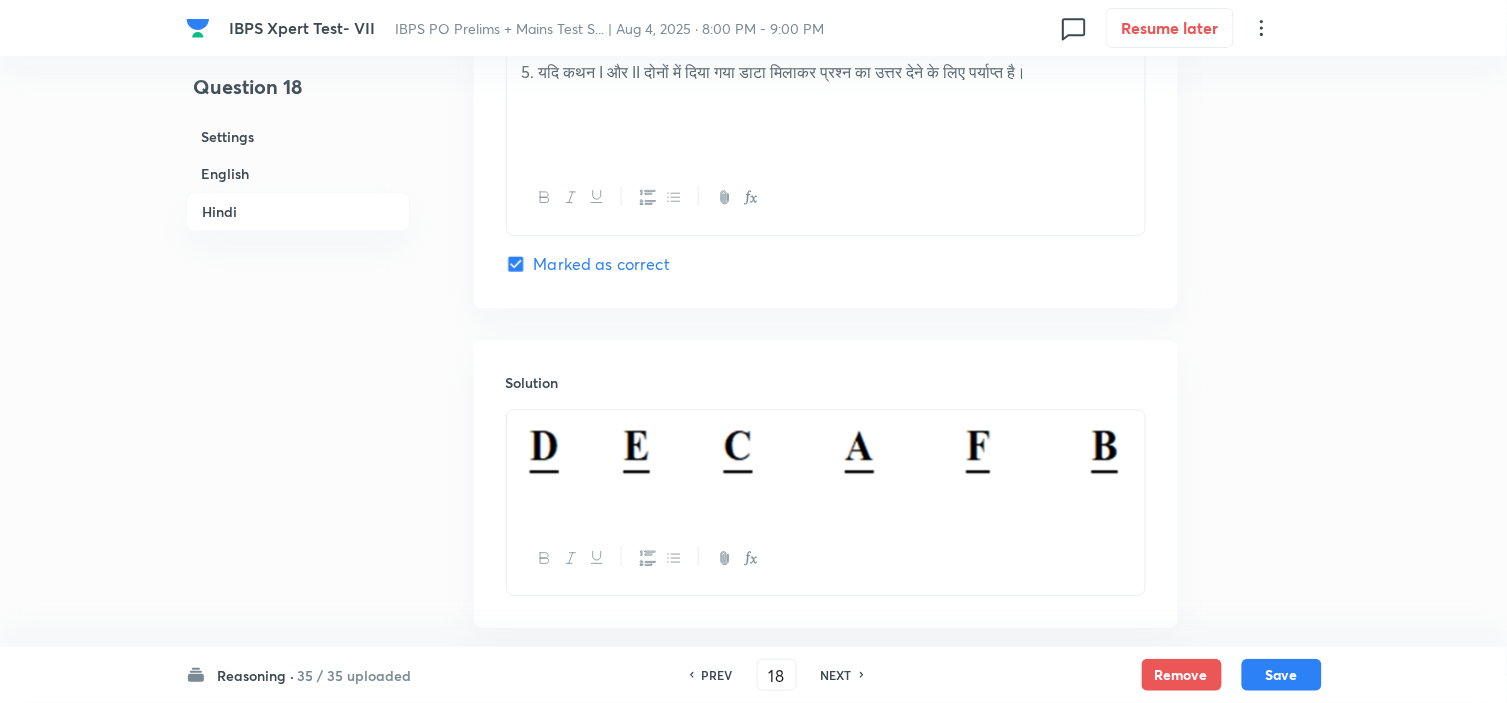 click on "NEXT" at bounding box center [836, 675] 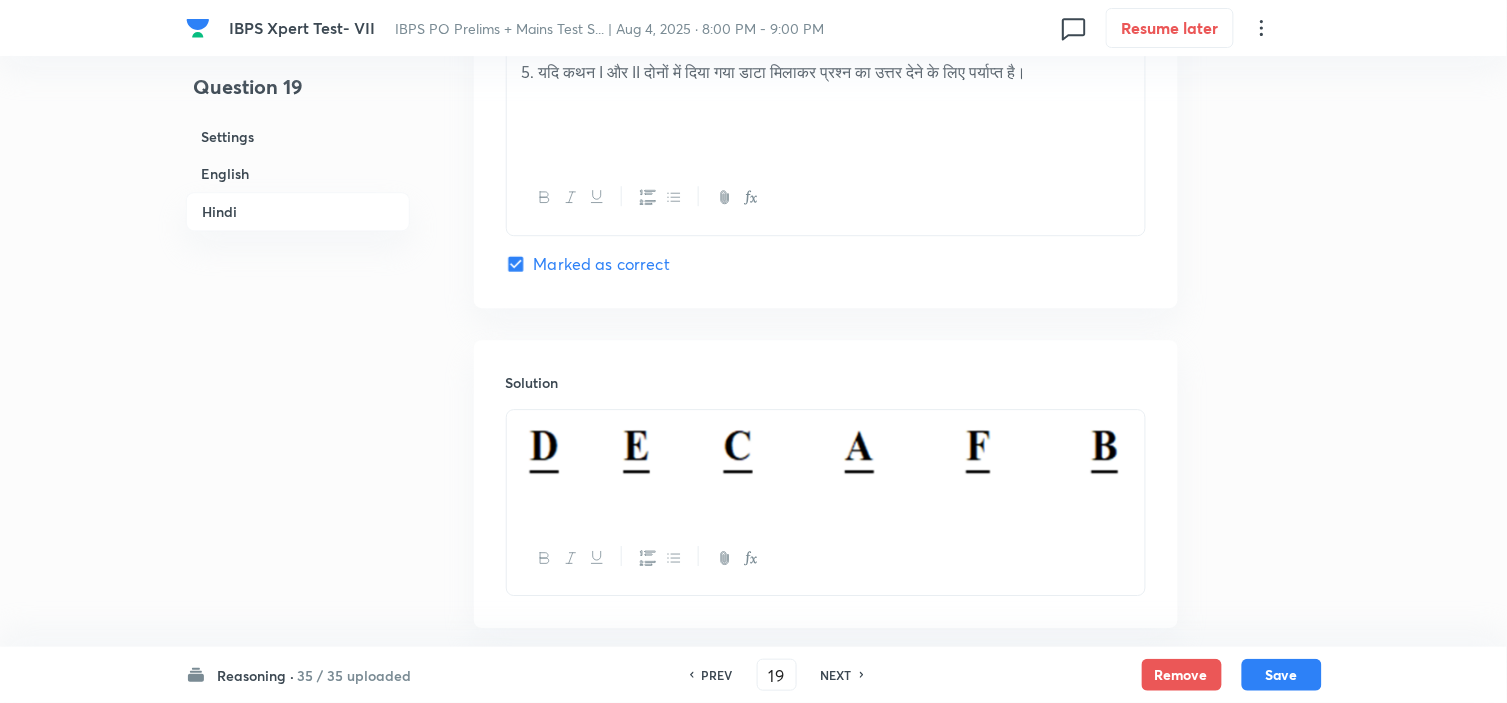 checkbox on "false" 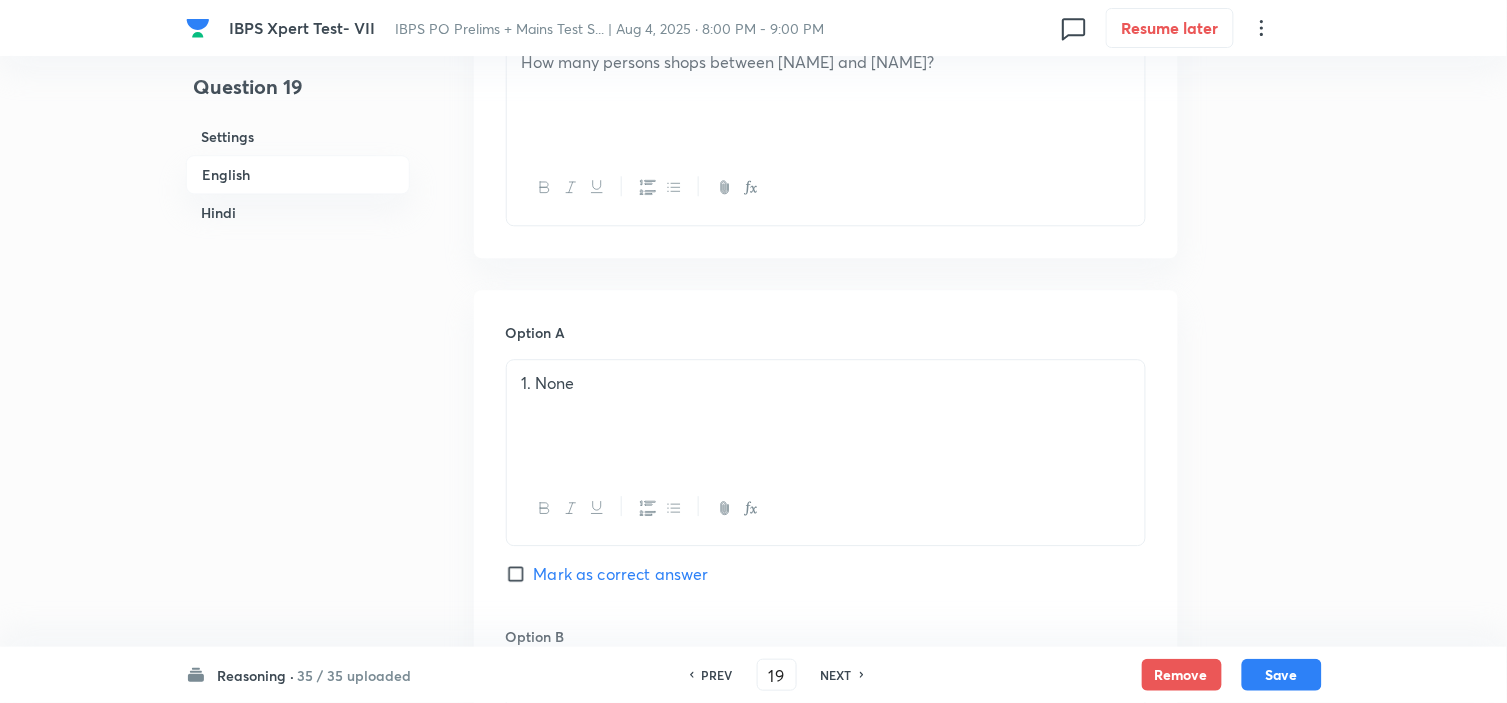 scroll, scrollTop: 962, scrollLeft: 0, axis: vertical 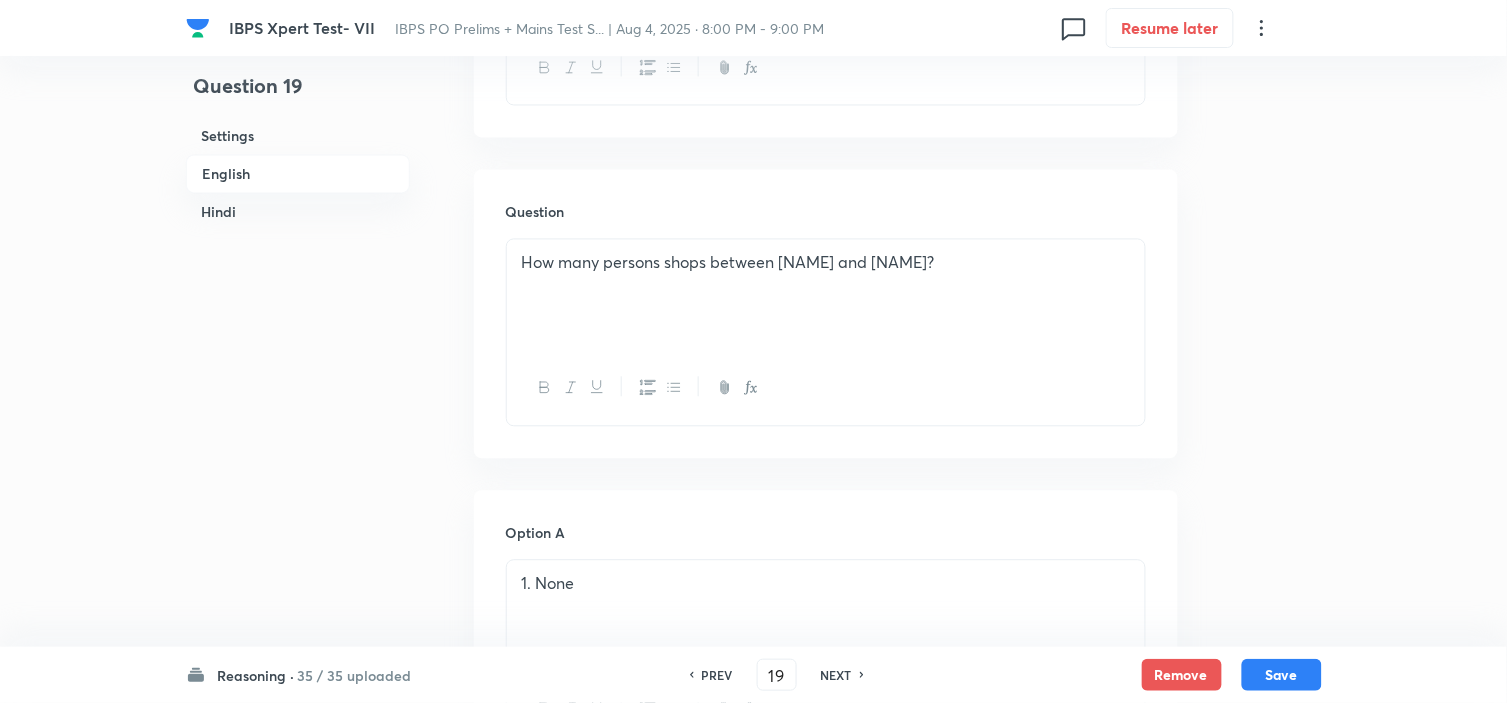 click on "NEXT" at bounding box center [836, 675] 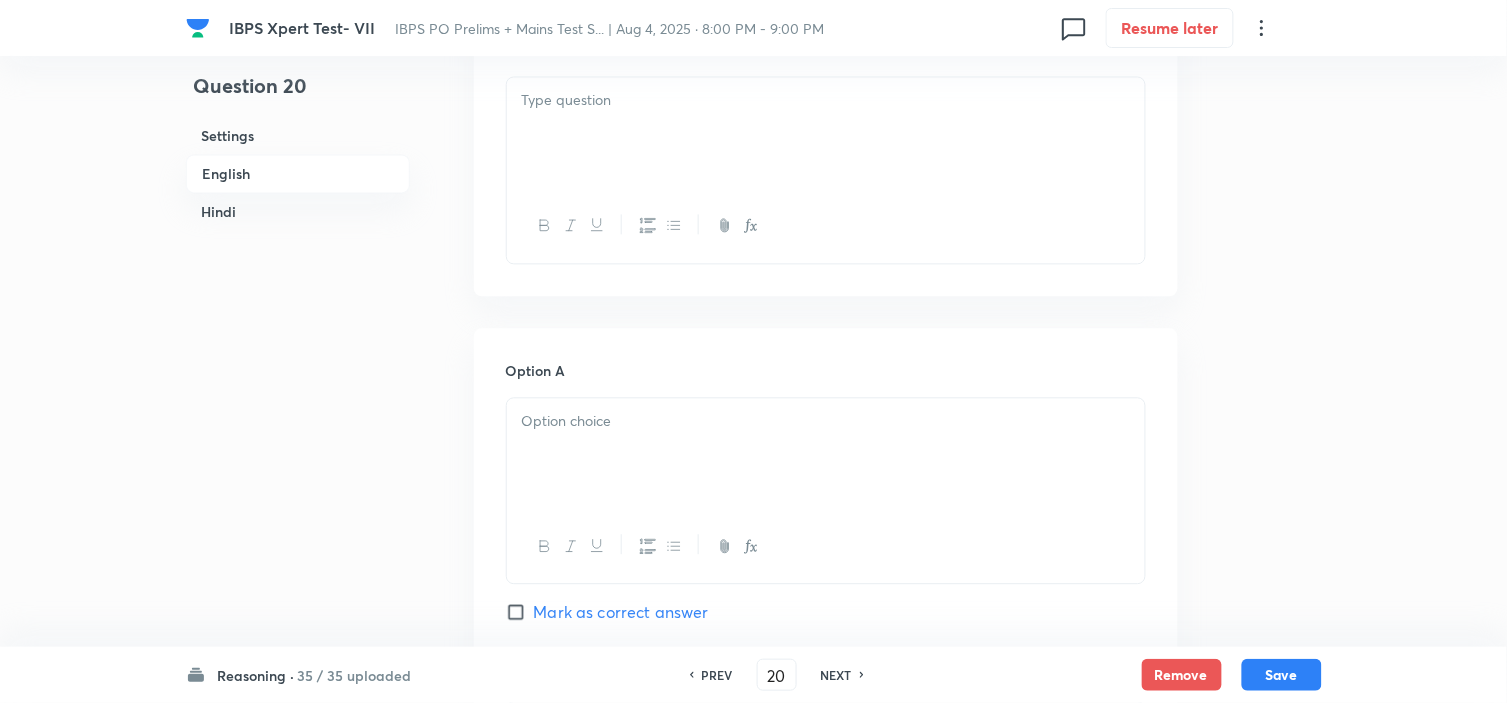 checkbox on "false" 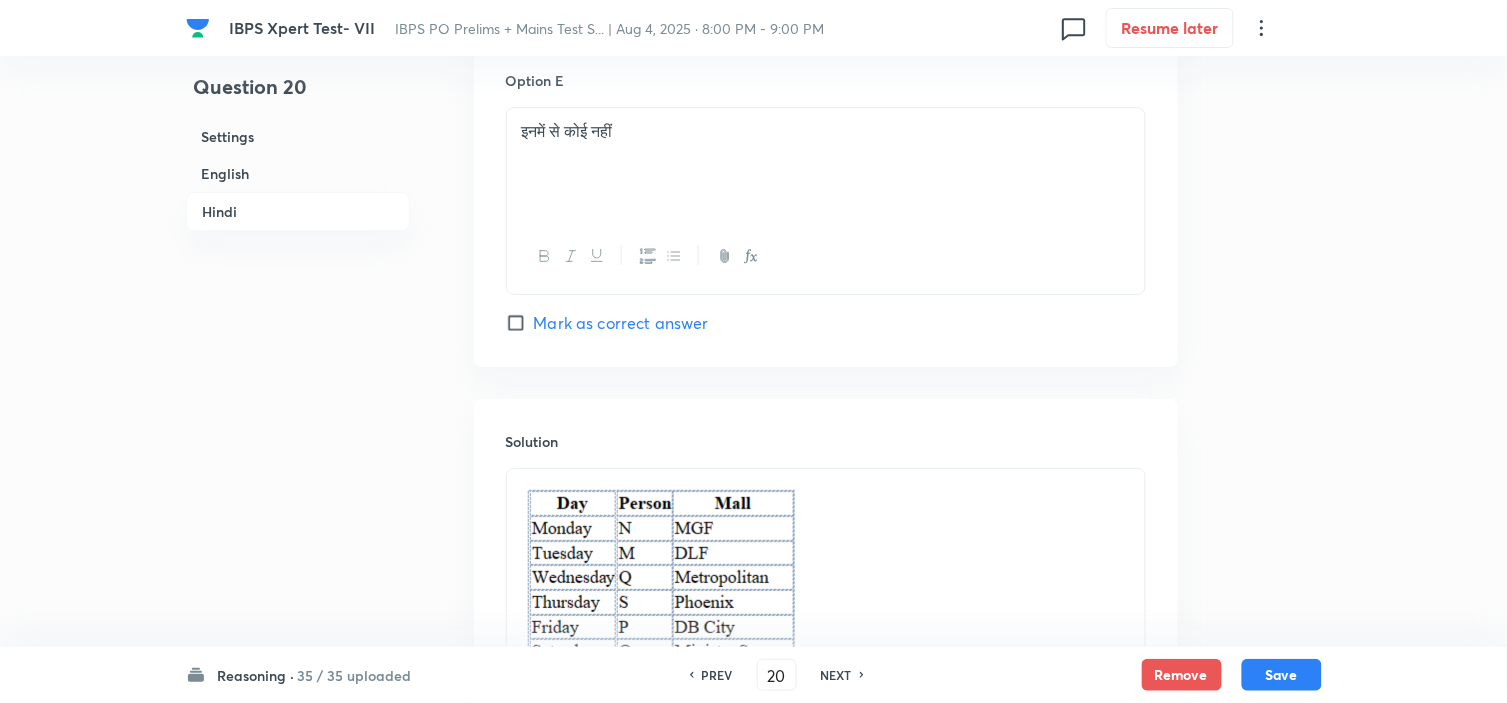 scroll, scrollTop: 5628, scrollLeft: 0, axis: vertical 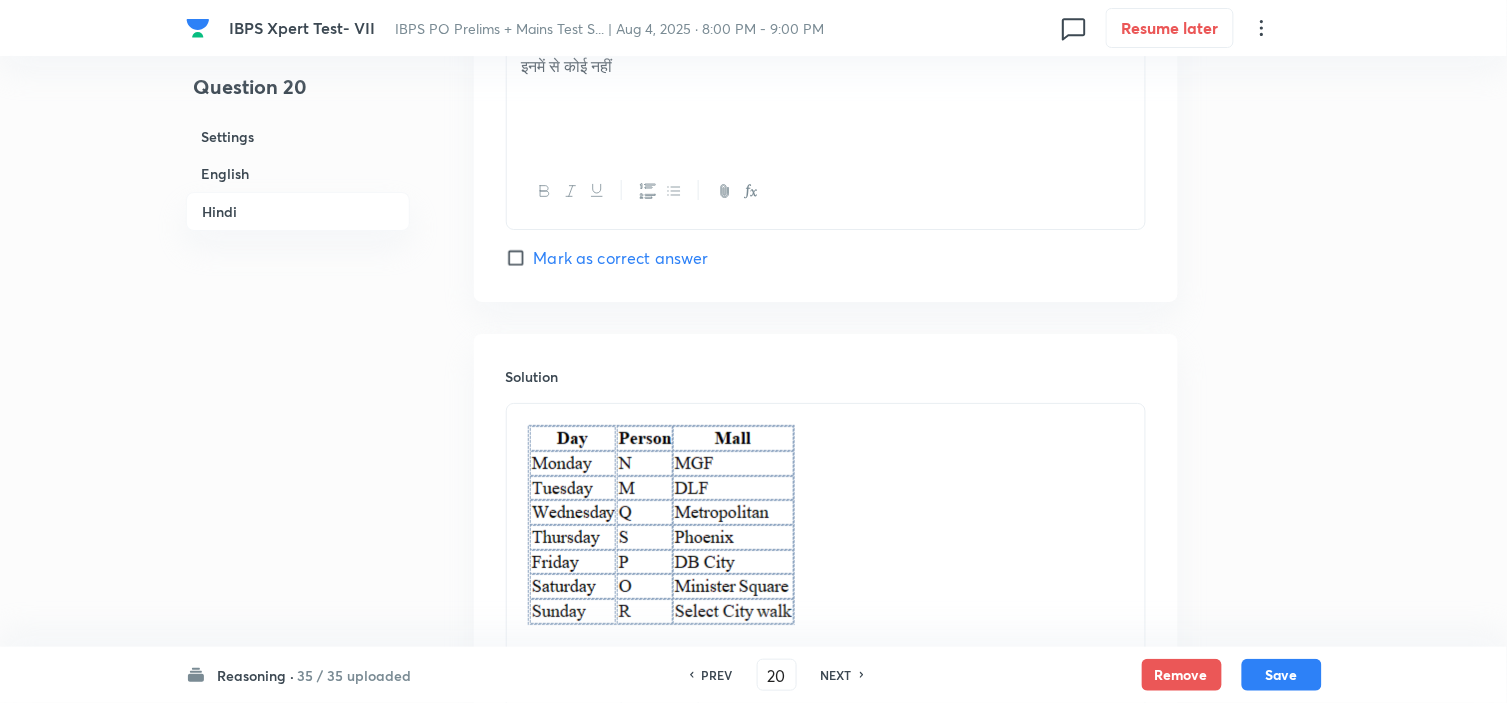 click on "NEXT" at bounding box center (836, 675) 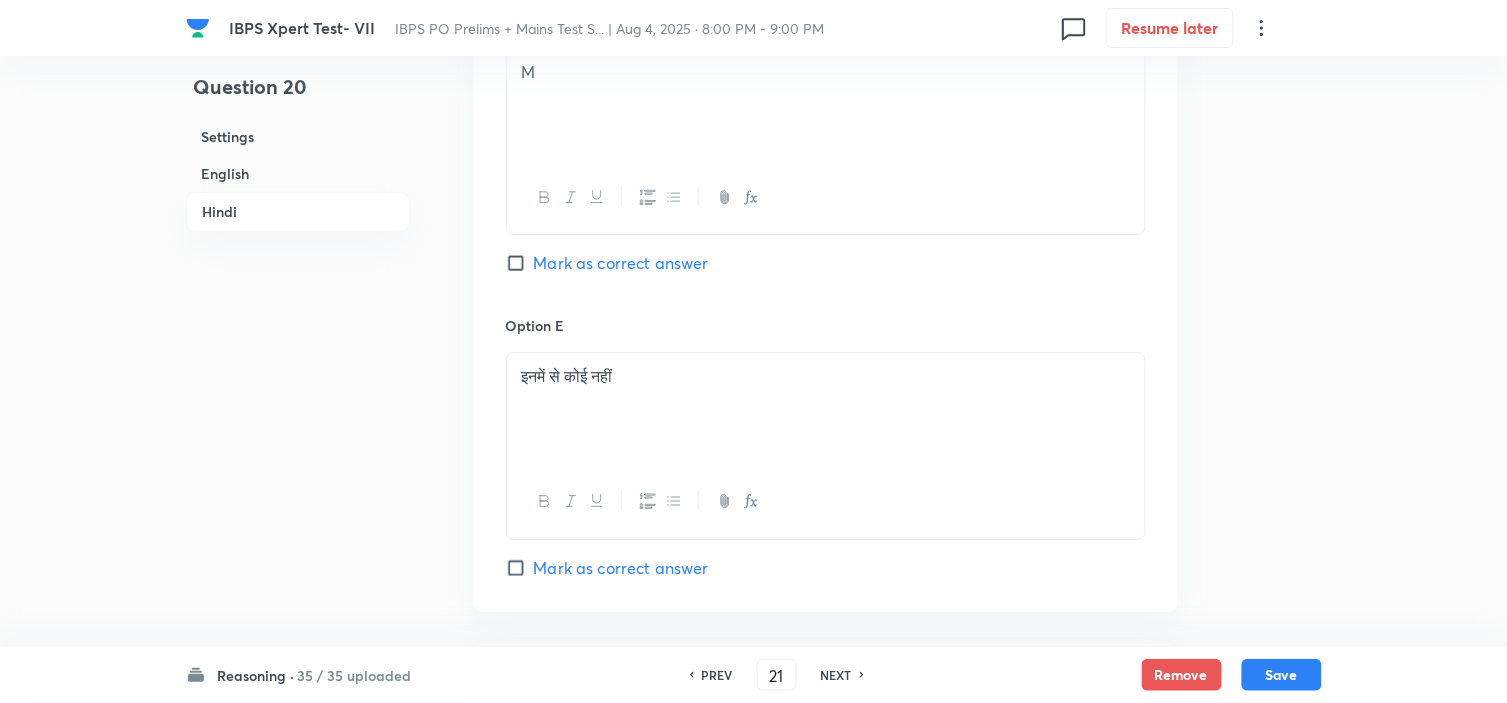 checkbox on "false" 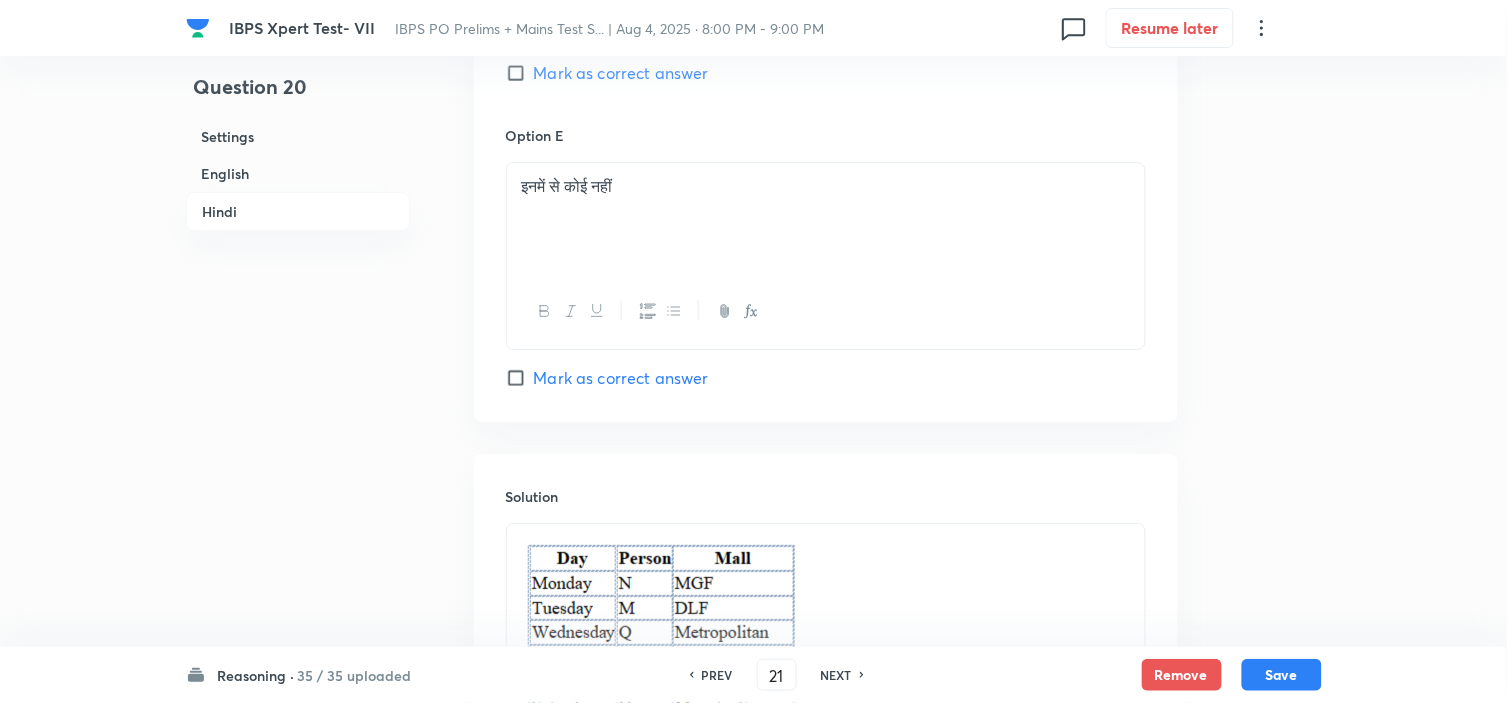 checkbox on "true" 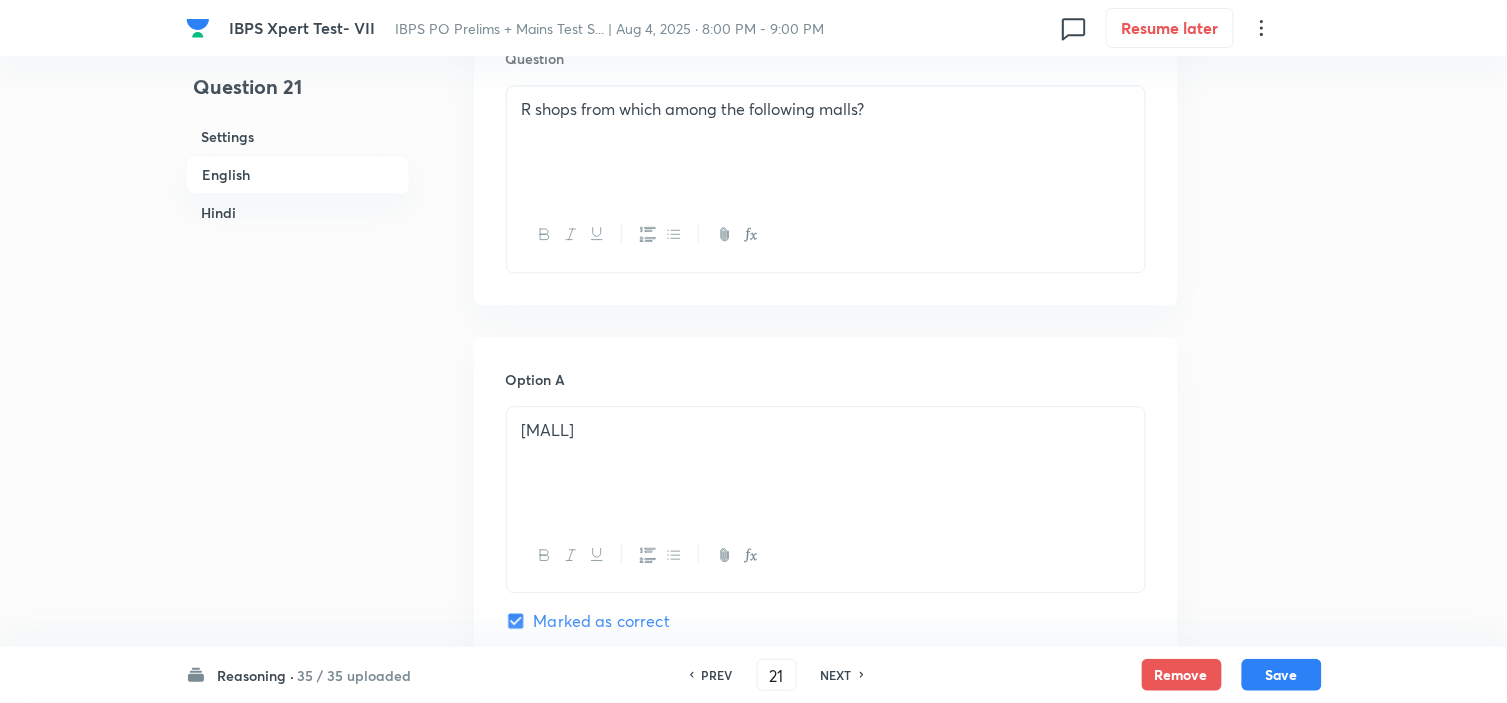 scroll, scrollTop: 851, scrollLeft: 0, axis: vertical 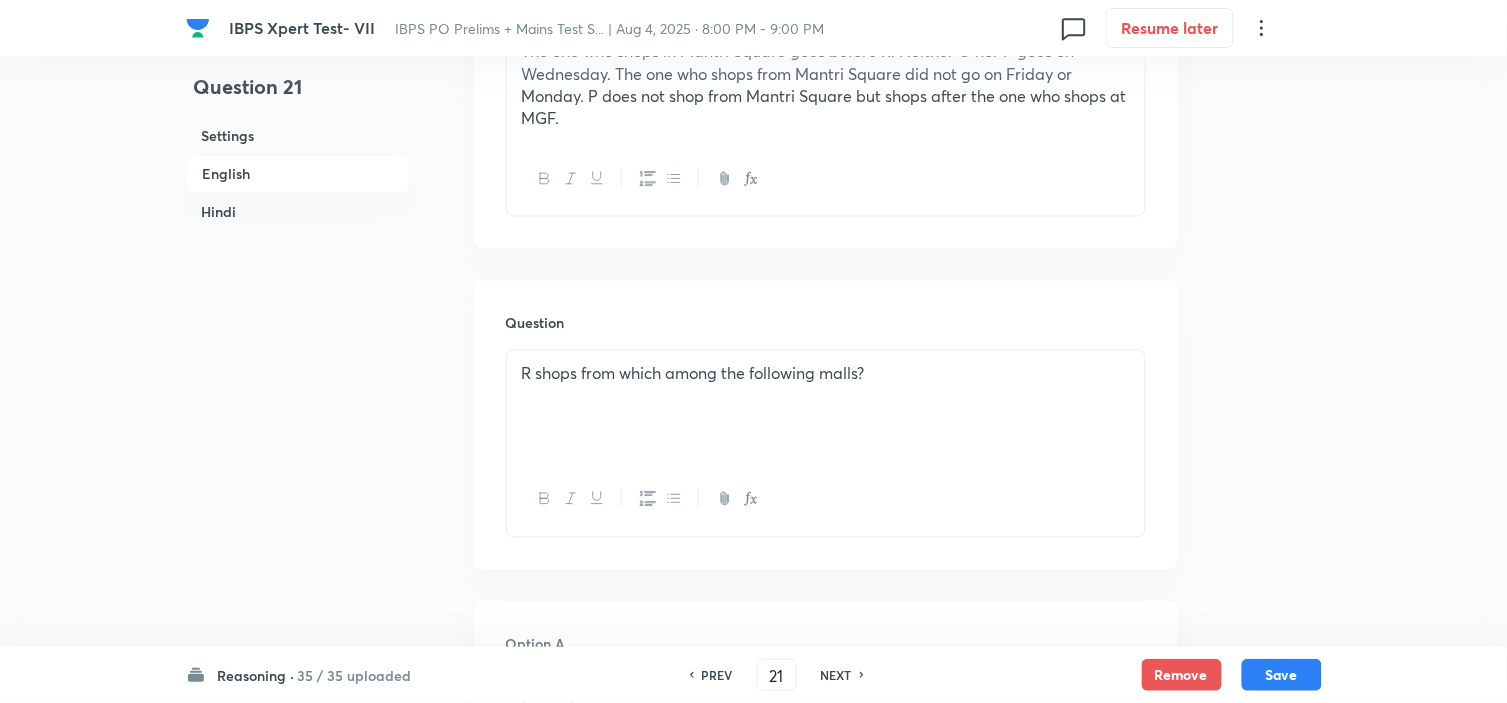 click on "NEXT" at bounding box center (836, 675) 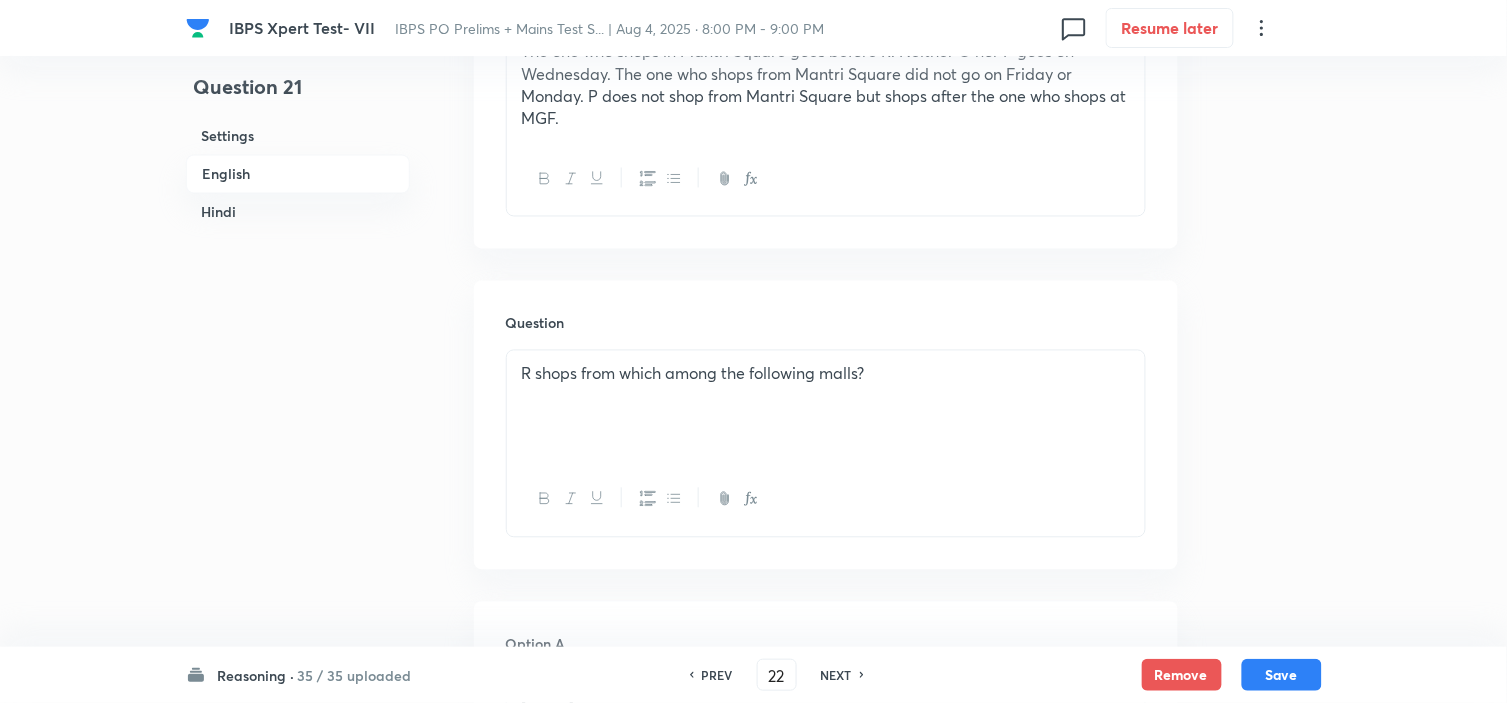 checkbox on "false" 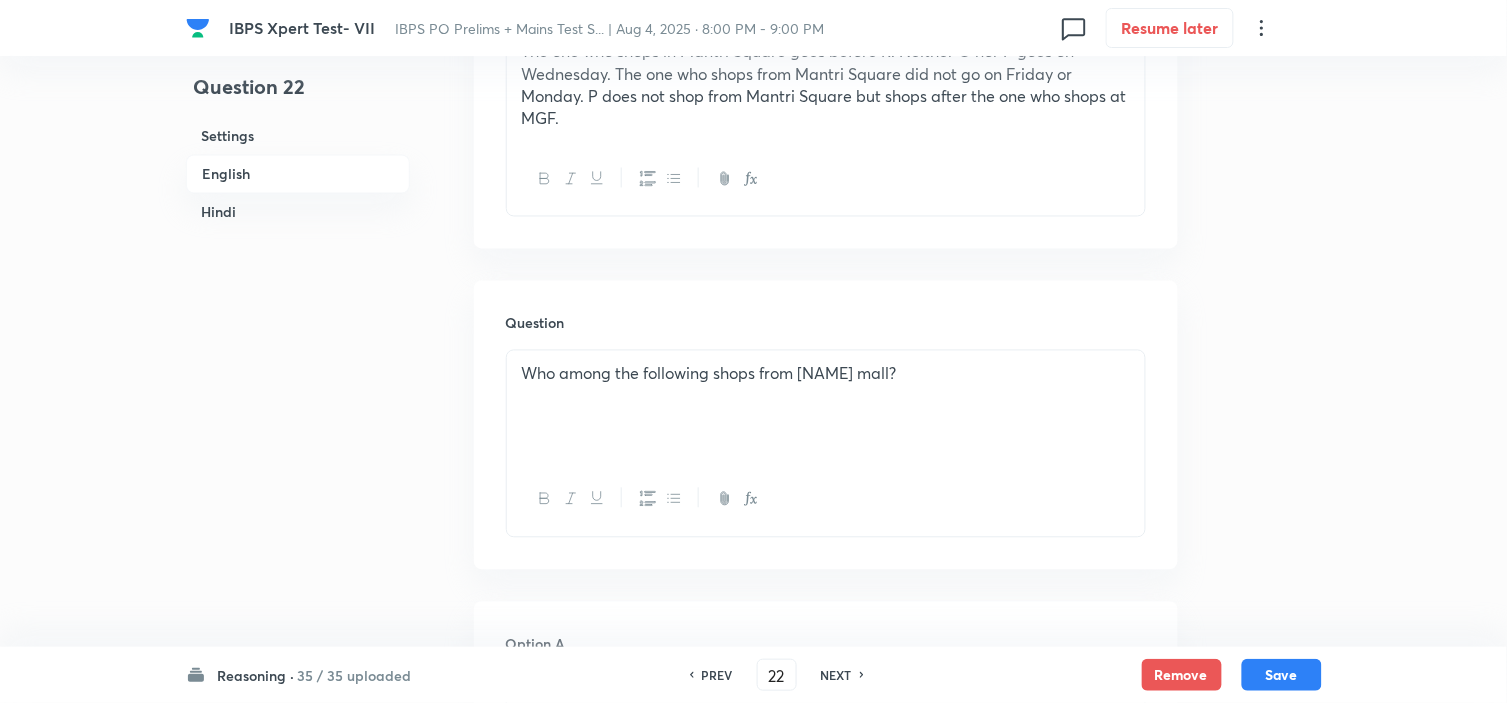 checkbox on "true" 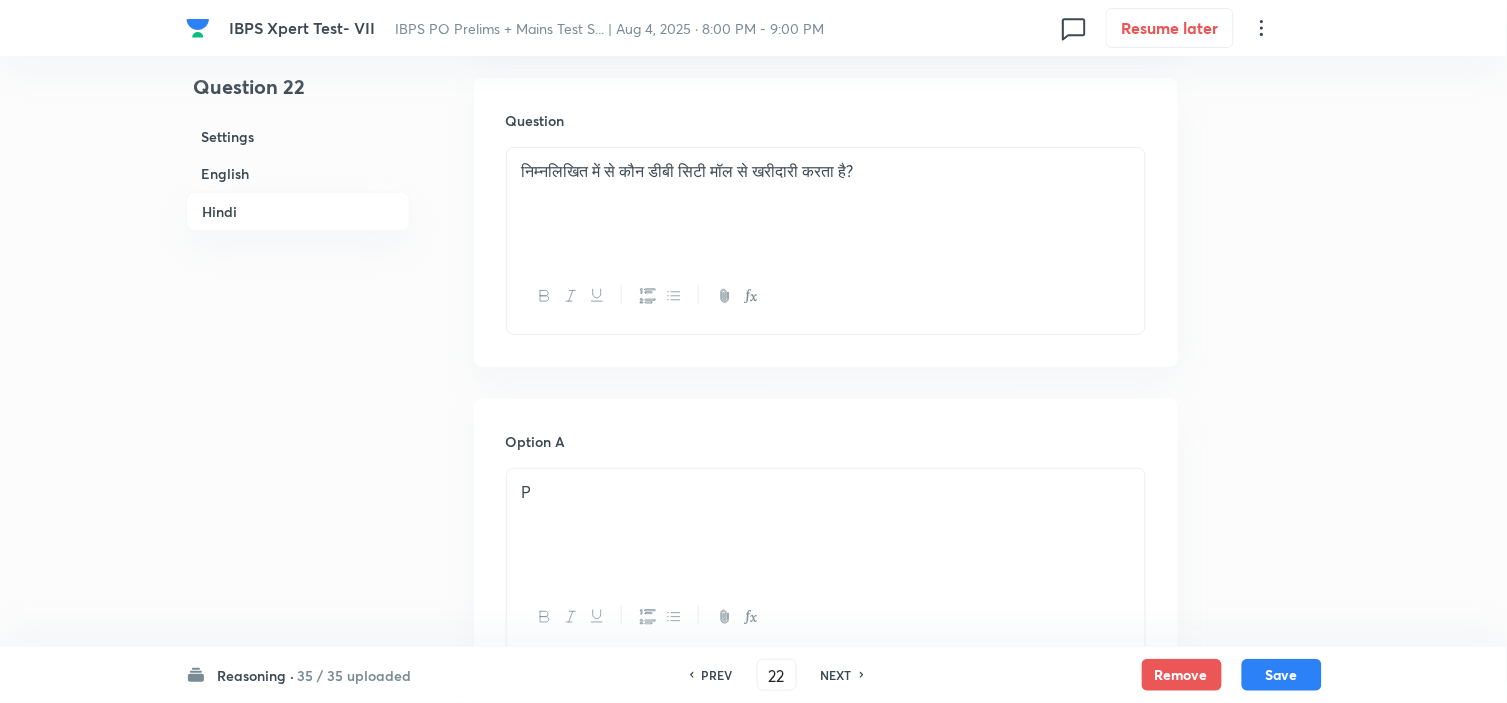 scroll, scrollTop: 3962, scrollLeft: 0, axis: vertical 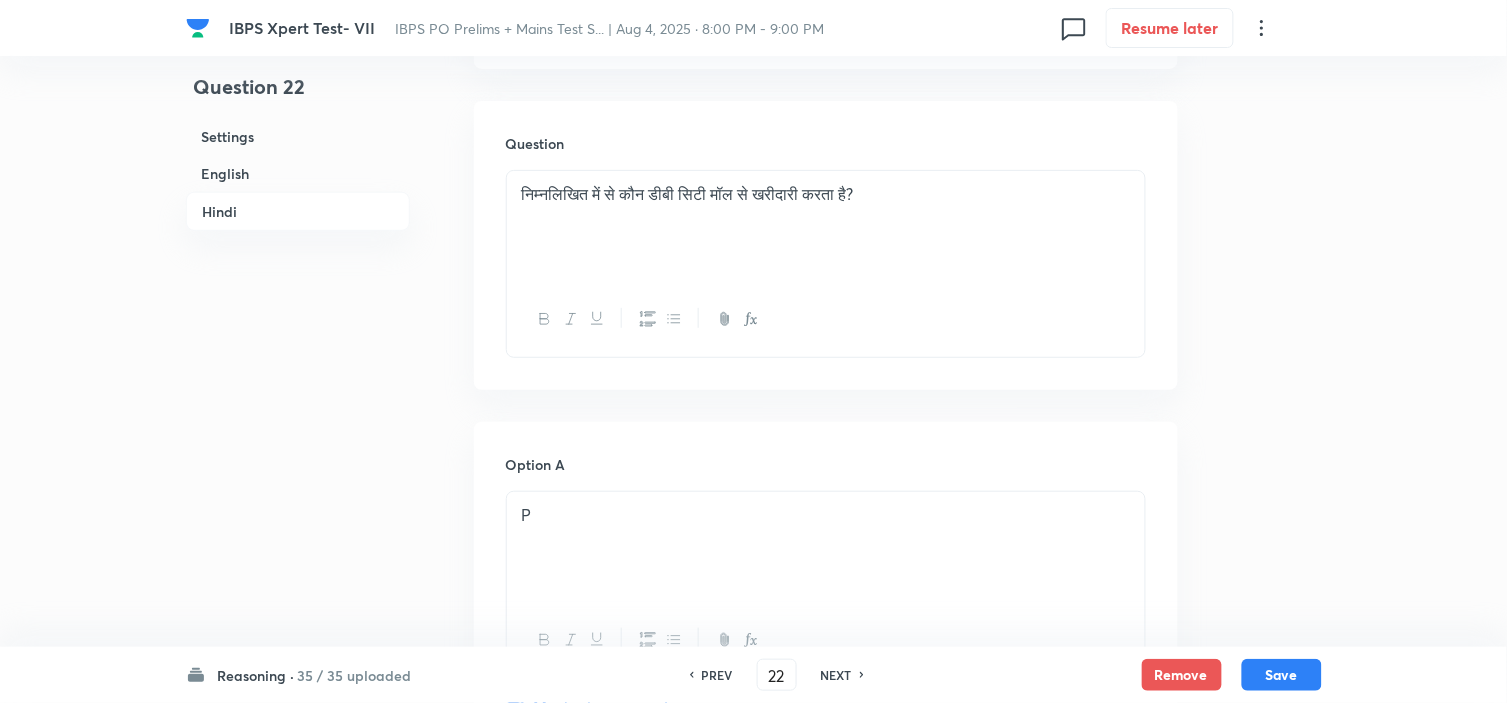 click on "NEXT" at bounding box center [836, 675] 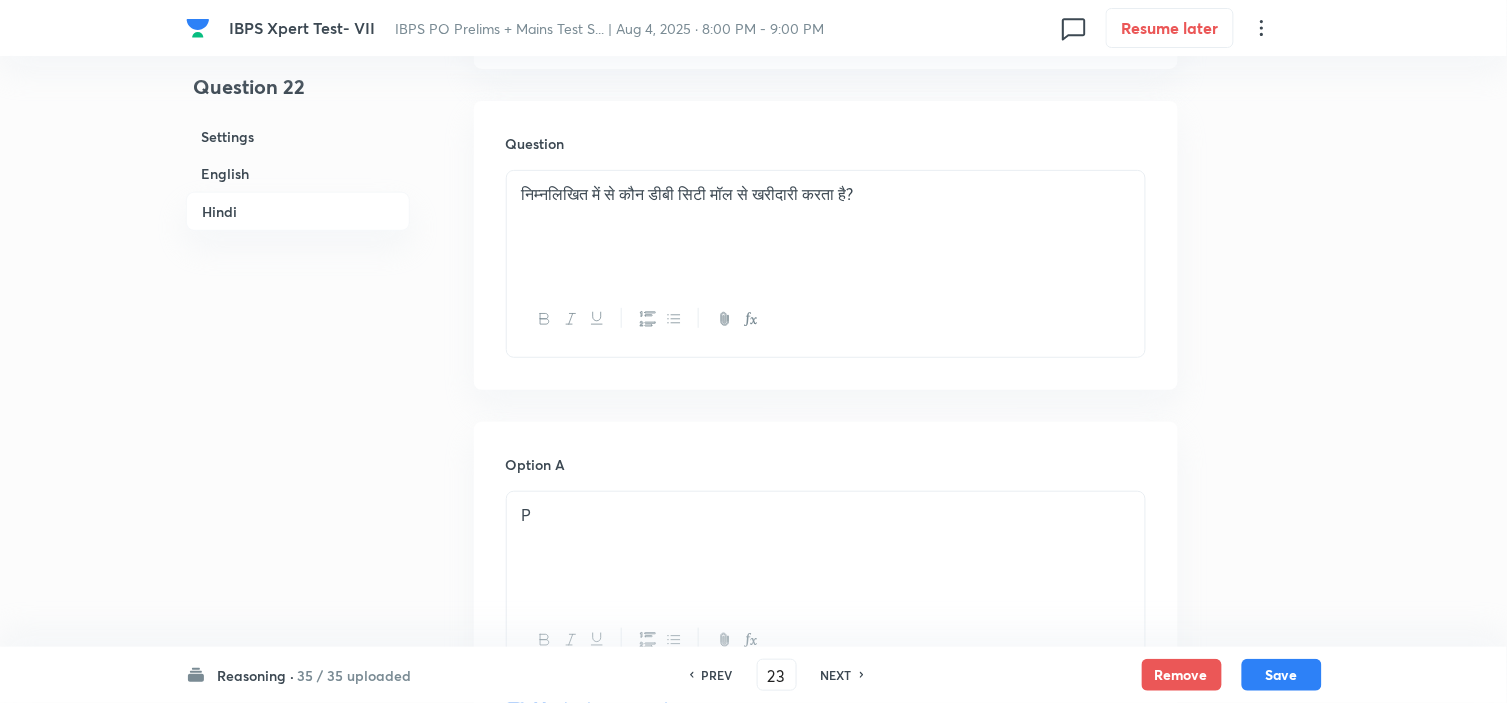 checkbox on "false" 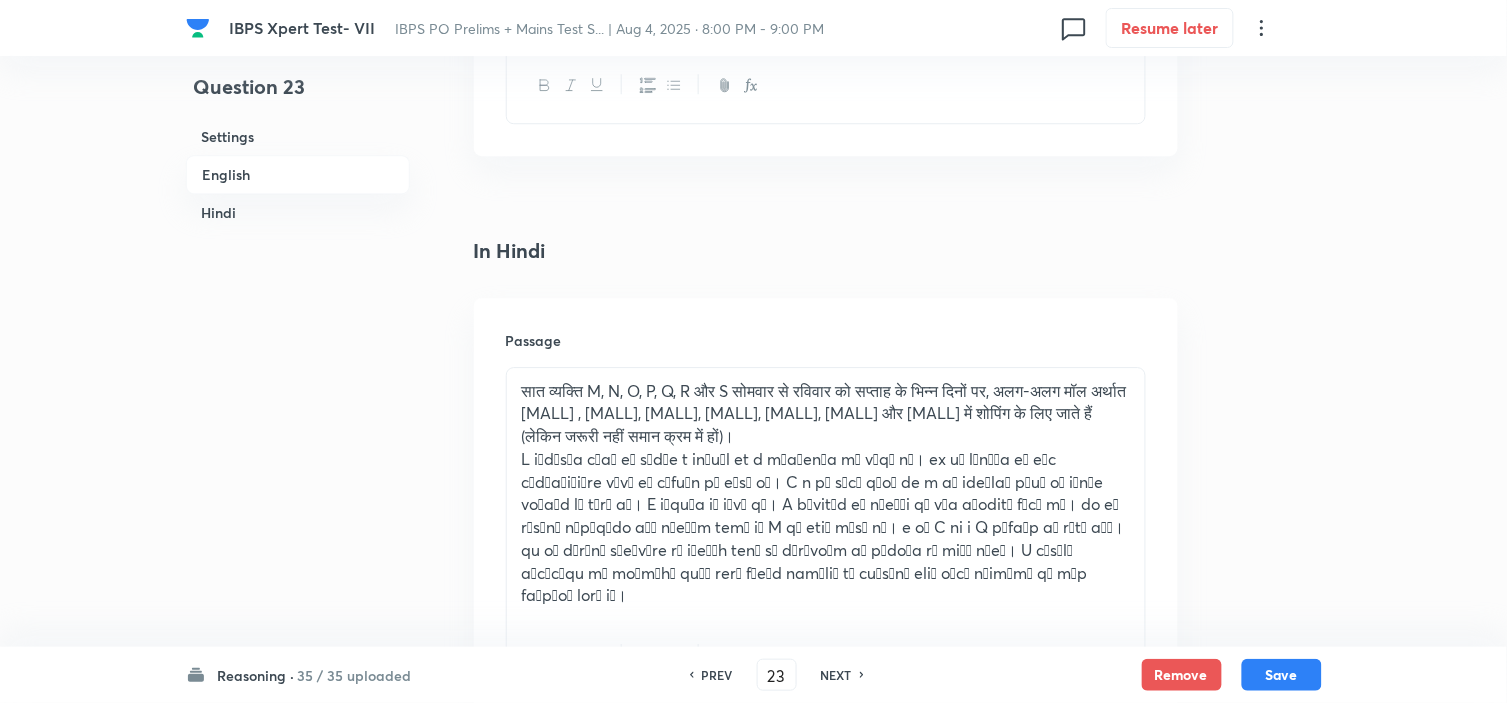 scroll, scrollTop: 3073, scrollLeft: 0, axis: vertical 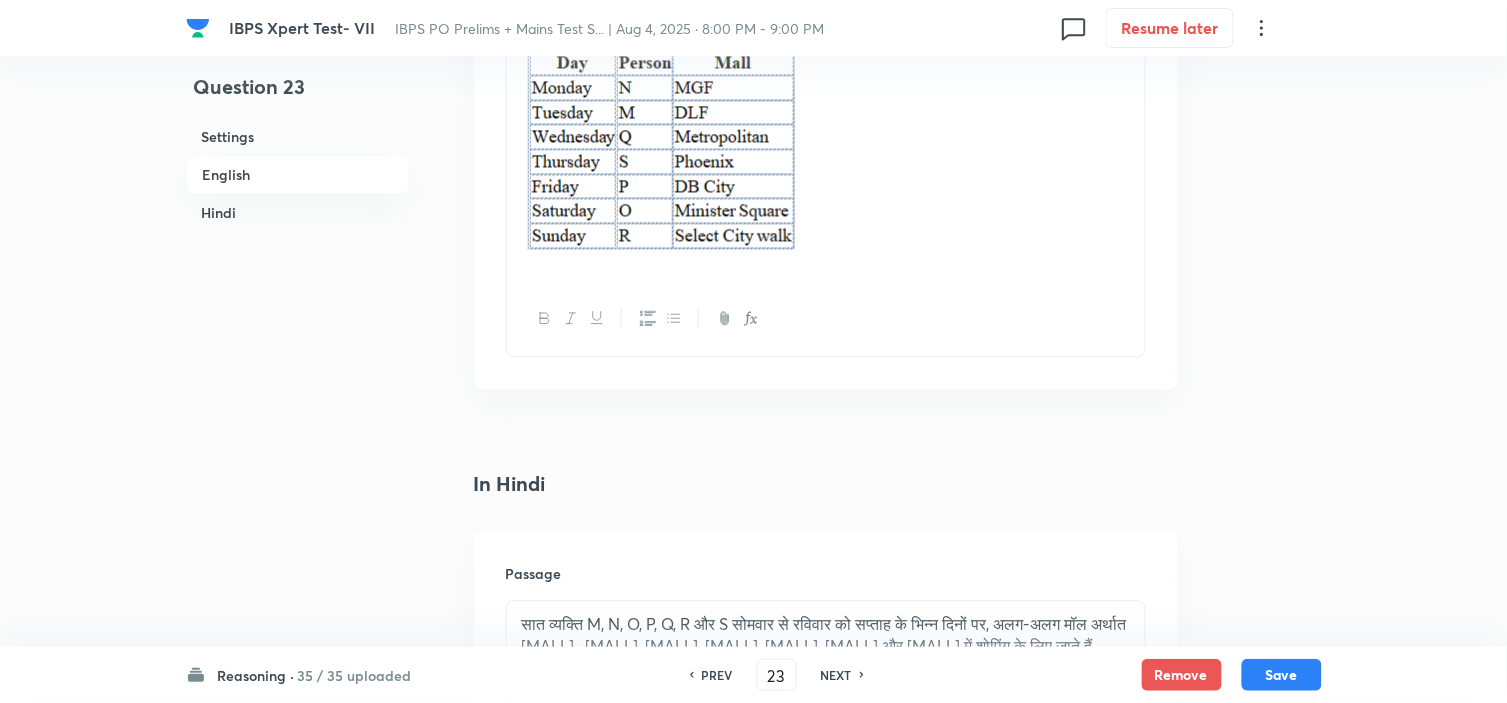 drag, startPoint x: 682, startPoint y: 175, endPoint x: 660, endPoint y: 211, distance: 42.190044 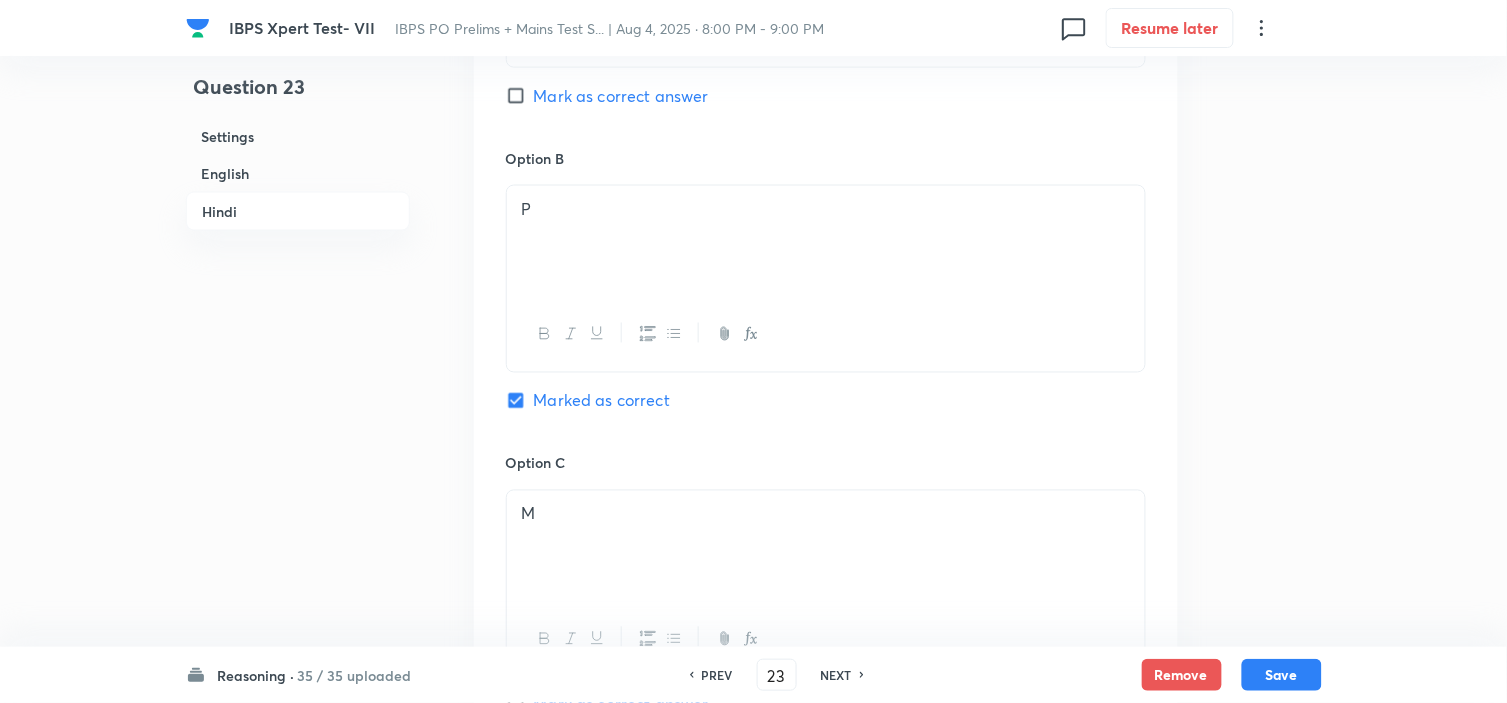 scroll, scrollTop: 4628, scrollLeft: 0, axis: vertical 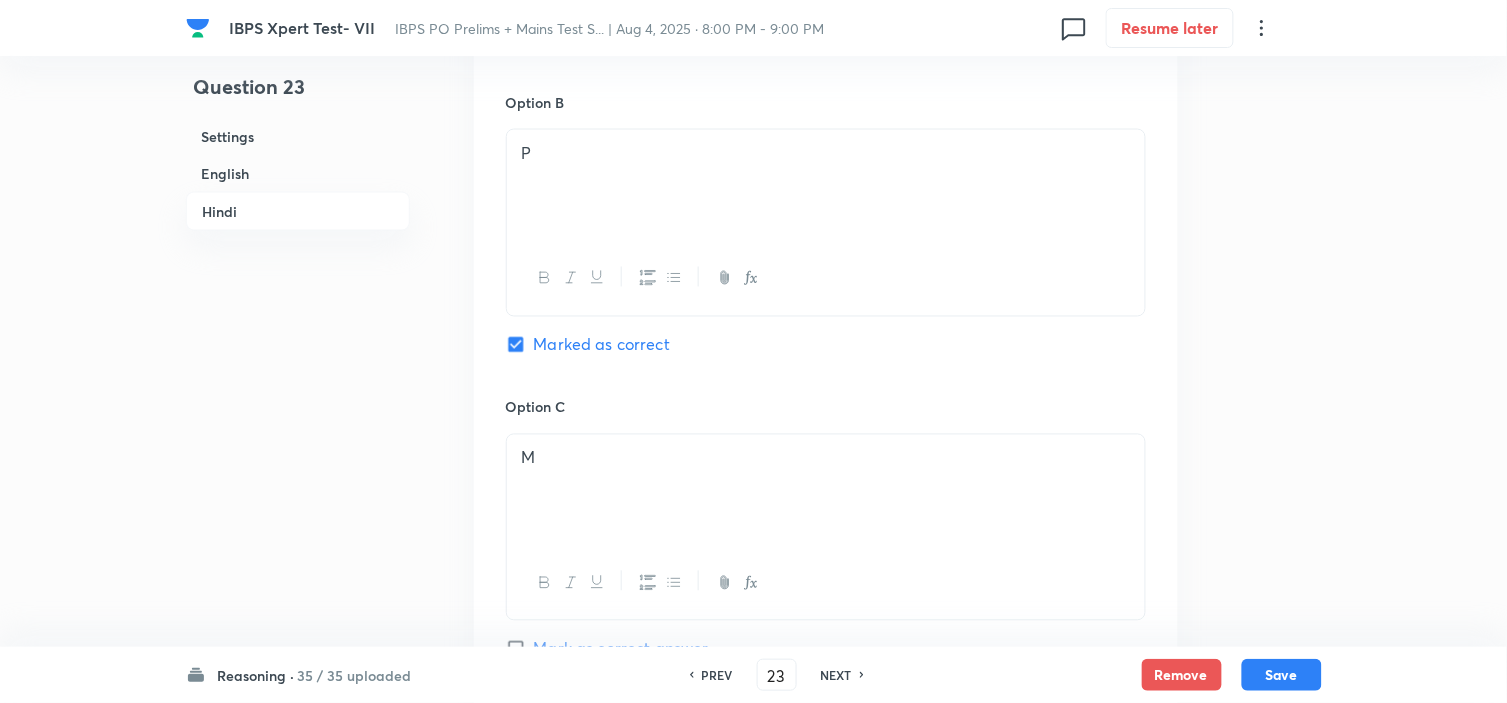click on "PREV 23 ​ NEXT" at bounding box center [777, 675] 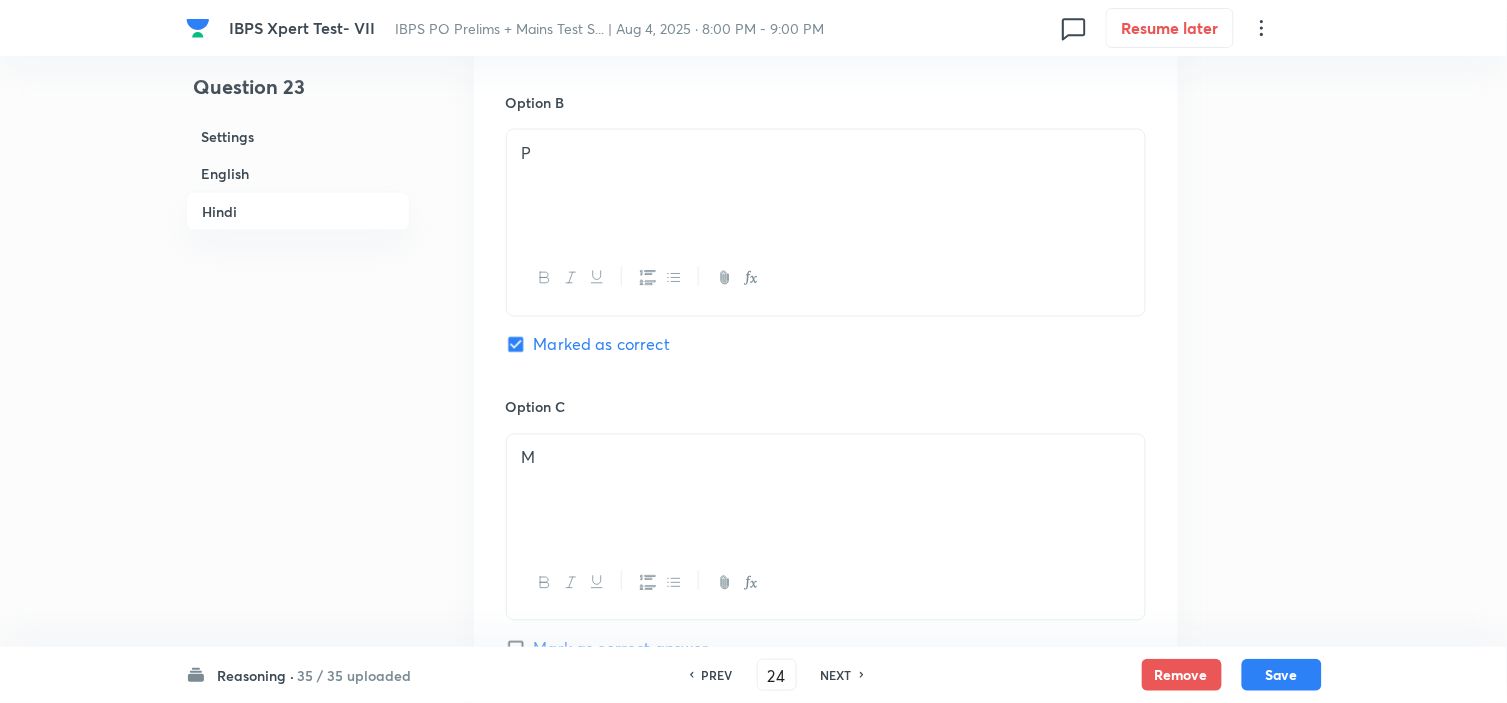 checkbox on "false" 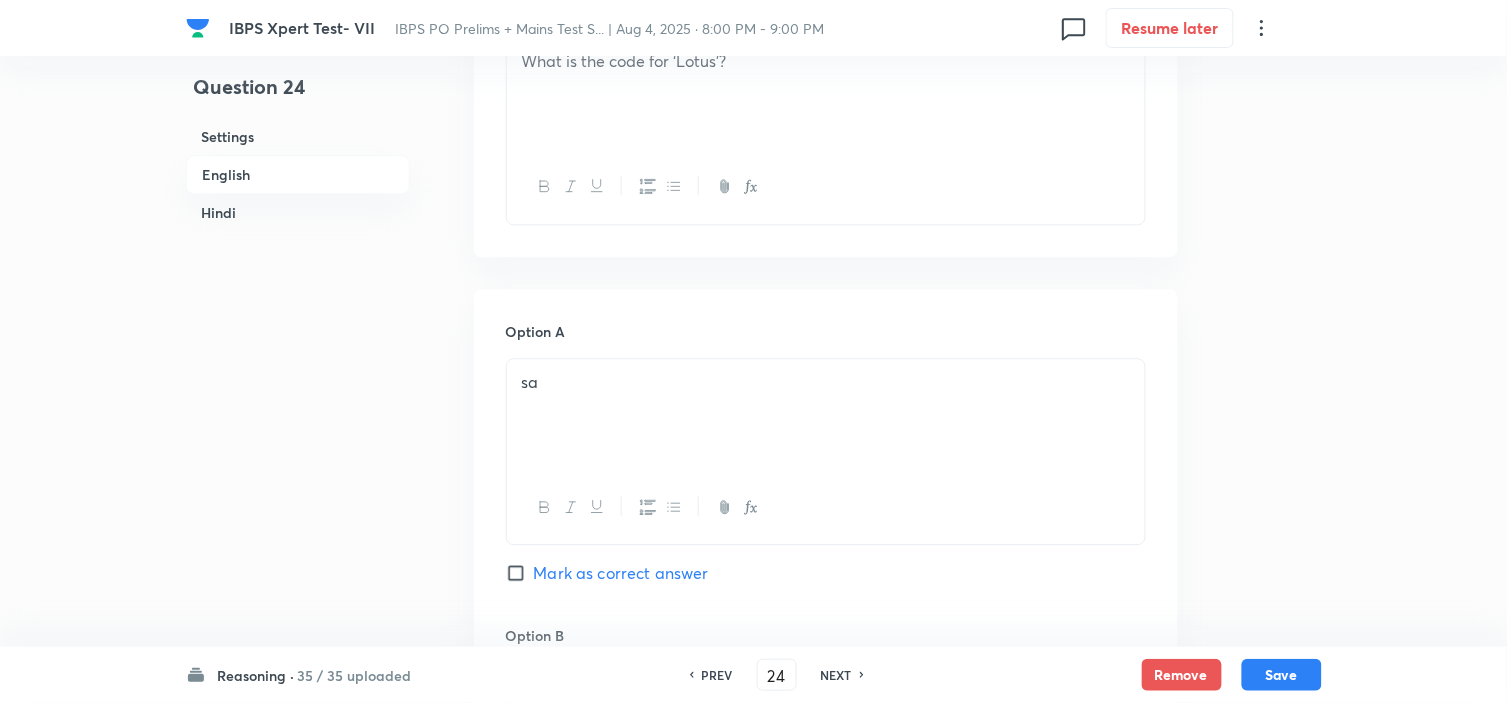 scroll, scrollTop: 740, scrollLeft: 0, axis: vertical 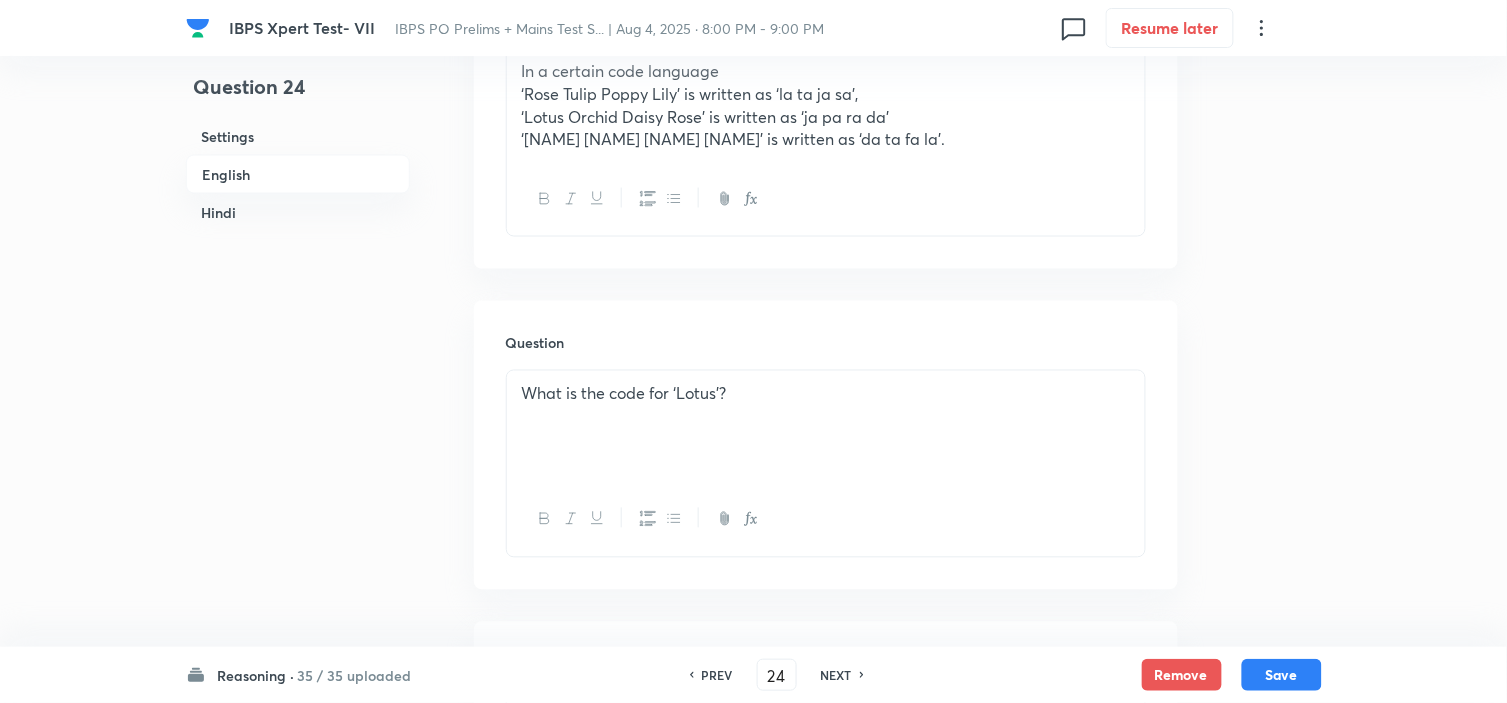 click on "NEXT" at bounding box center (836, 675) 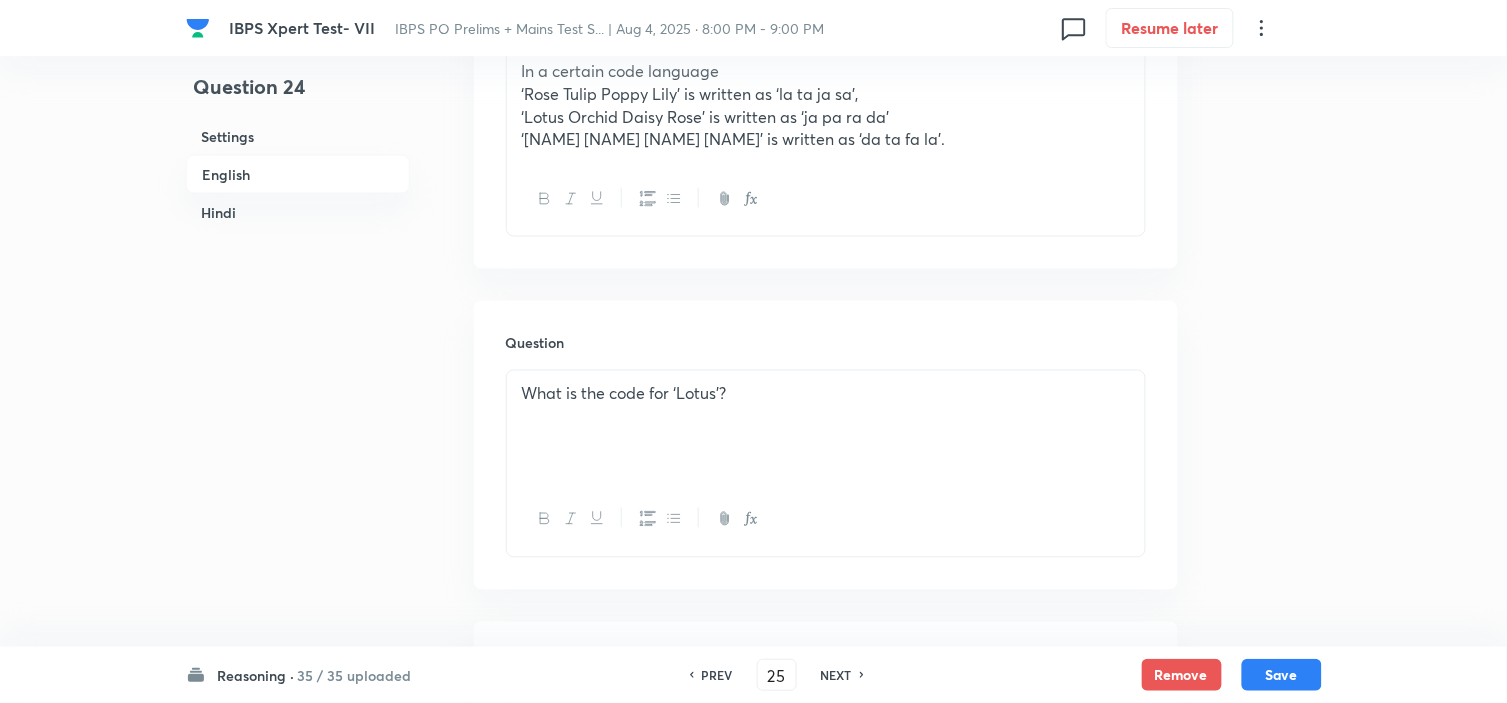 checkbox on "false" 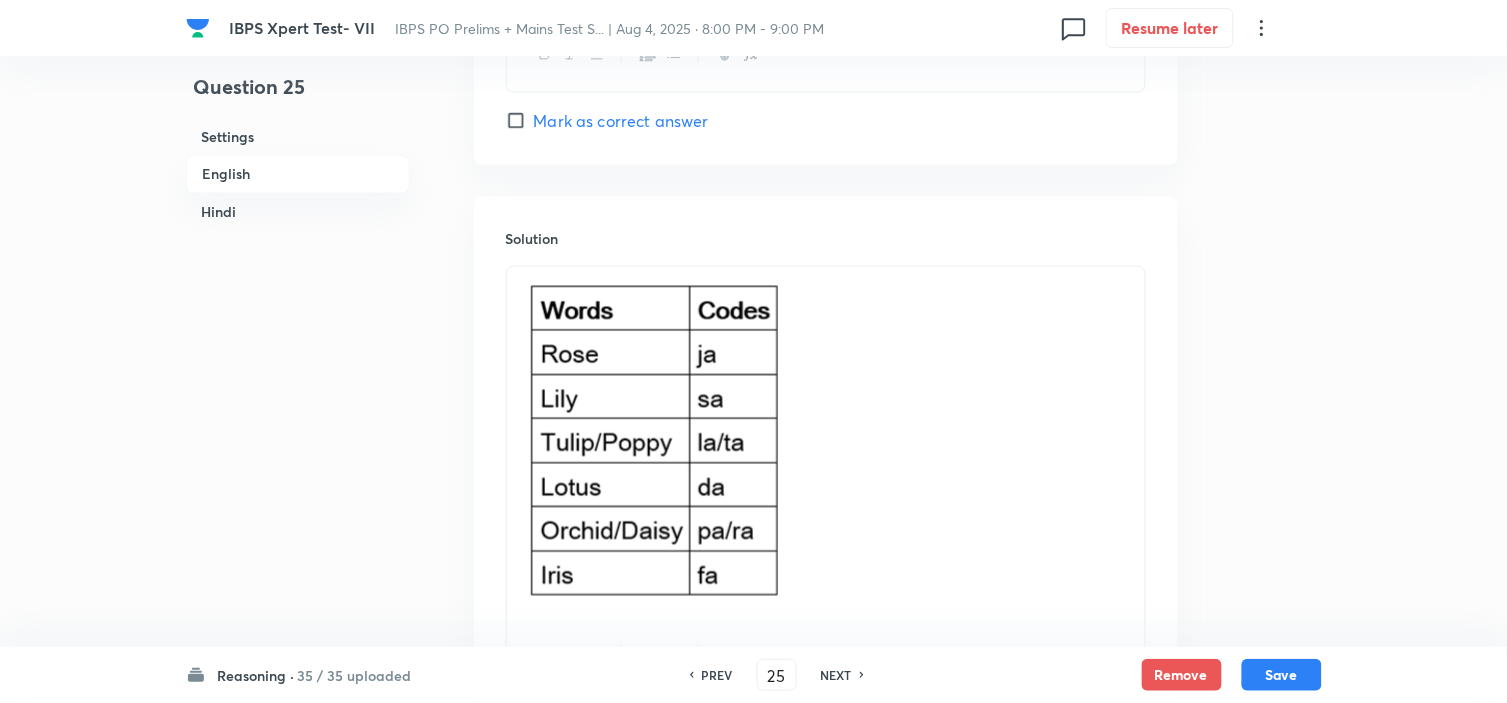 scroll, scrollTop: 2962, scrollLeft: 0, axis: vertical 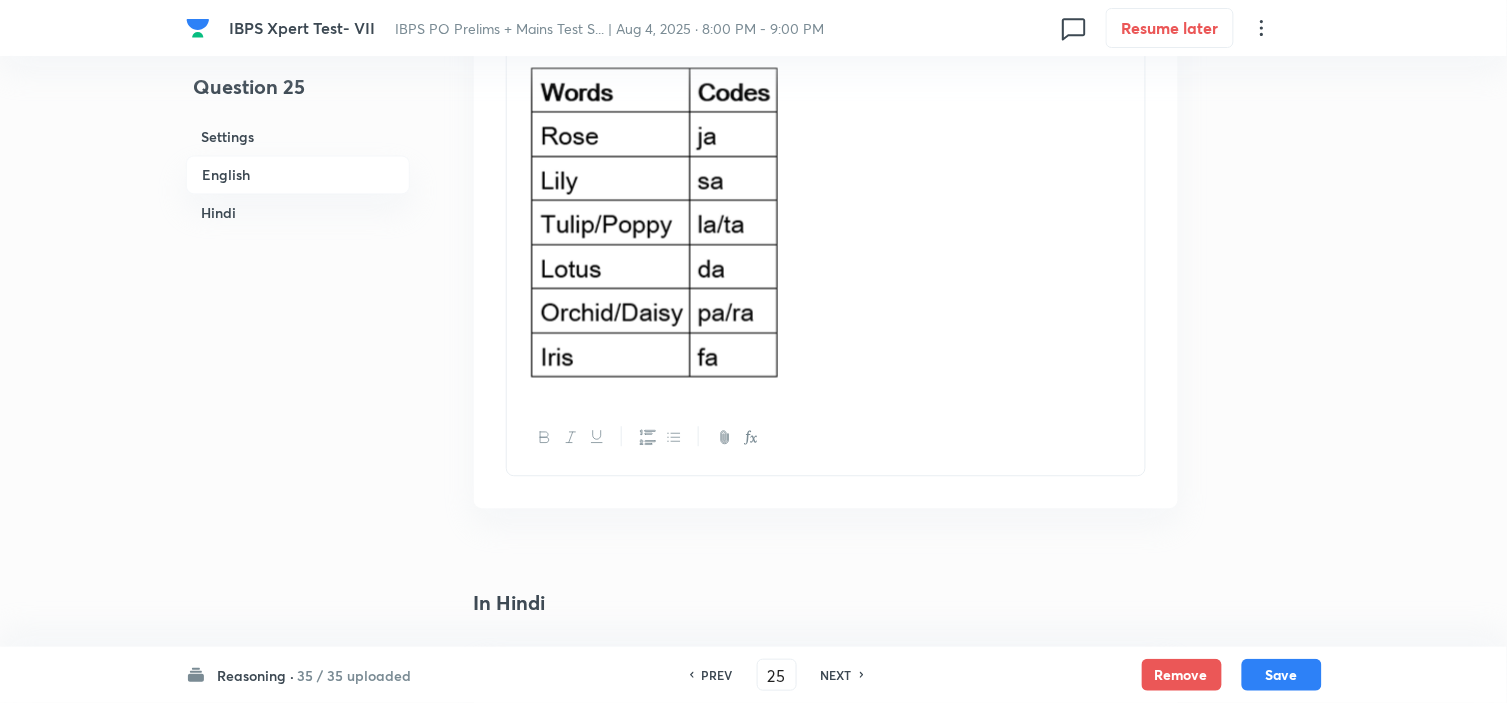 click on "NEXT" at bounding box center [836, 675] 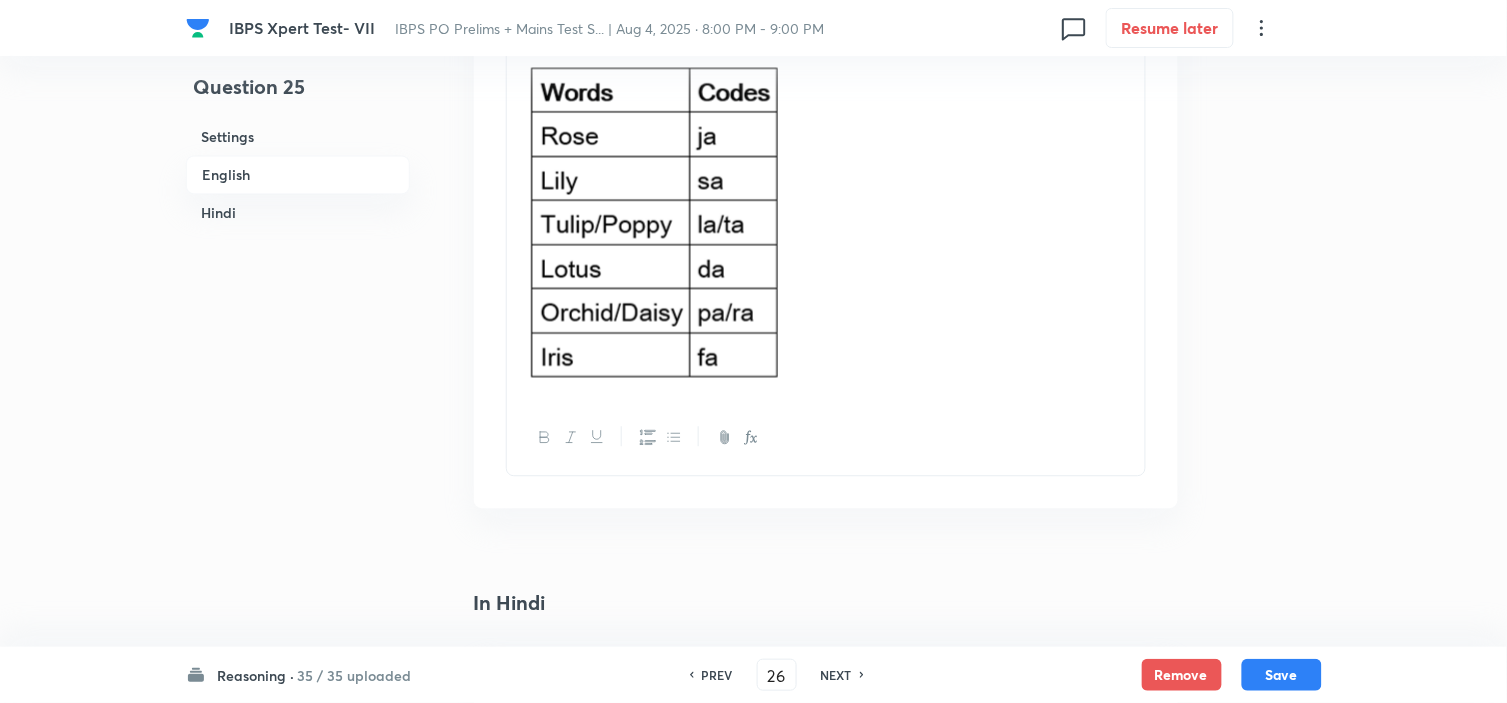 checkbox on "false" 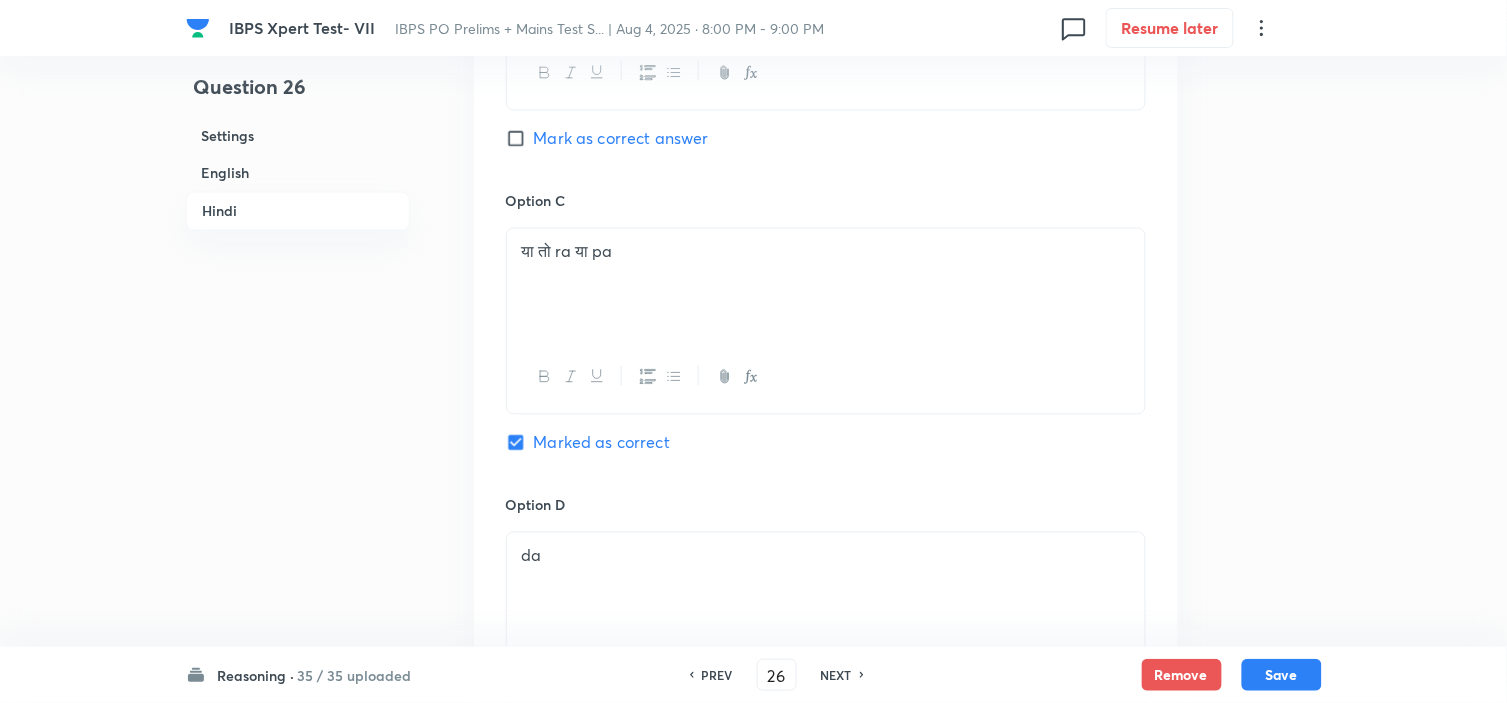 scroll, scrollTop: 4740, scrollLeft: 0, axis: vertical 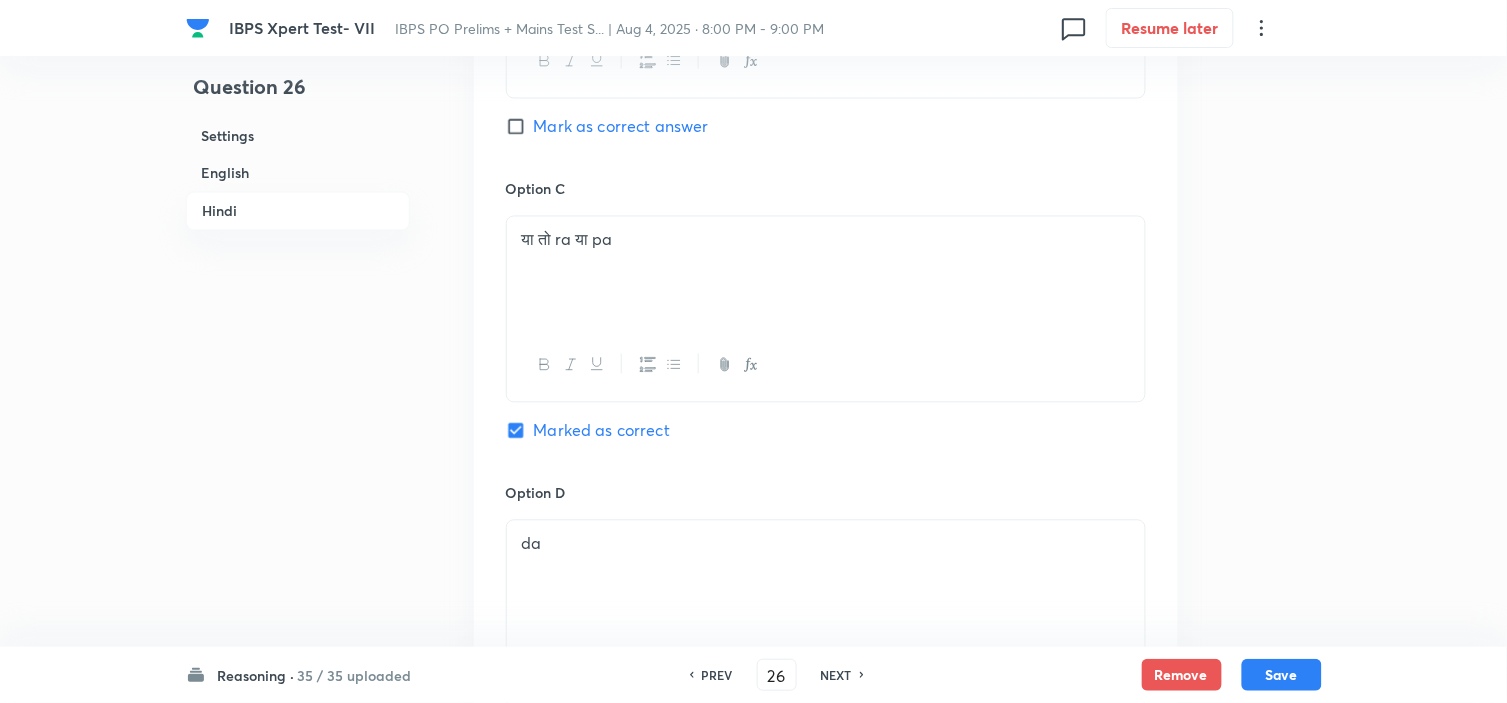 click on "NEXT" at bounding box center (836, 675) 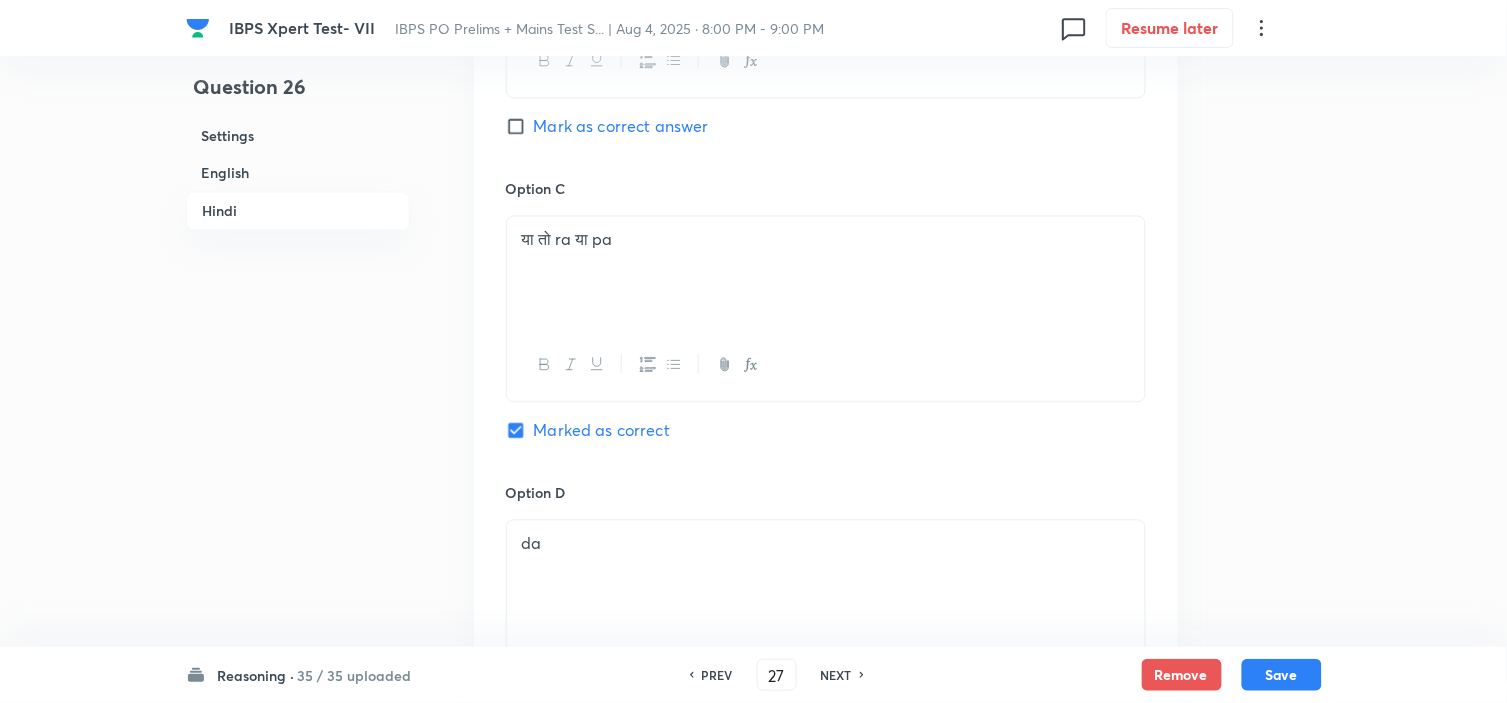 checkbox on "false" 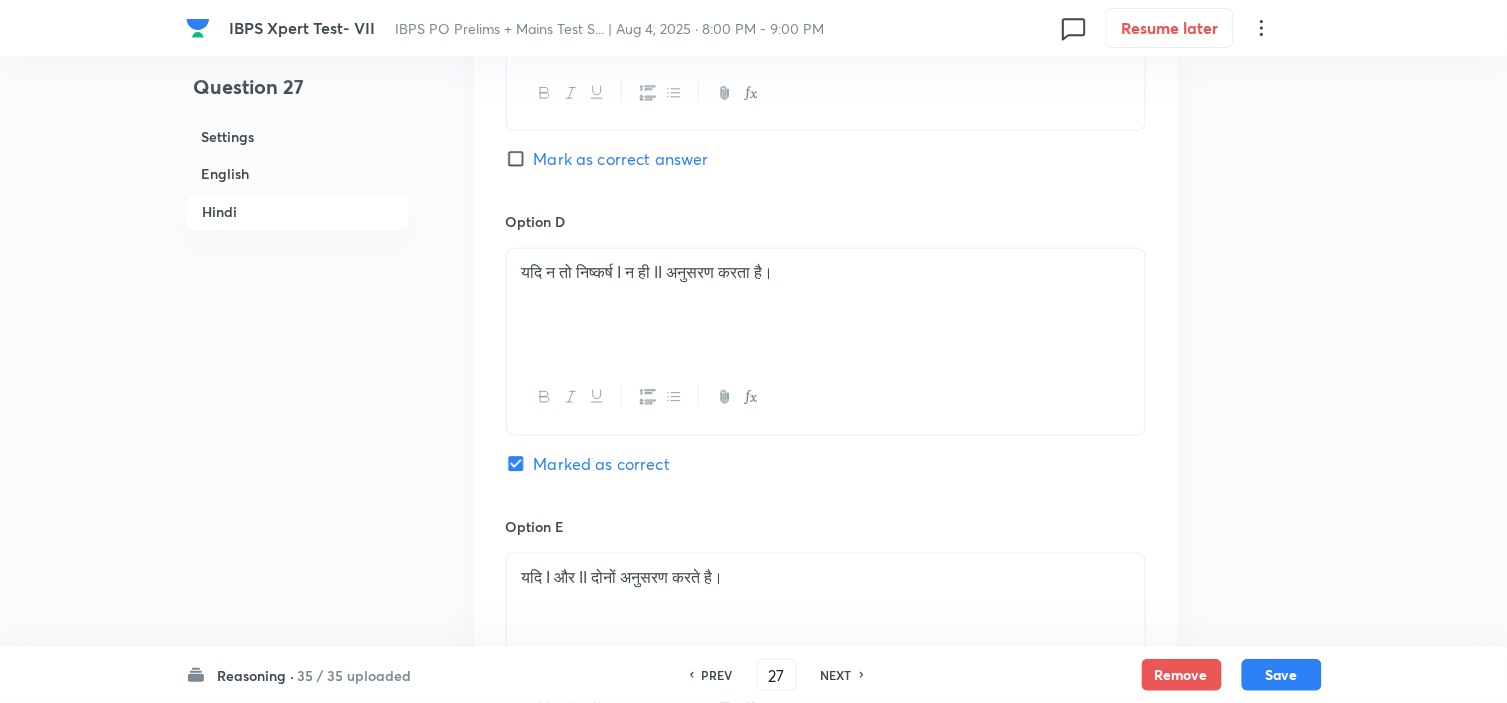 scroll, scrollTop: 4628, scrollLeft: 0, axis: vertical 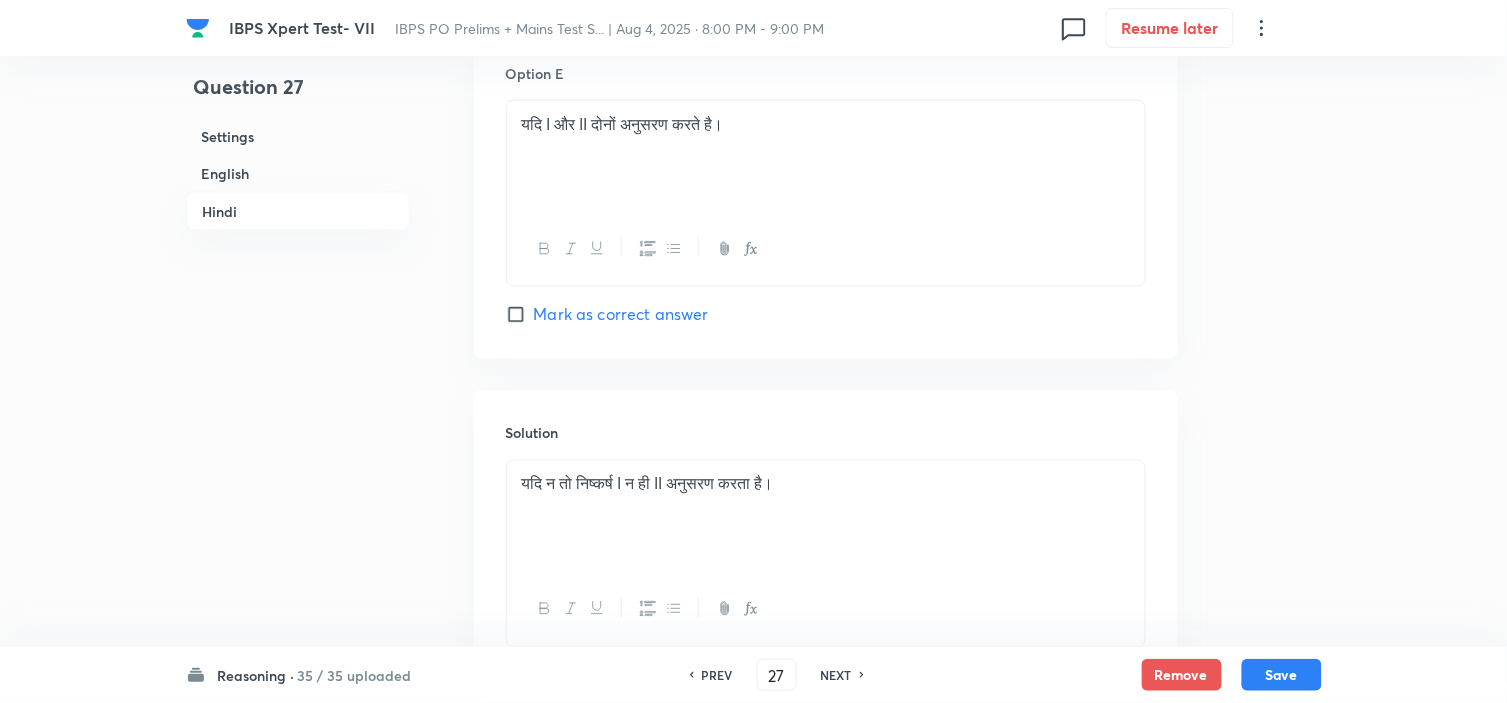 click on "NEXT" at bounding box center [836, 675] 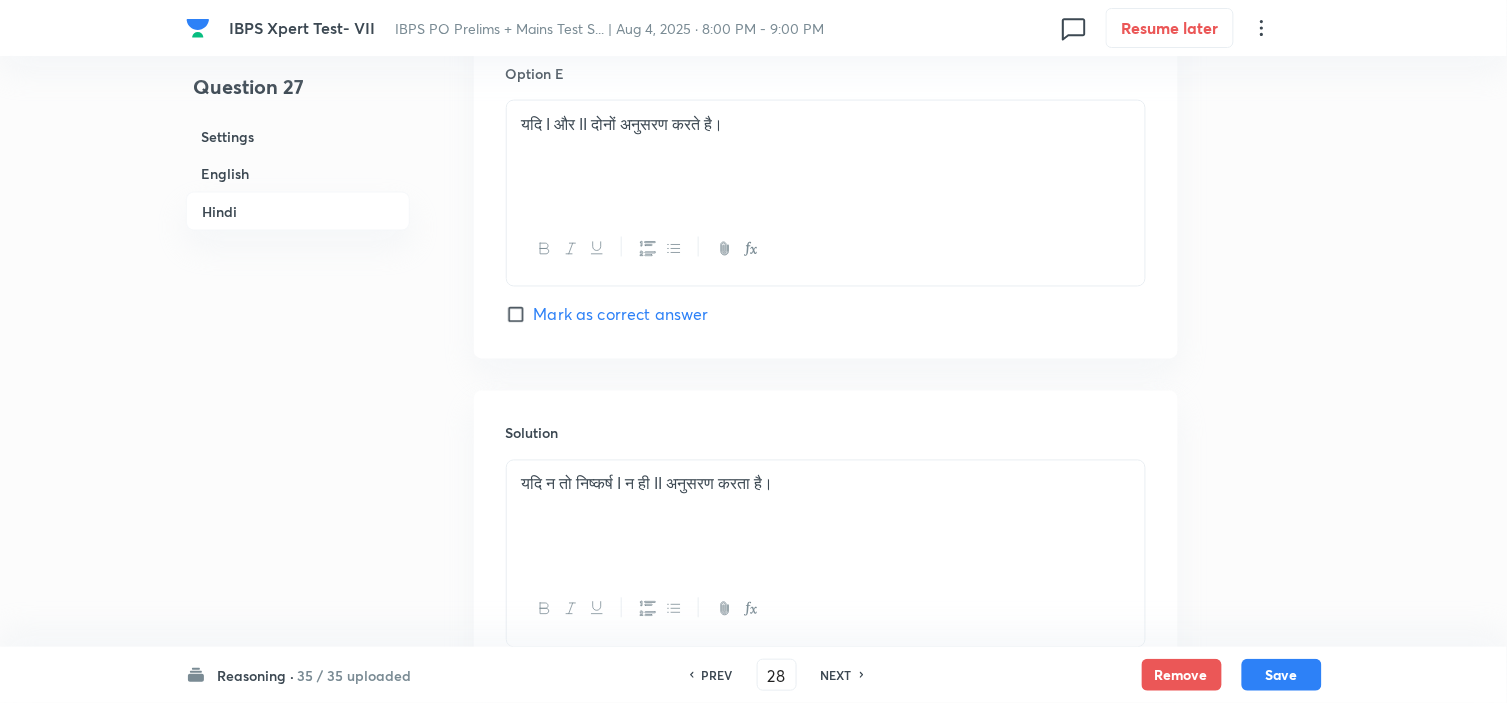 checkbox on "false" 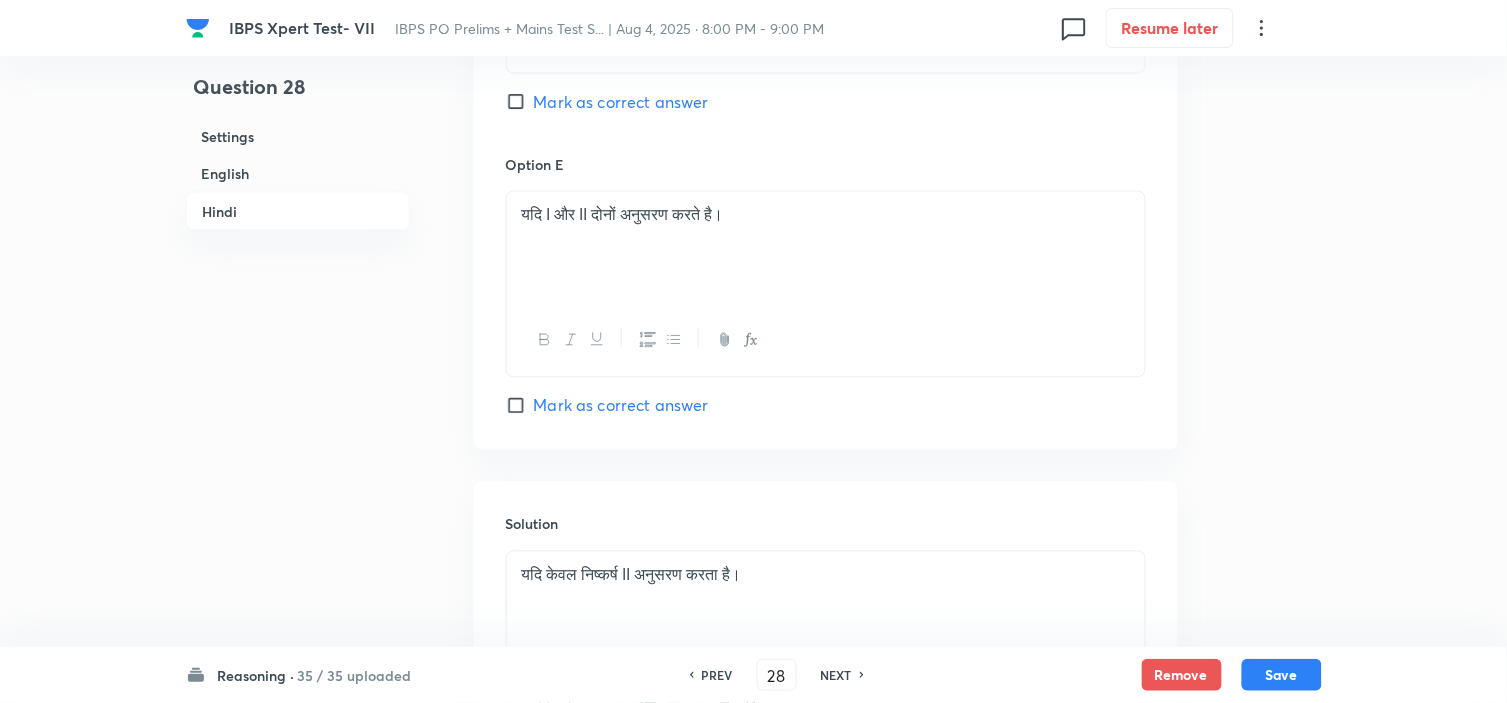 checkbox on "true" 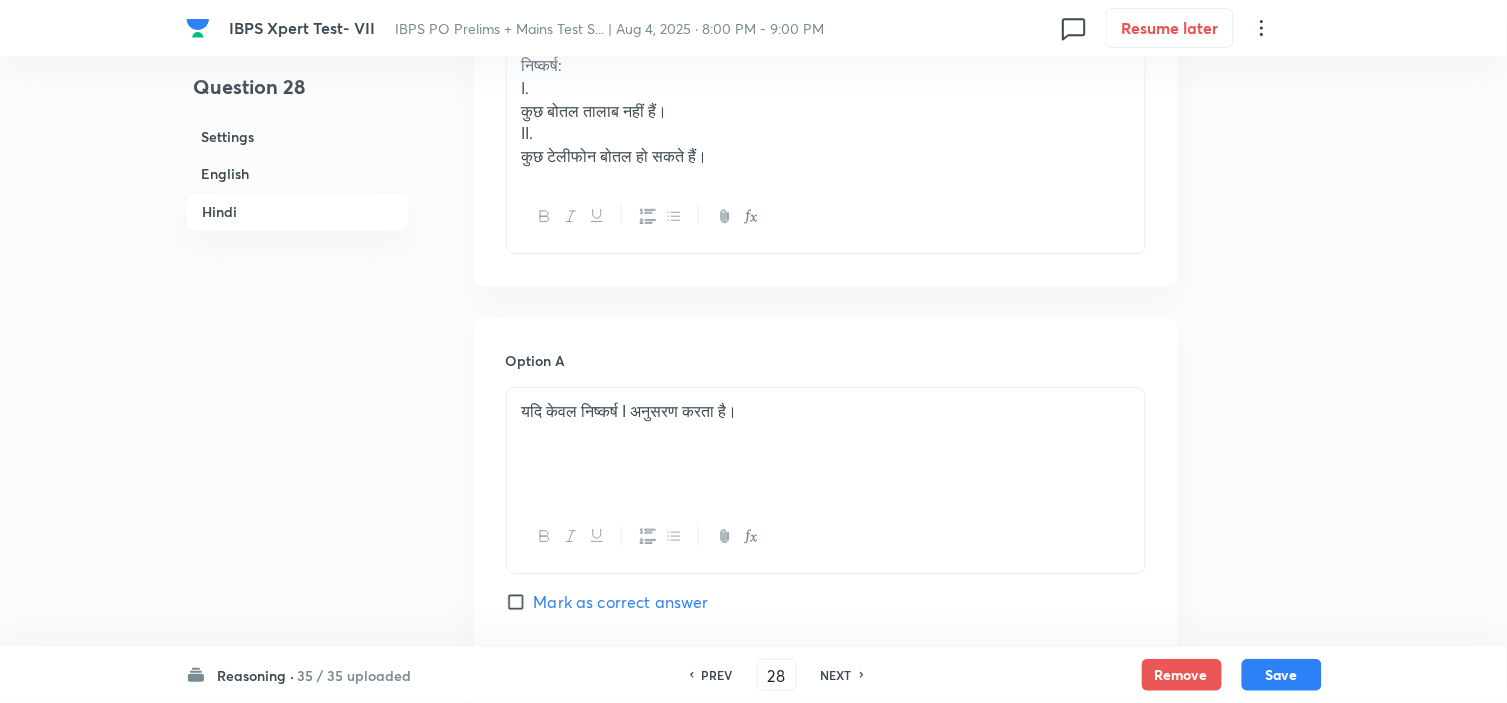 scroll, scrollTop: 2658, scrollLeft: 0, axis: vertical 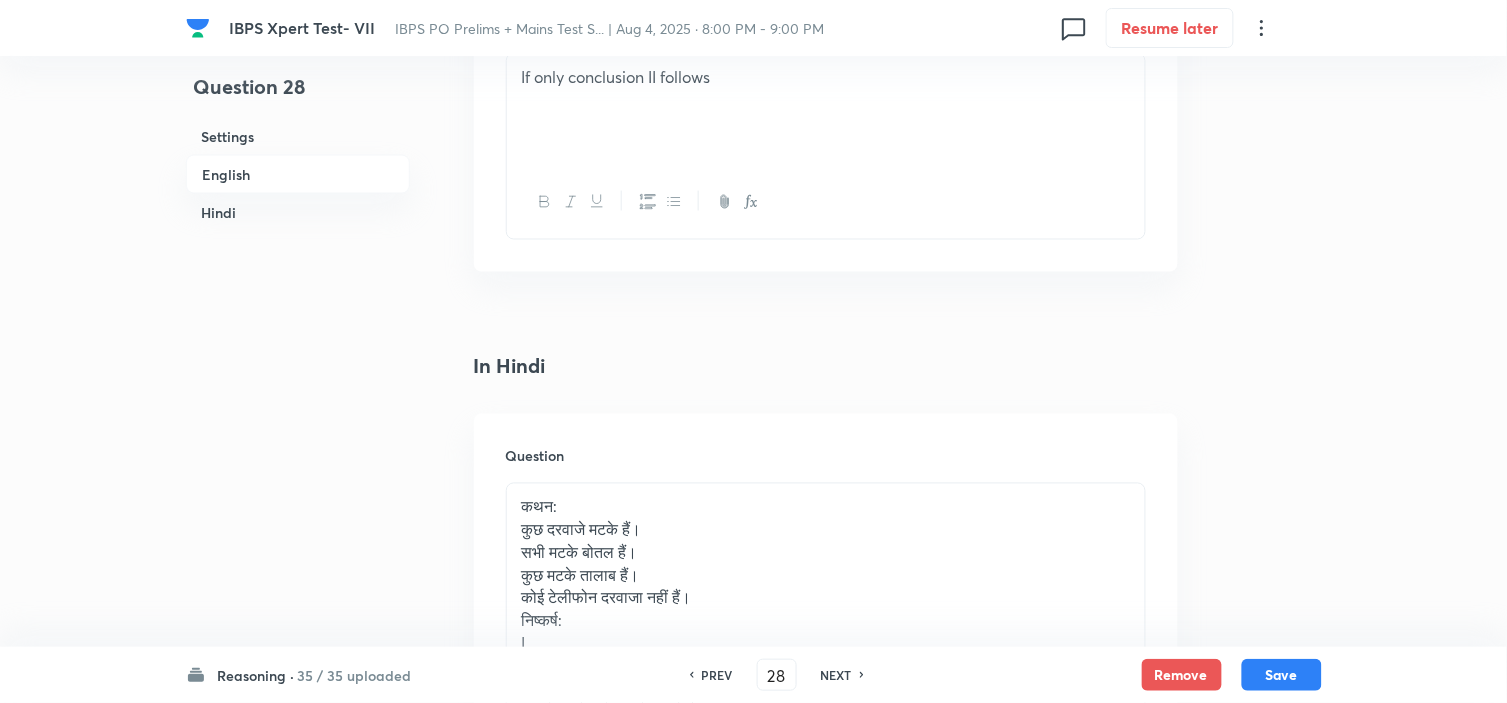 click on "NEXT" at bounding box center (836, 675) 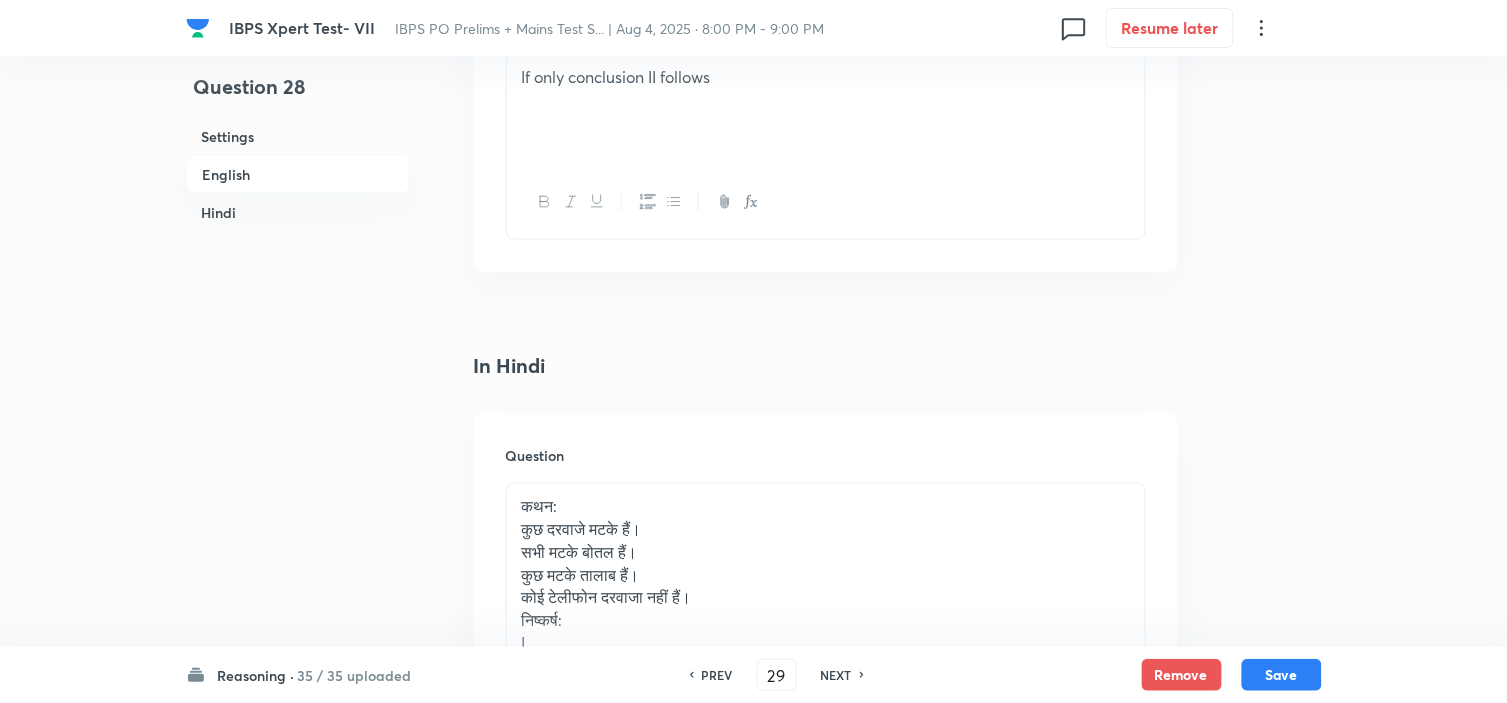 checkbox on "false" 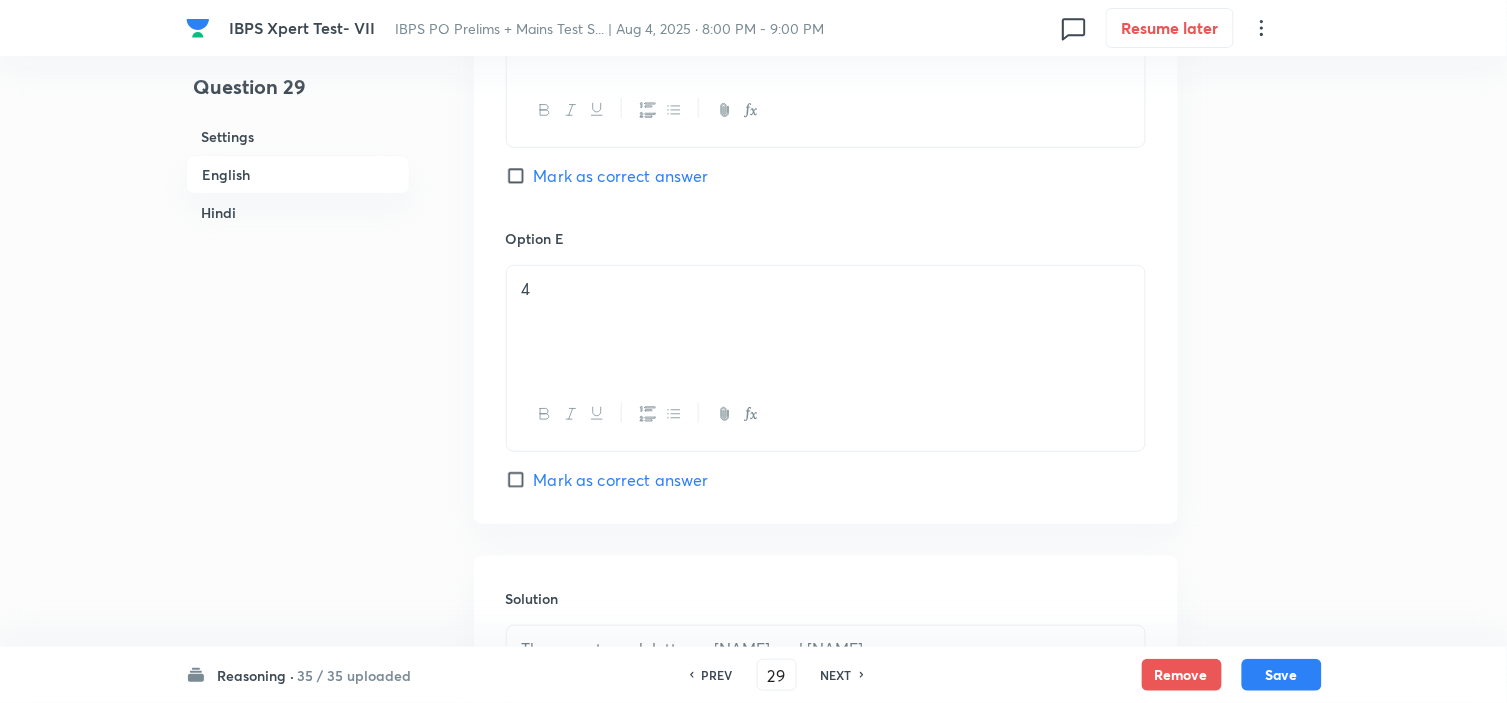 scroll, scrollTop: 2325, scrollLeft: 0, axis: vertical 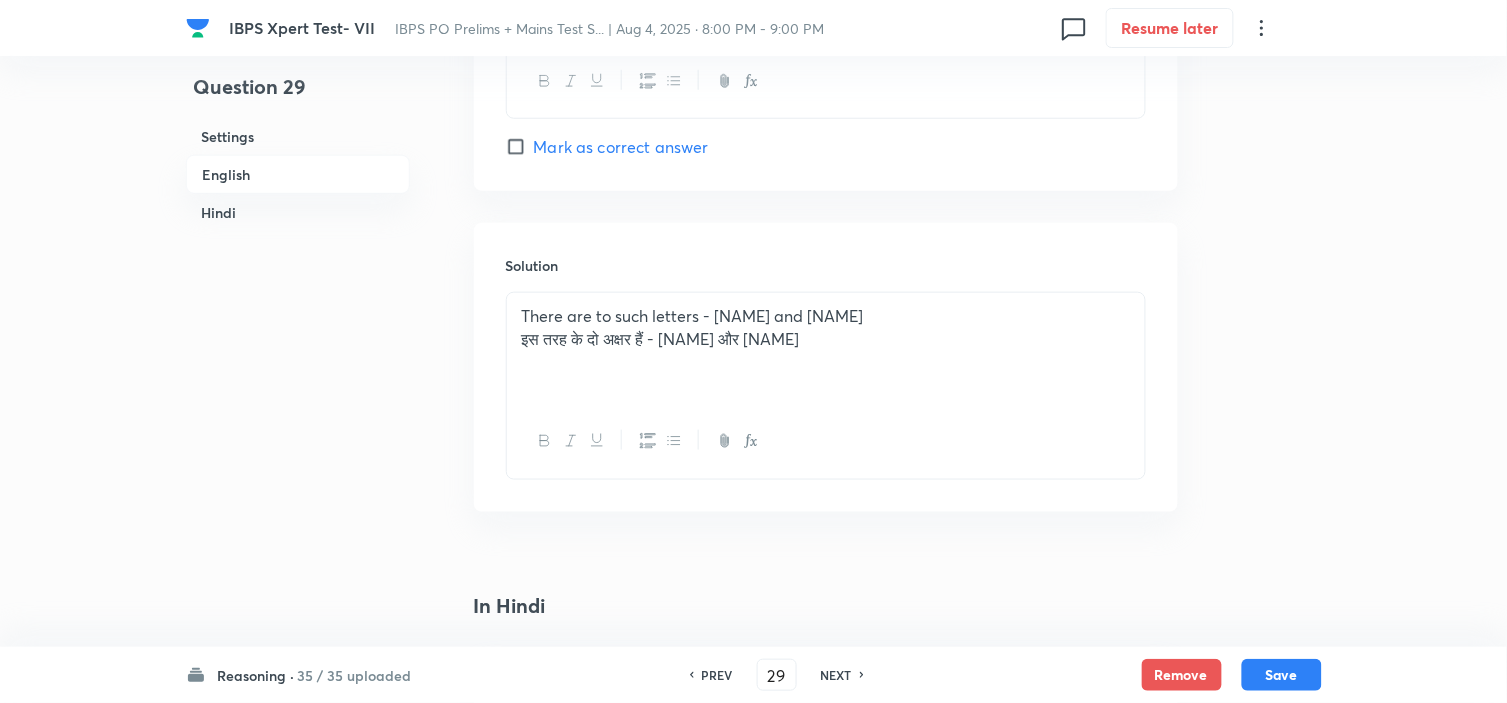 click on "NEXT" at bounding box center (836, 675) 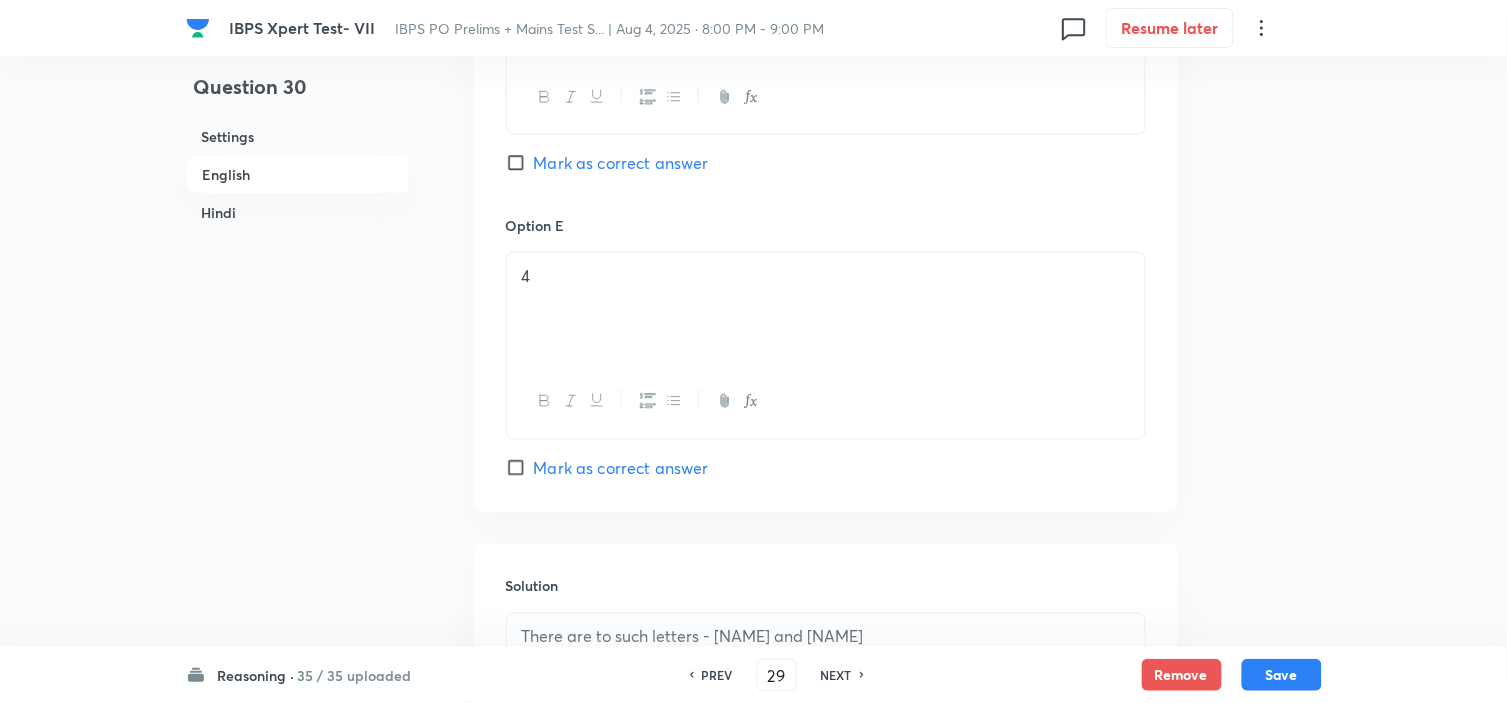 type on "30" 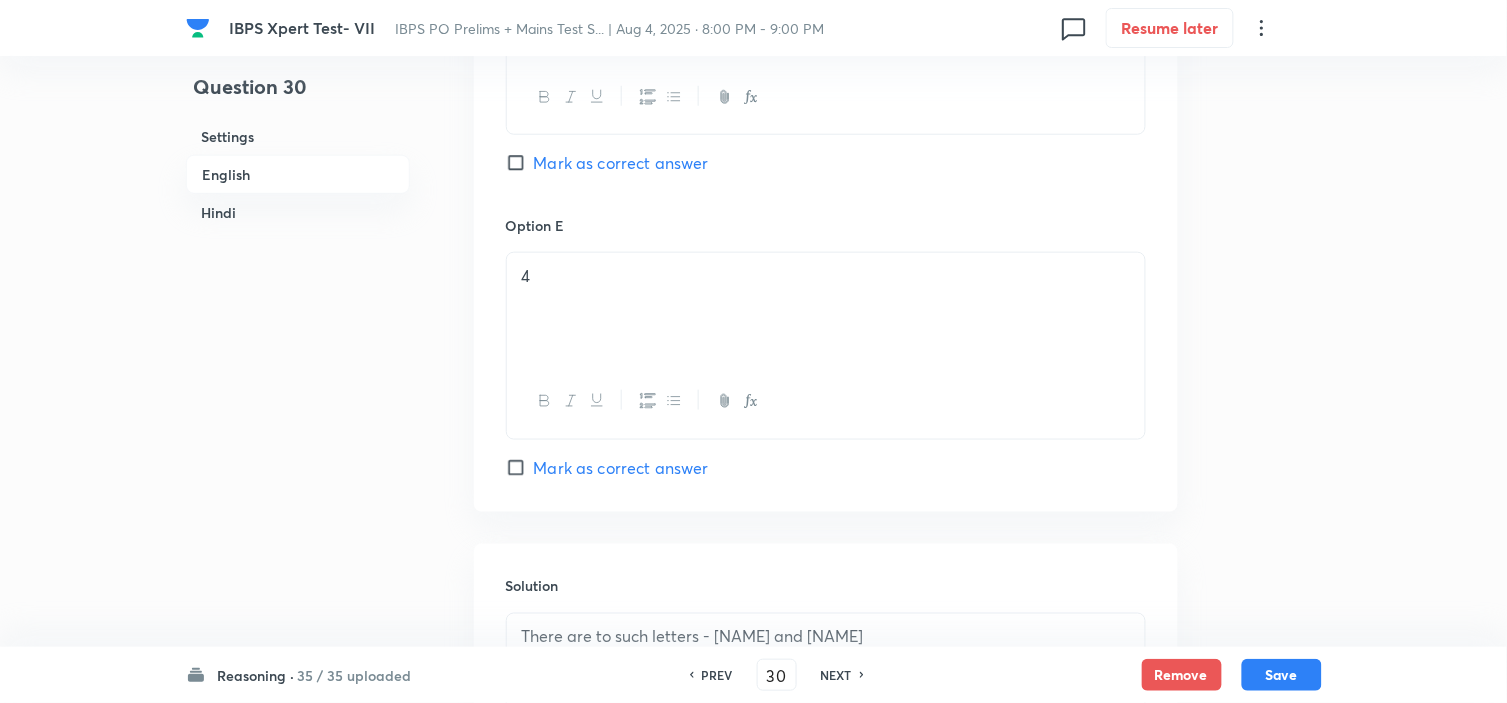 checkbox on "false" 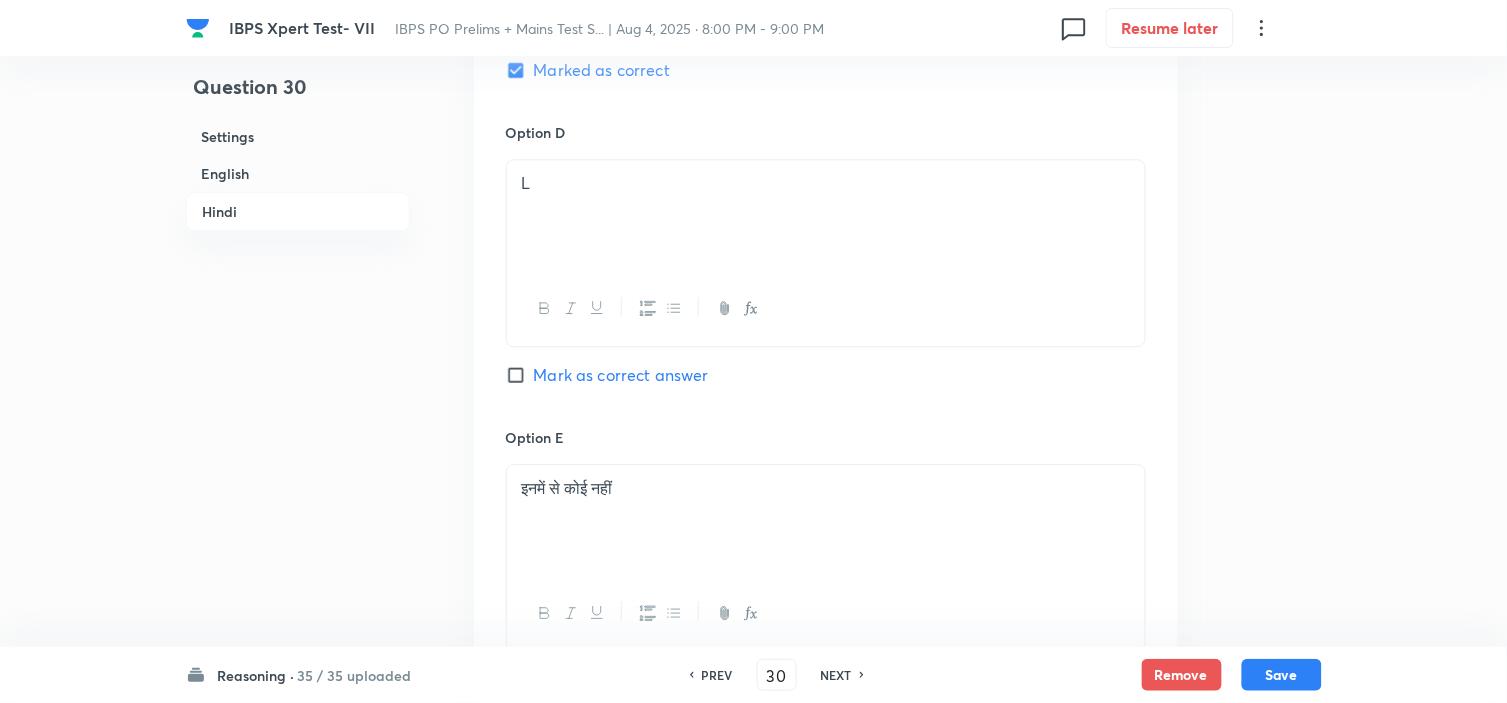 scroll, scrollTop: 5103, scrollLeft: 0, axis: vertical 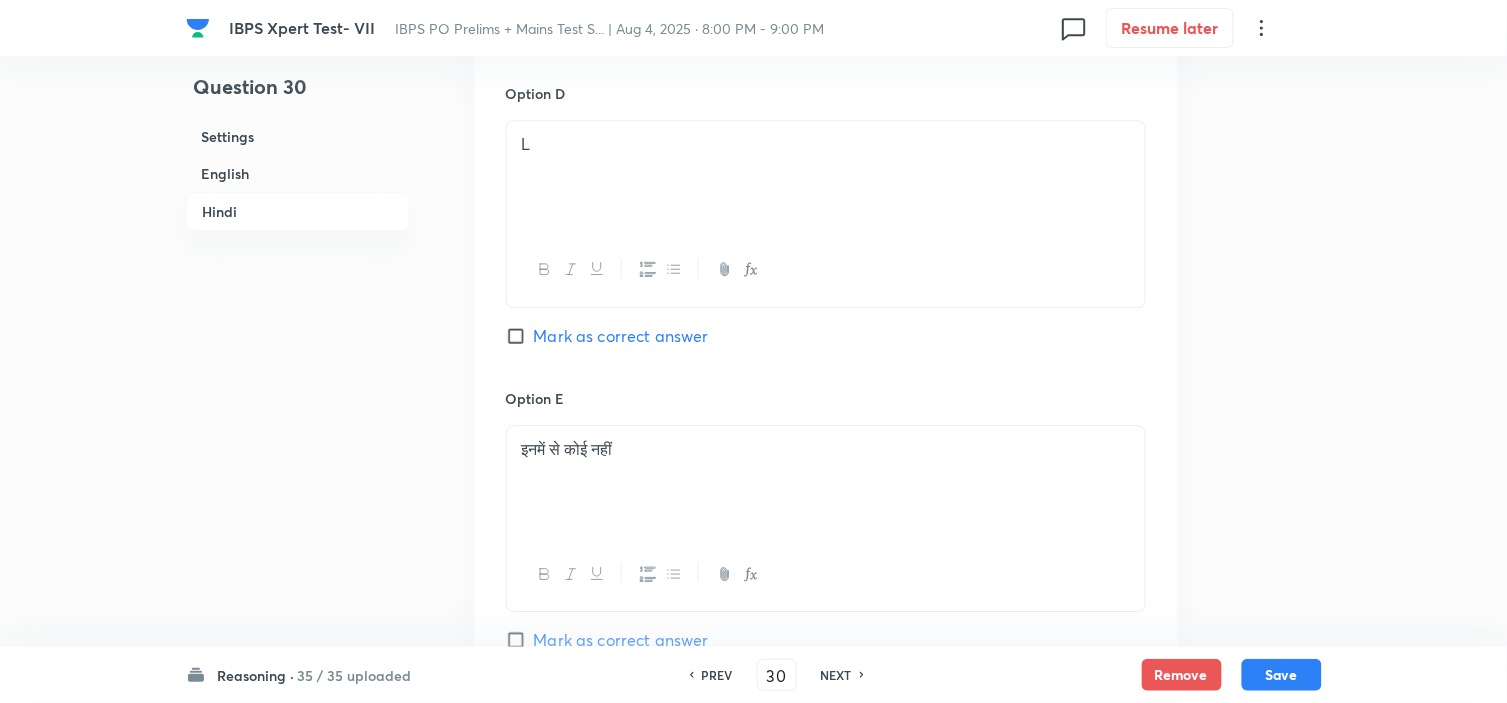 click on "NEXT" at bounding box center (836, 675) 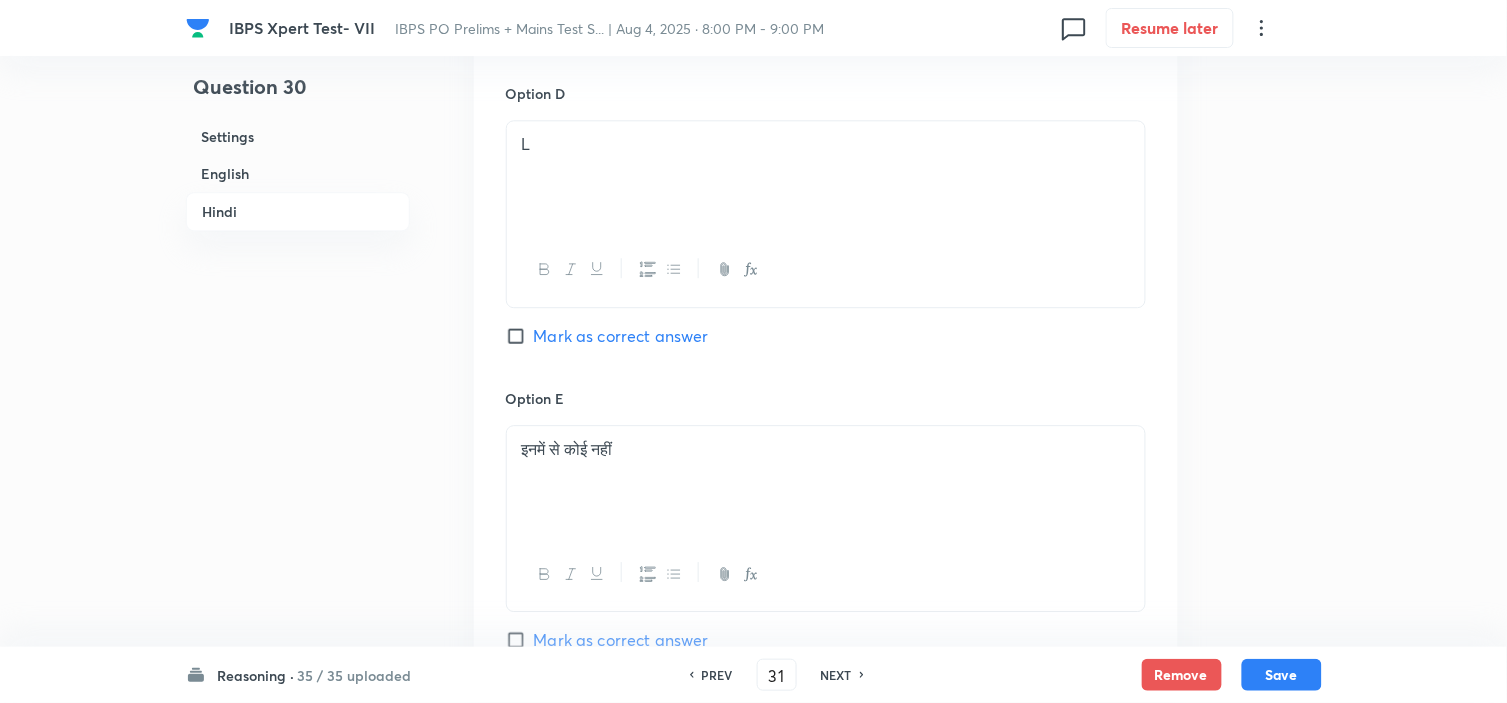checkbox on "false" 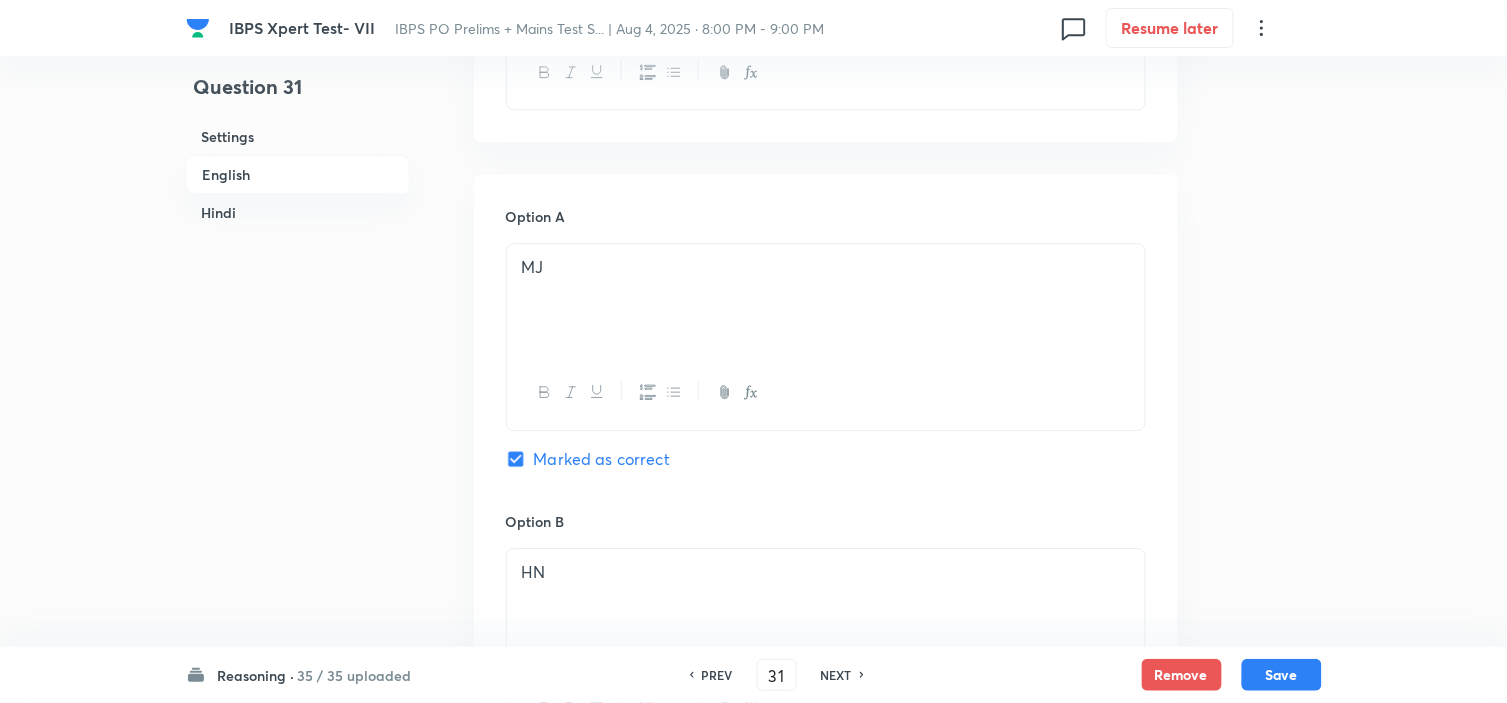 scroll, scrollTop: 768, scrollLeft: 0, axis: vertical 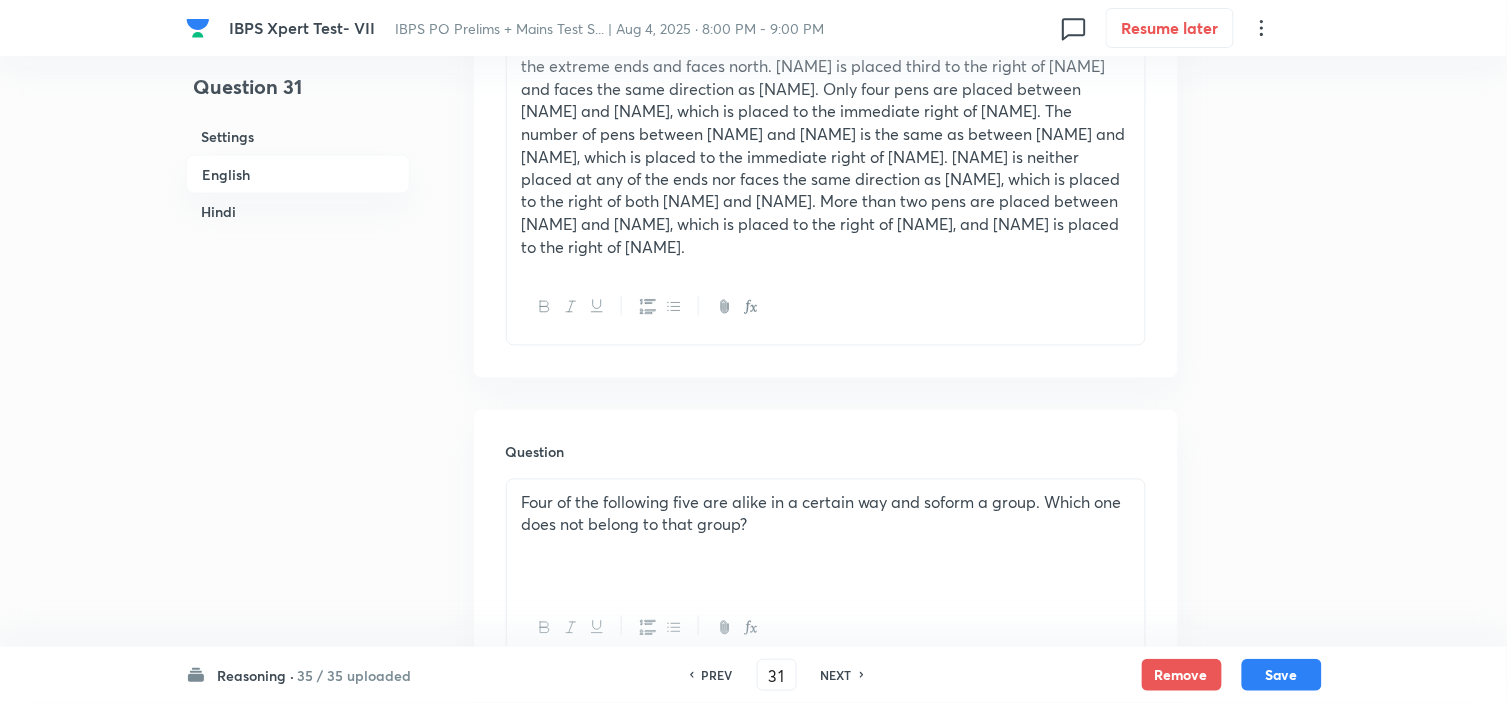 click on "NEXT" at bounding box center (836, 675) 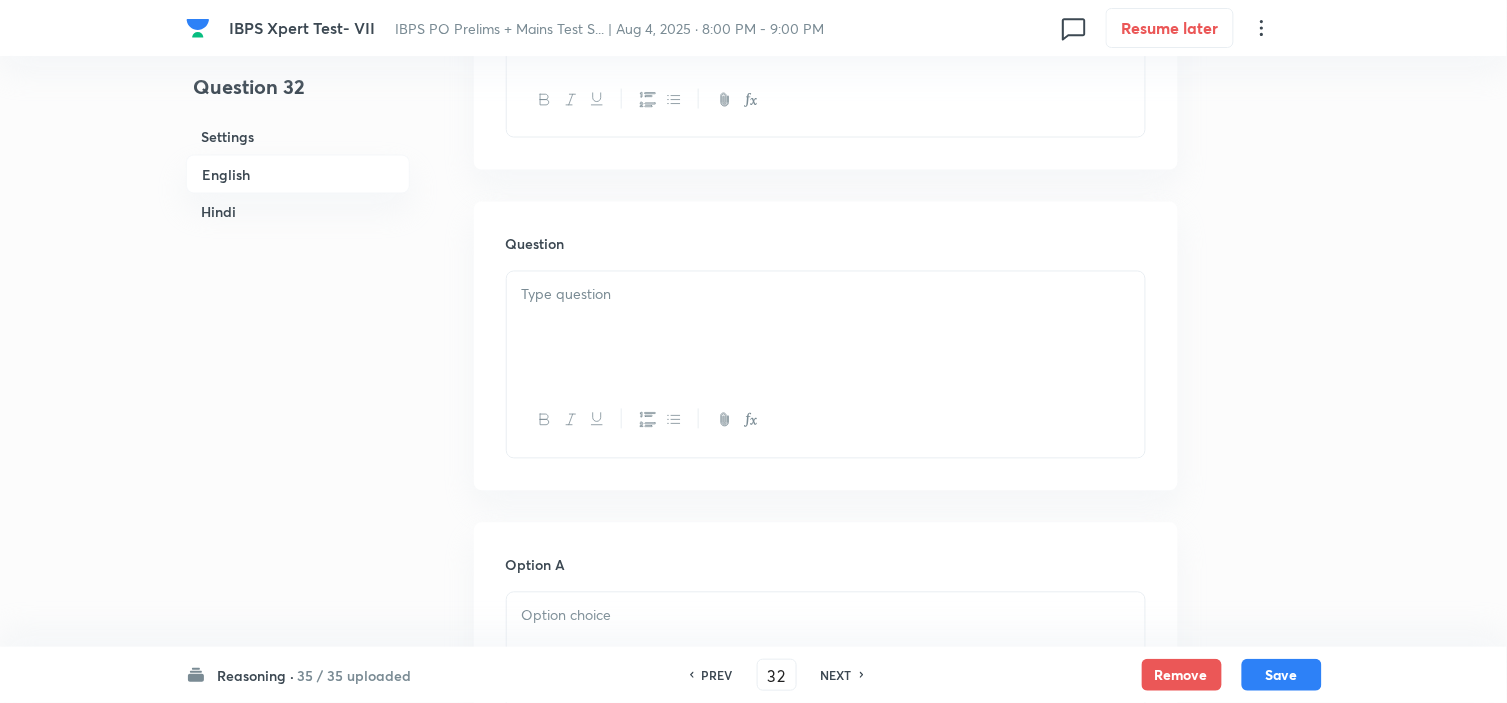 checkbox on "false" 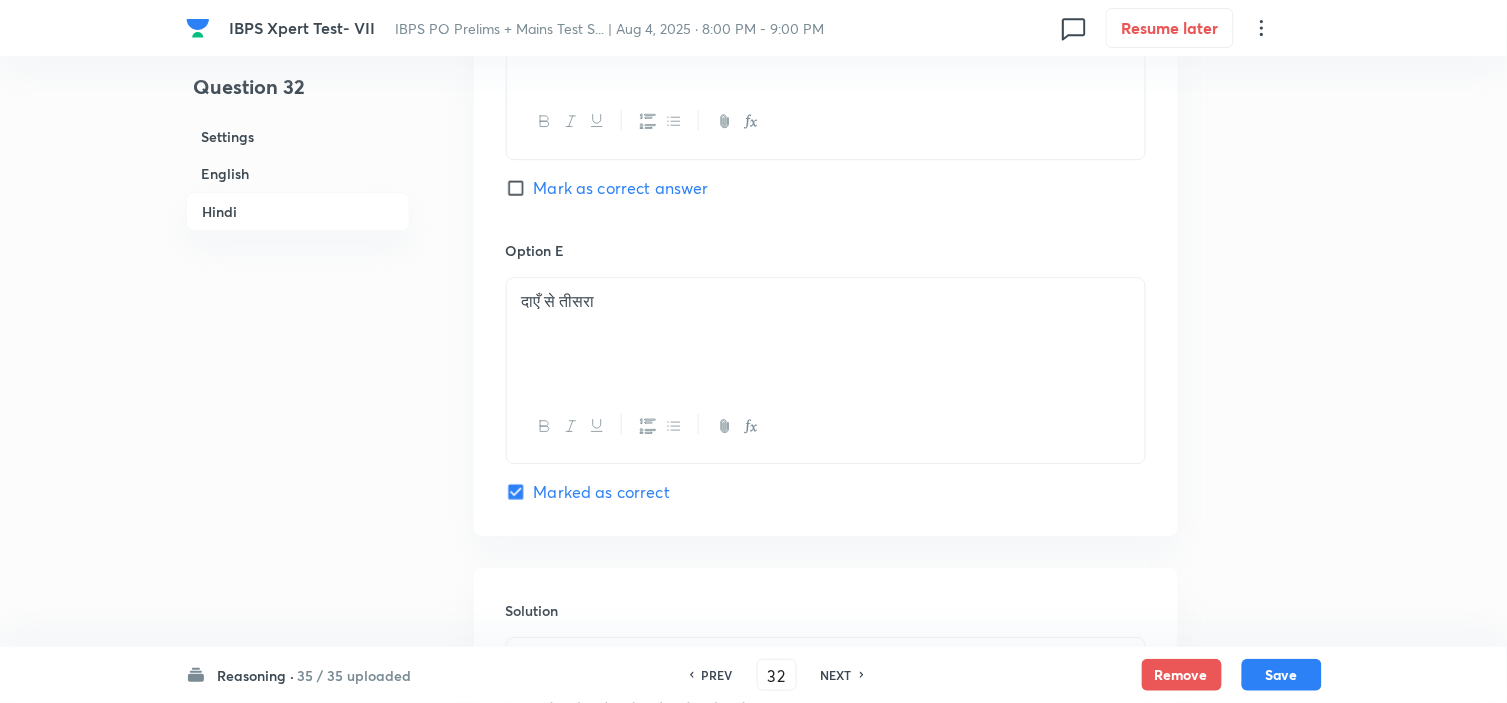scroll, scrollTop: 5435, scrollLeft: 0, axis: vertical 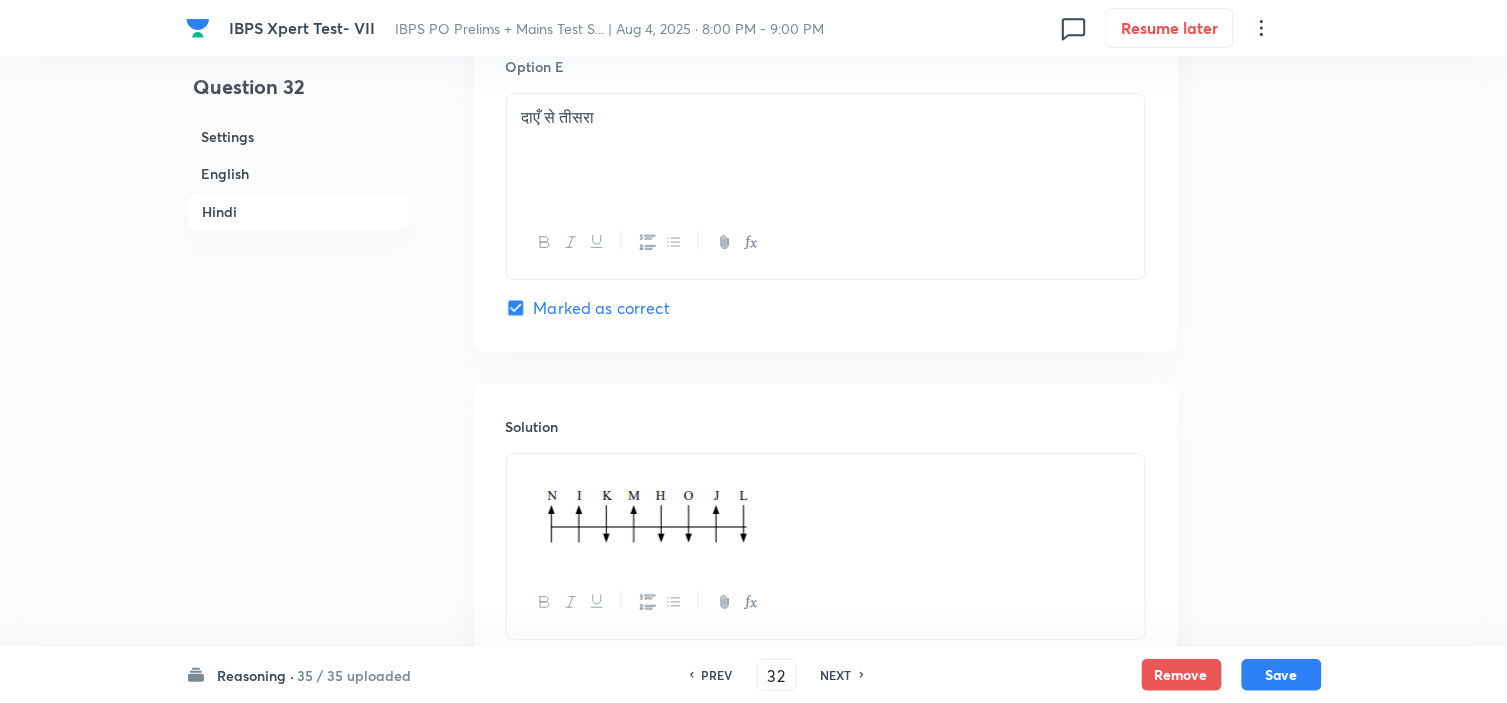 click on "NEXT" at bounding box center [836, 675] 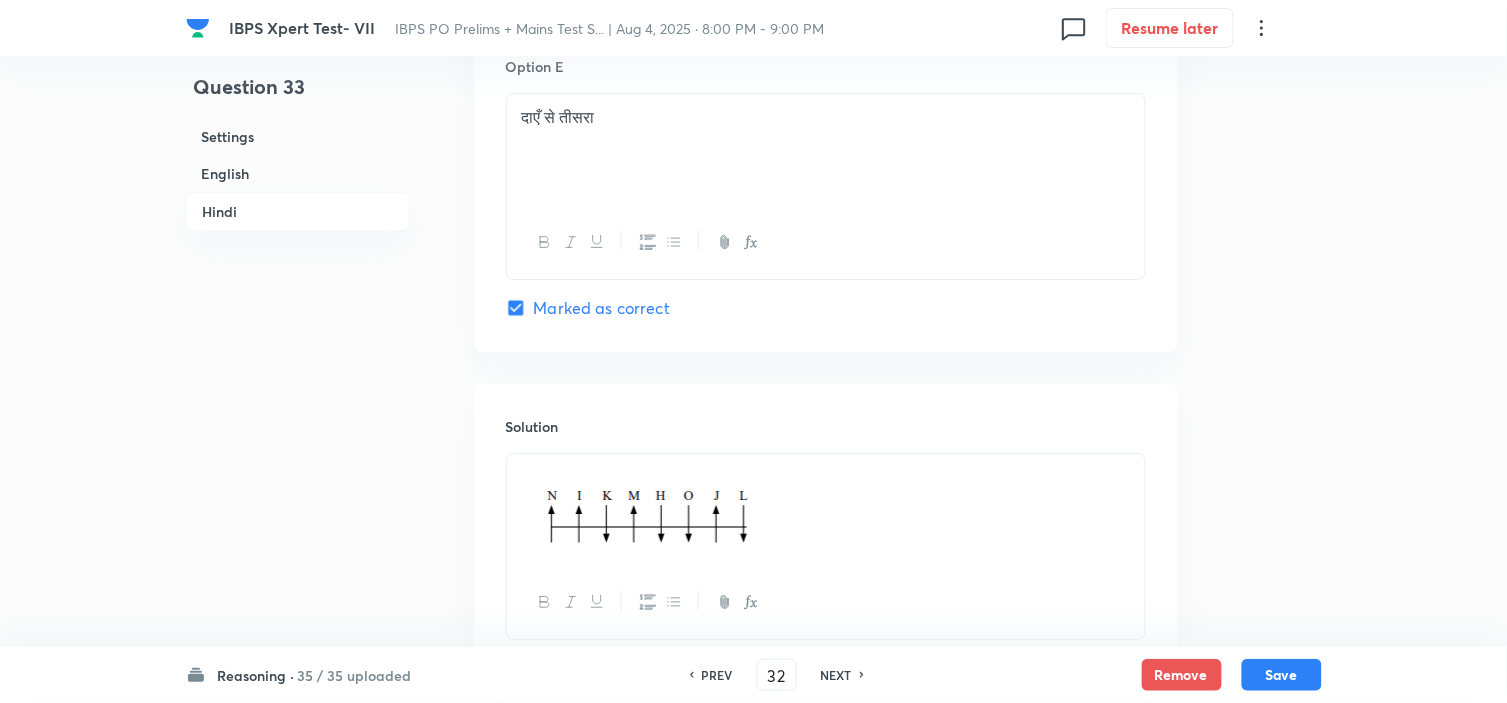 type on "33" 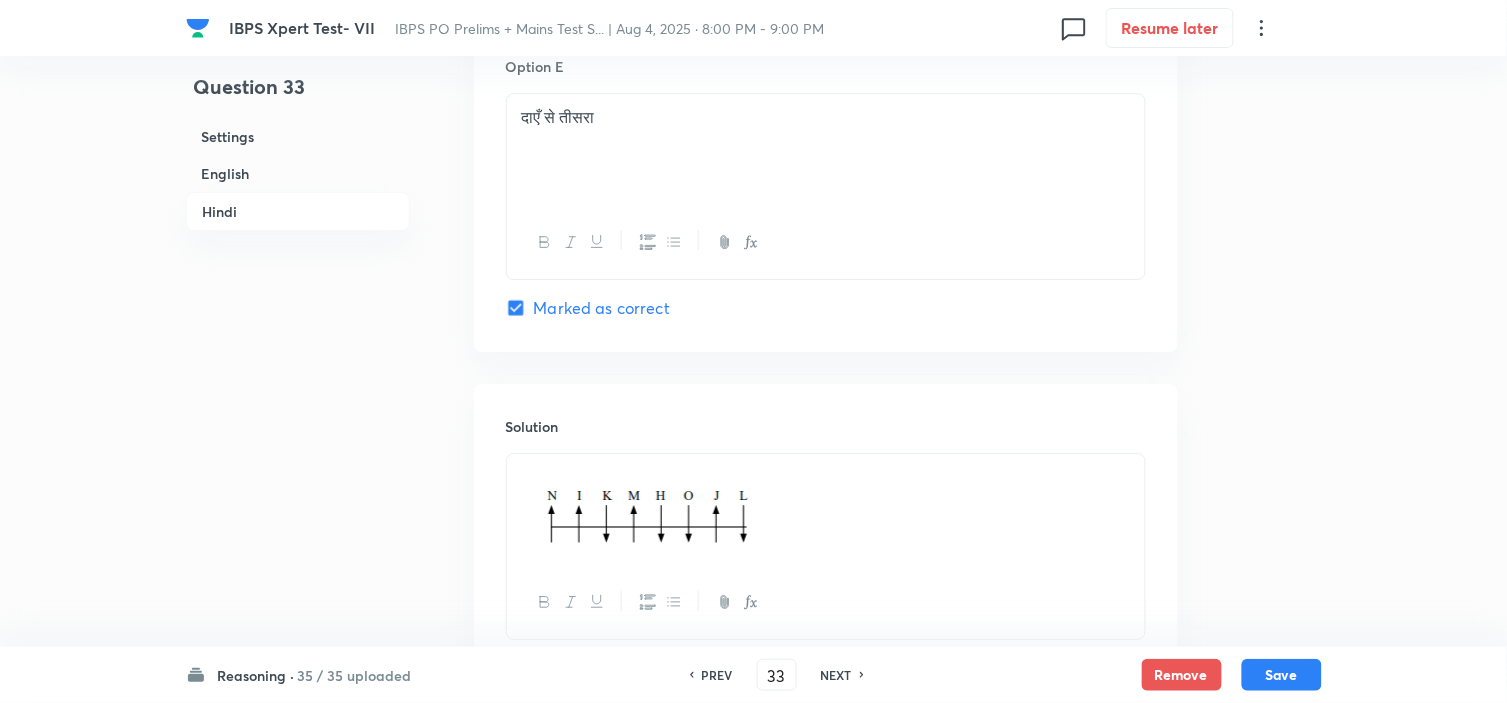 checkbox on "false" 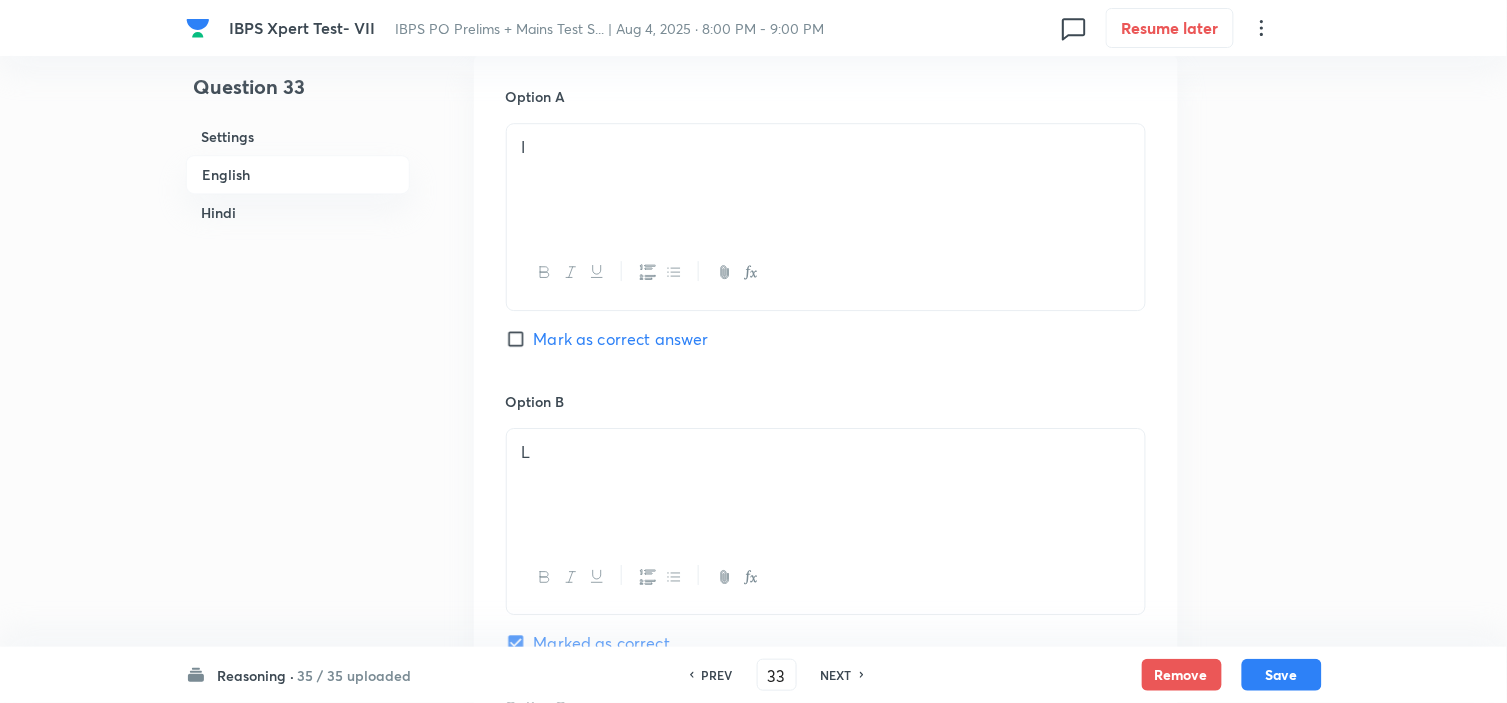 scroll, scrollTop: 1435, scrollLeft: 0, axis: vertical 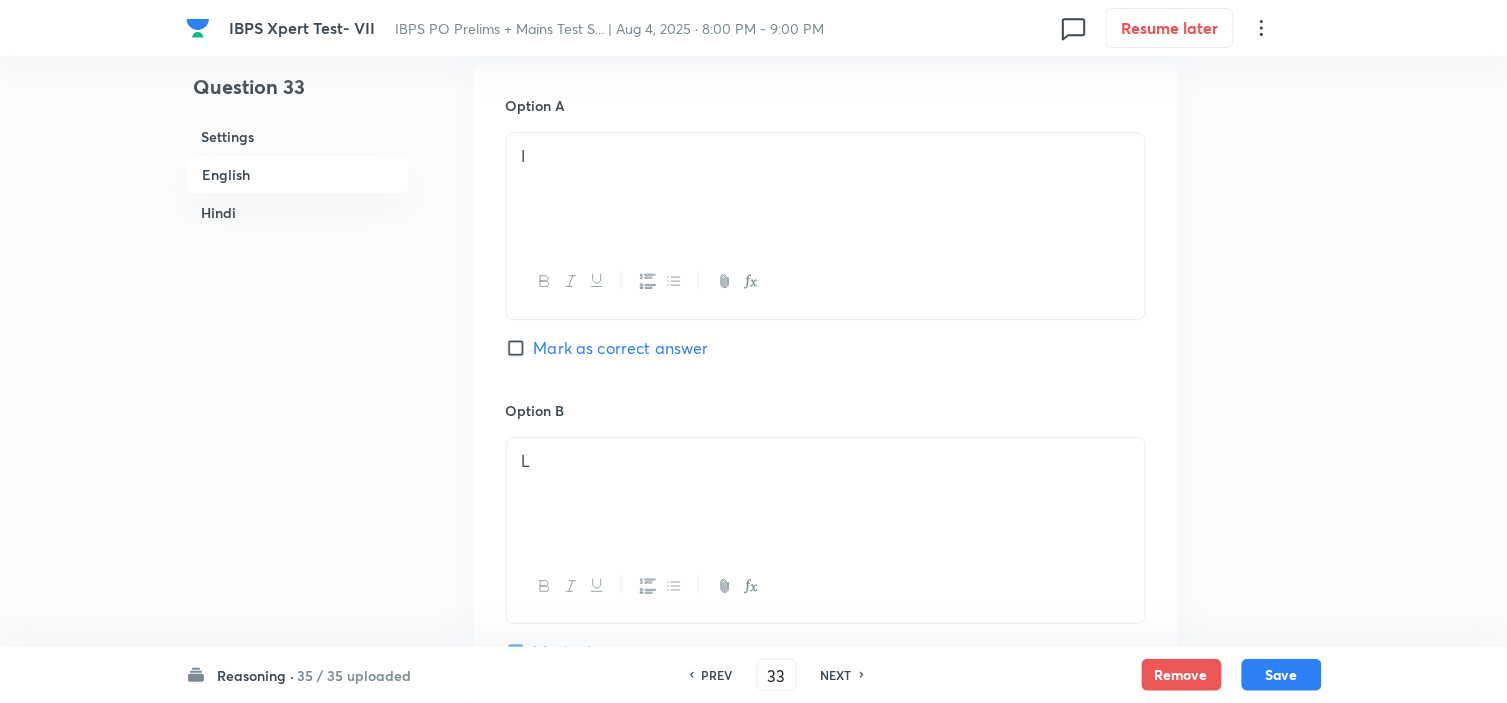 click on "NEXT" at bounding box center (836, 675) 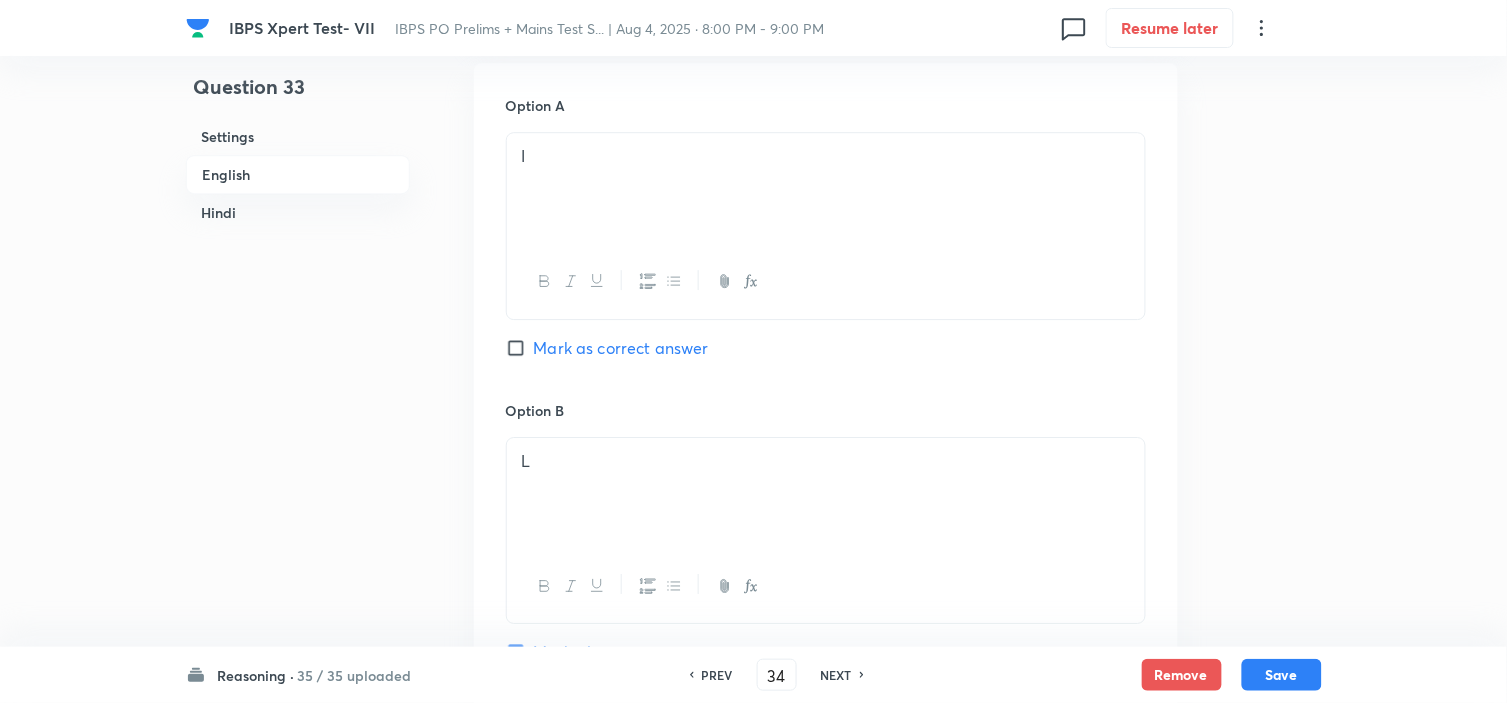 checkbox on "false" 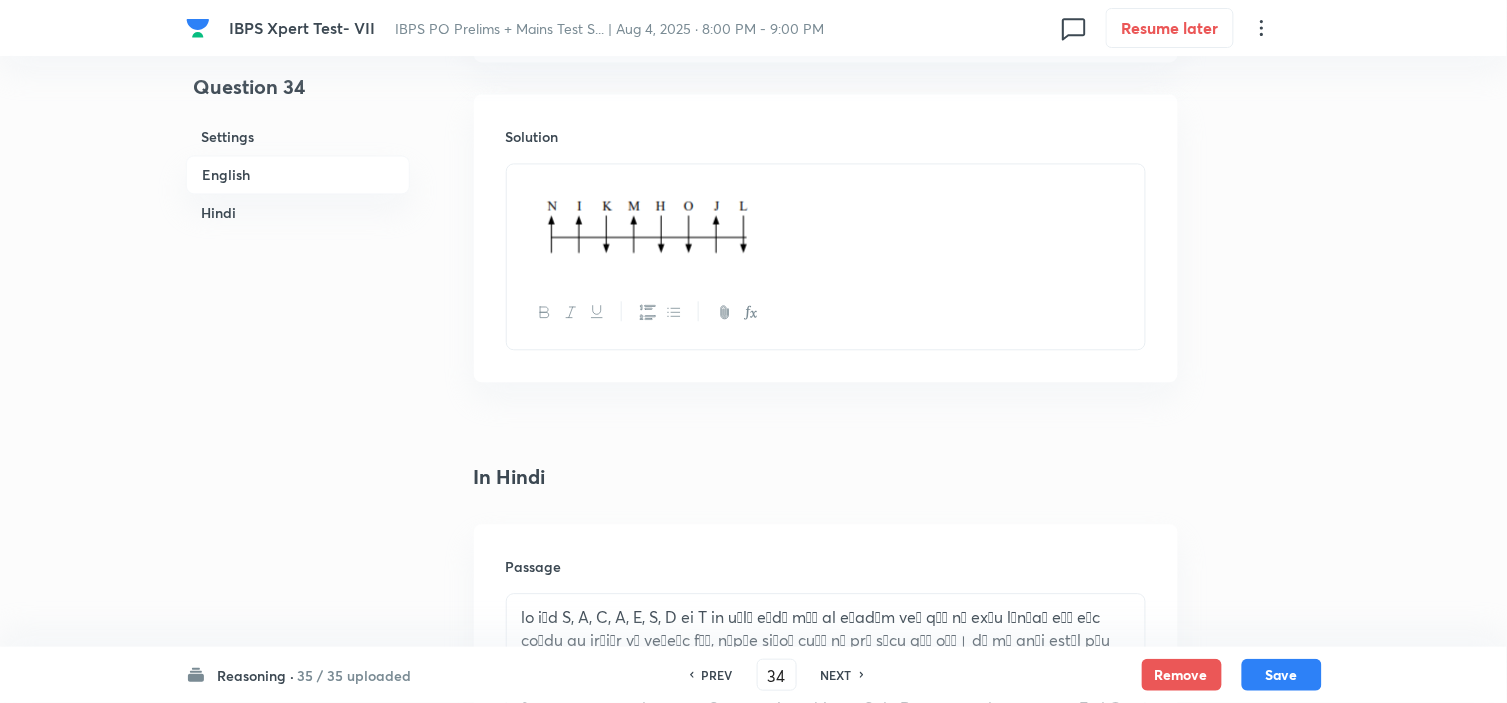 scroll, scrollTop: 3435, scrollLeft: 0, axis: vertical 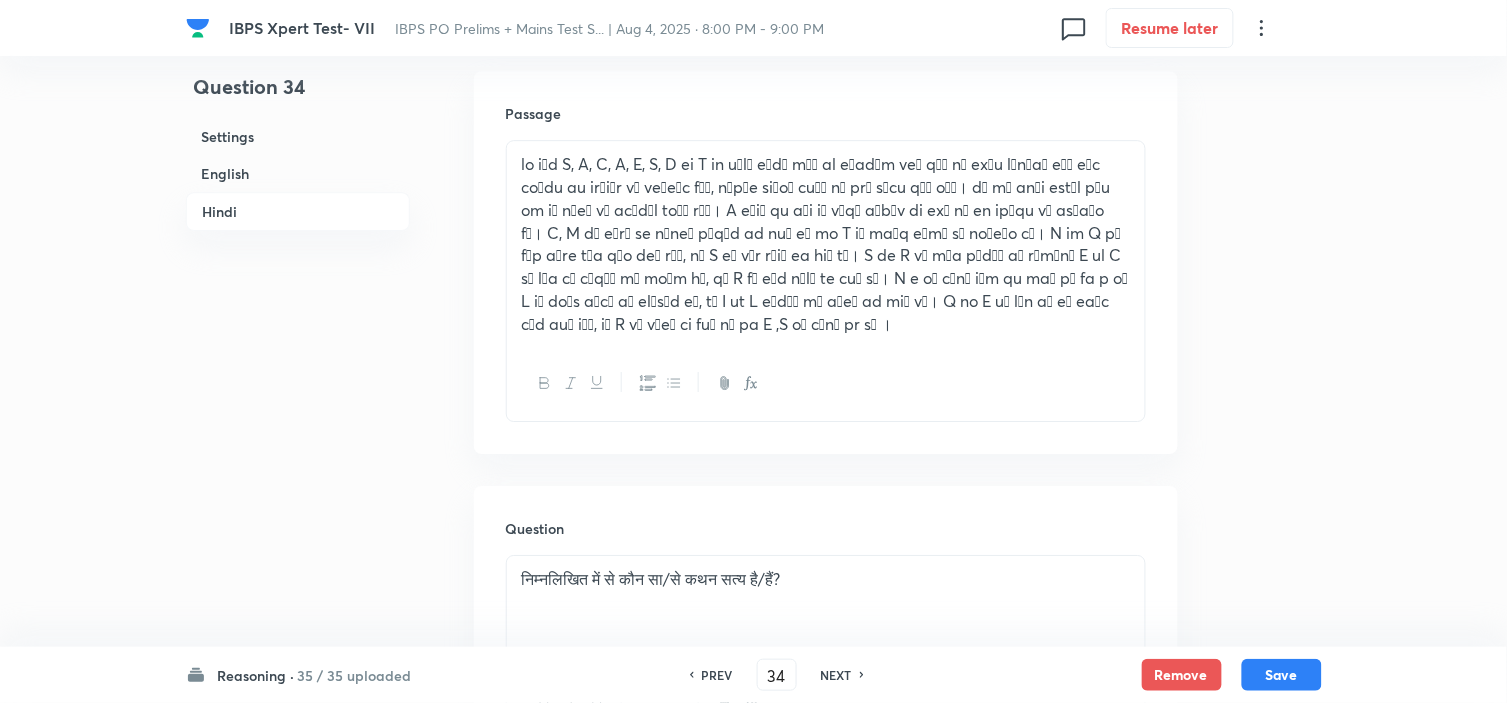 click on "NEXT" at bounding box center (836, 675) 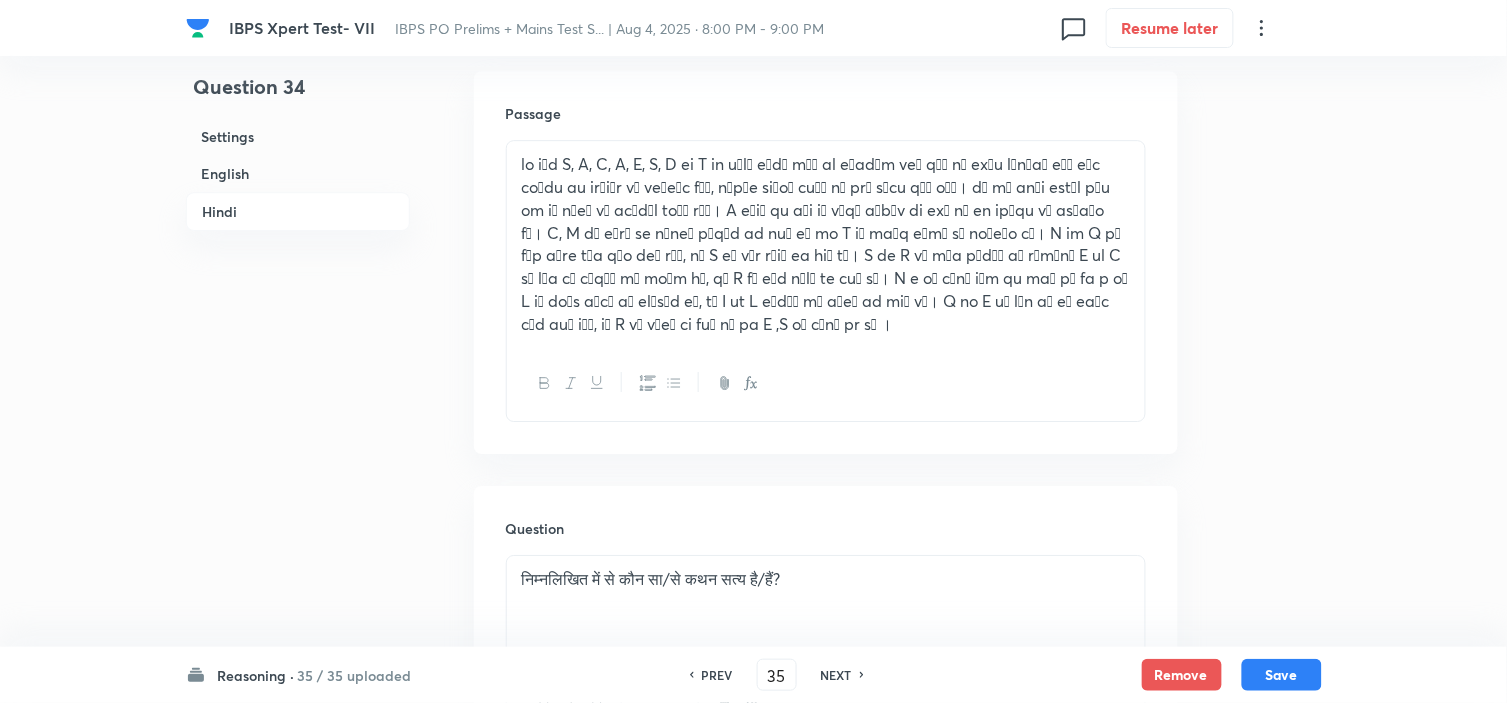 checkbox on "false" 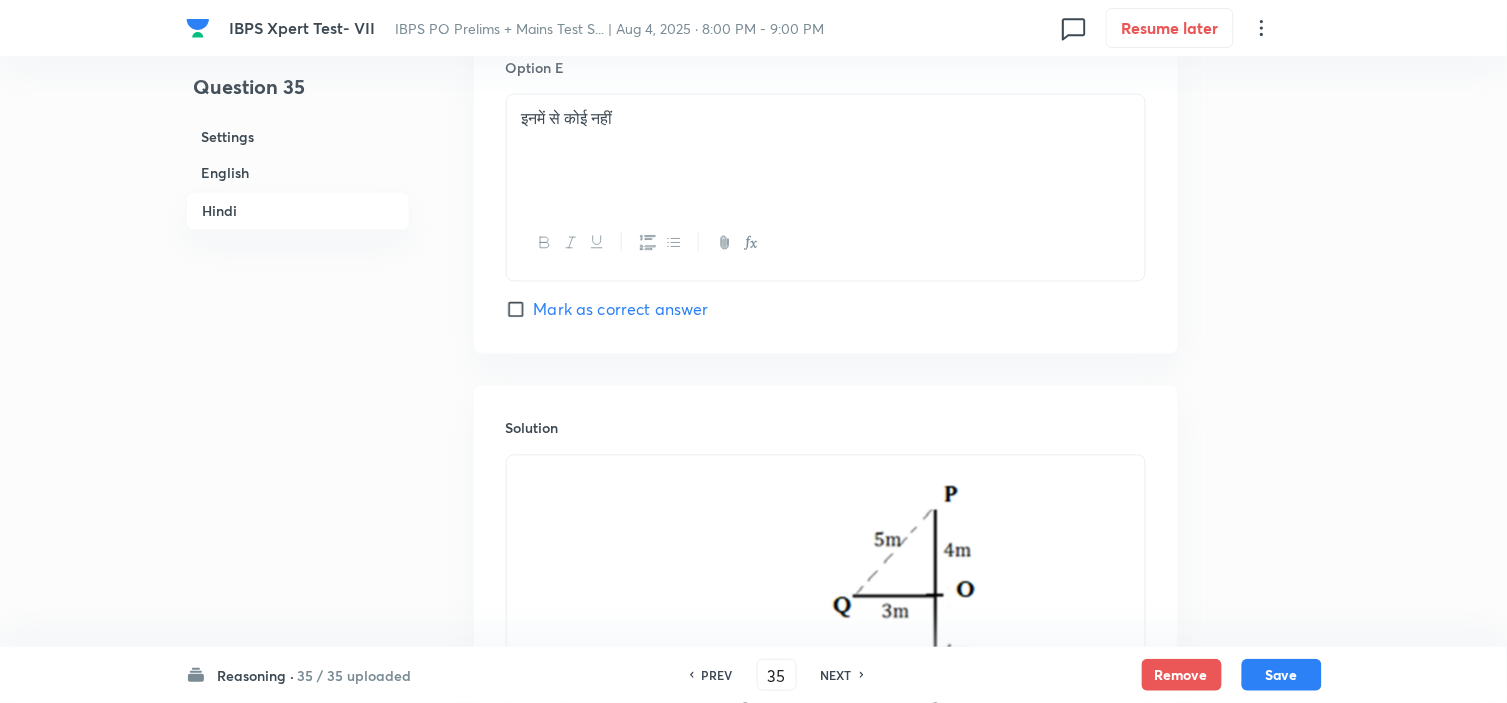 scroll, scrollTop: 4880, scrollLeft: 0, axis: vertical 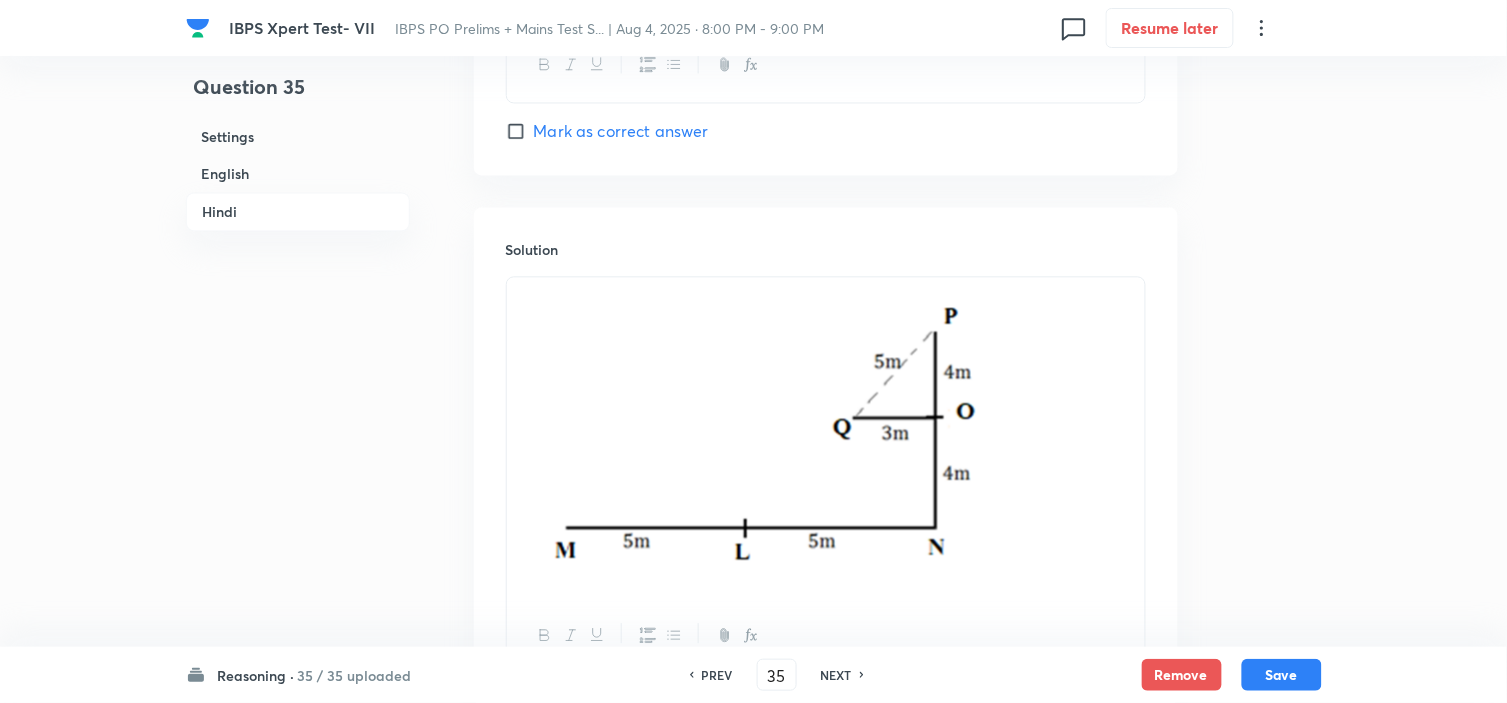 click on "NEXT" at bounding box center (839, 675) 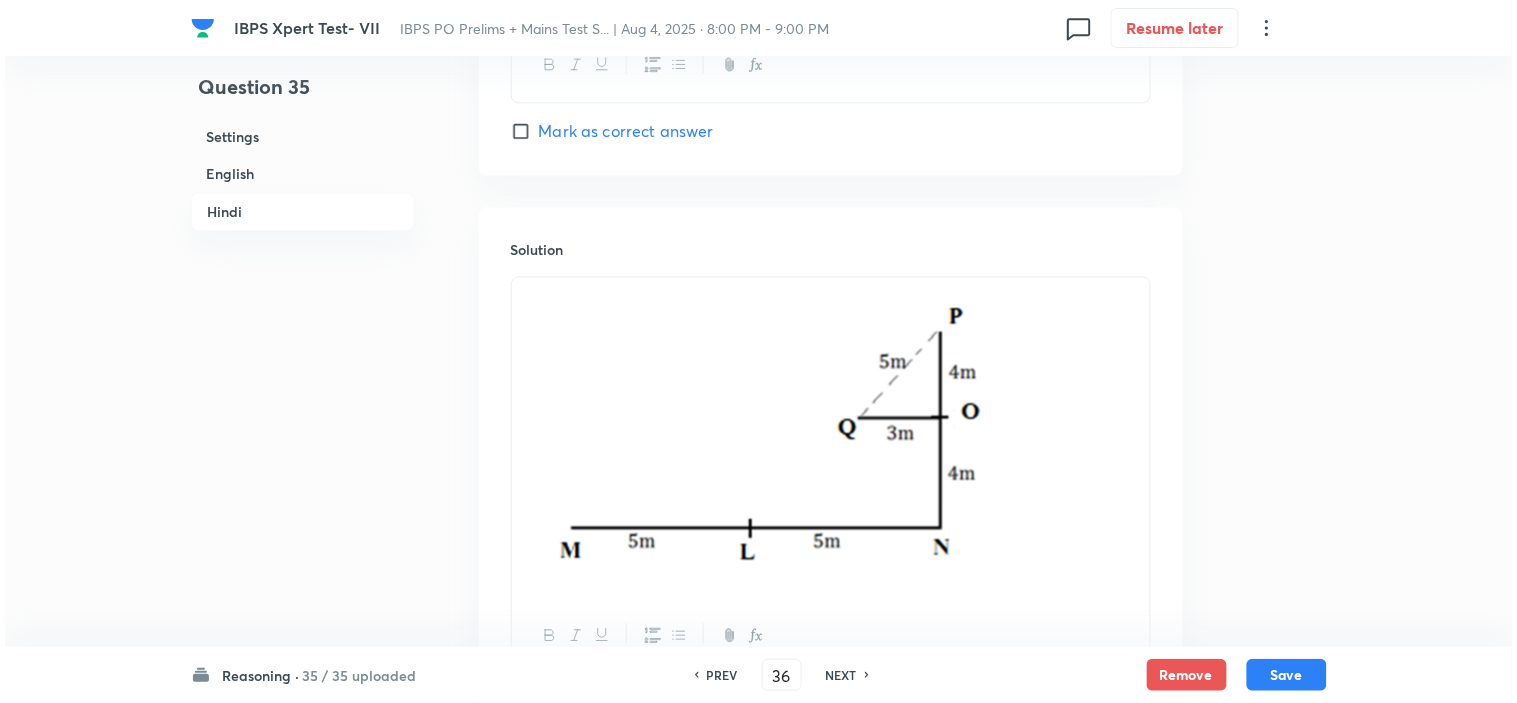 scroll, scrollTop: 0, scrollLeft: 0, axis: both 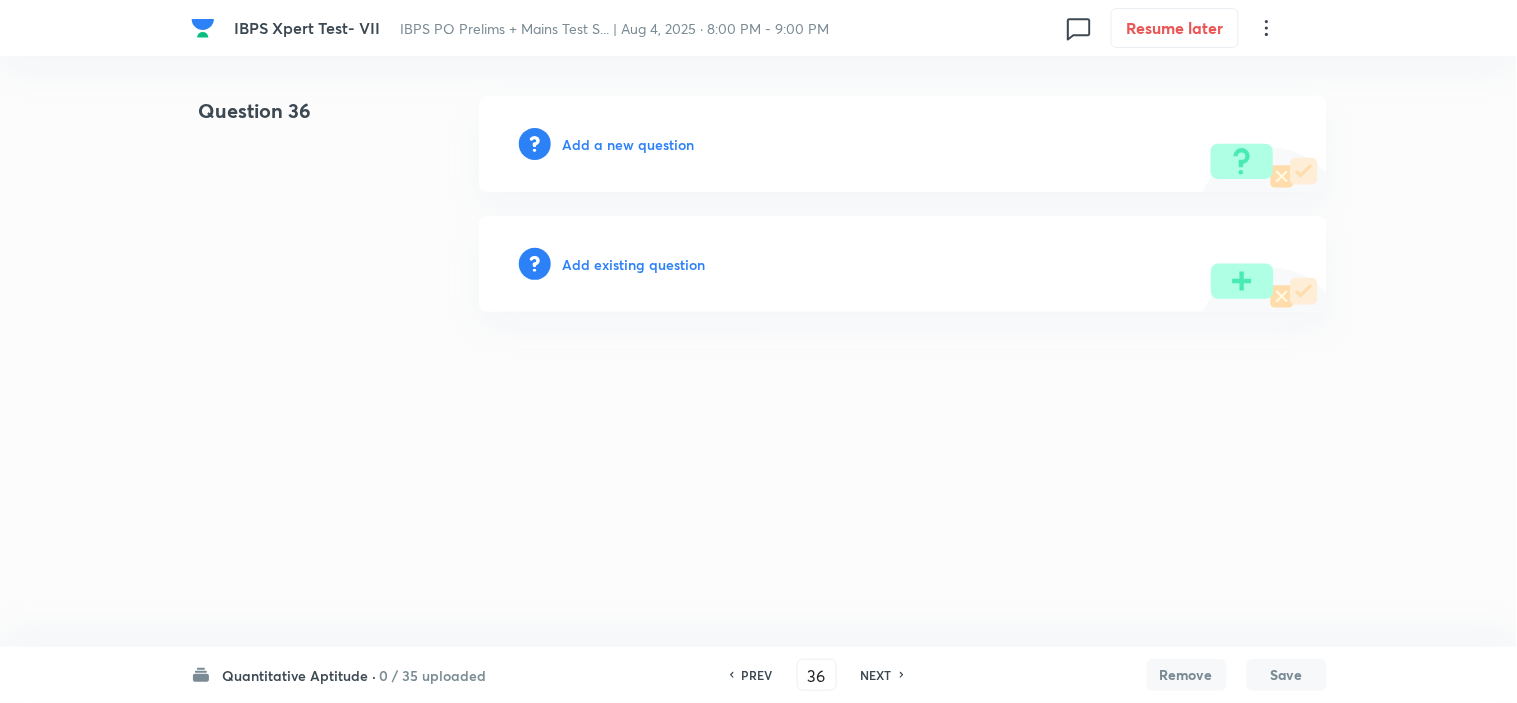 click on "Quantitative Aptitude  ·
0 / 35 uploaded
PREV 36 ​ NEXT Remove Save" at bounding box center [759, 675] 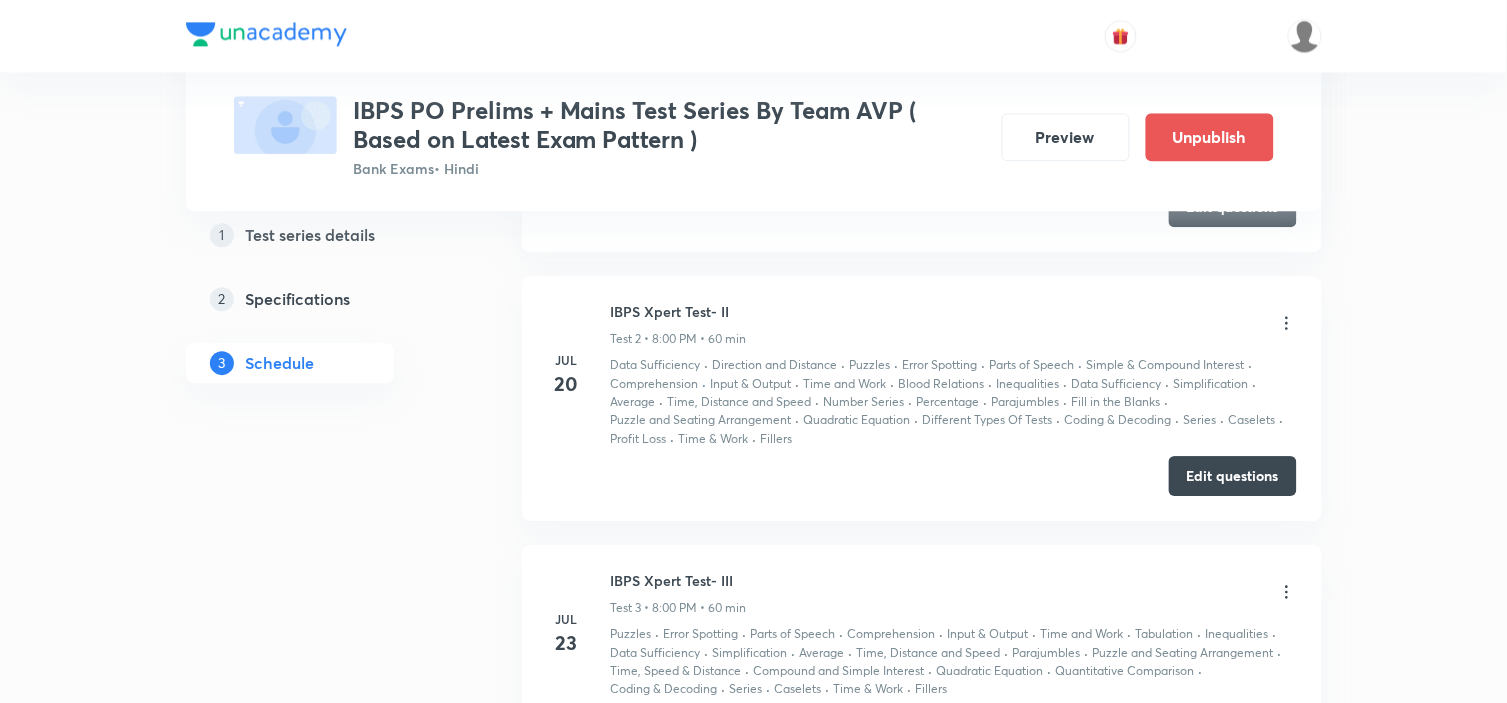 scroll, scrollTop: 0, scrollLeft: 0, axis: both 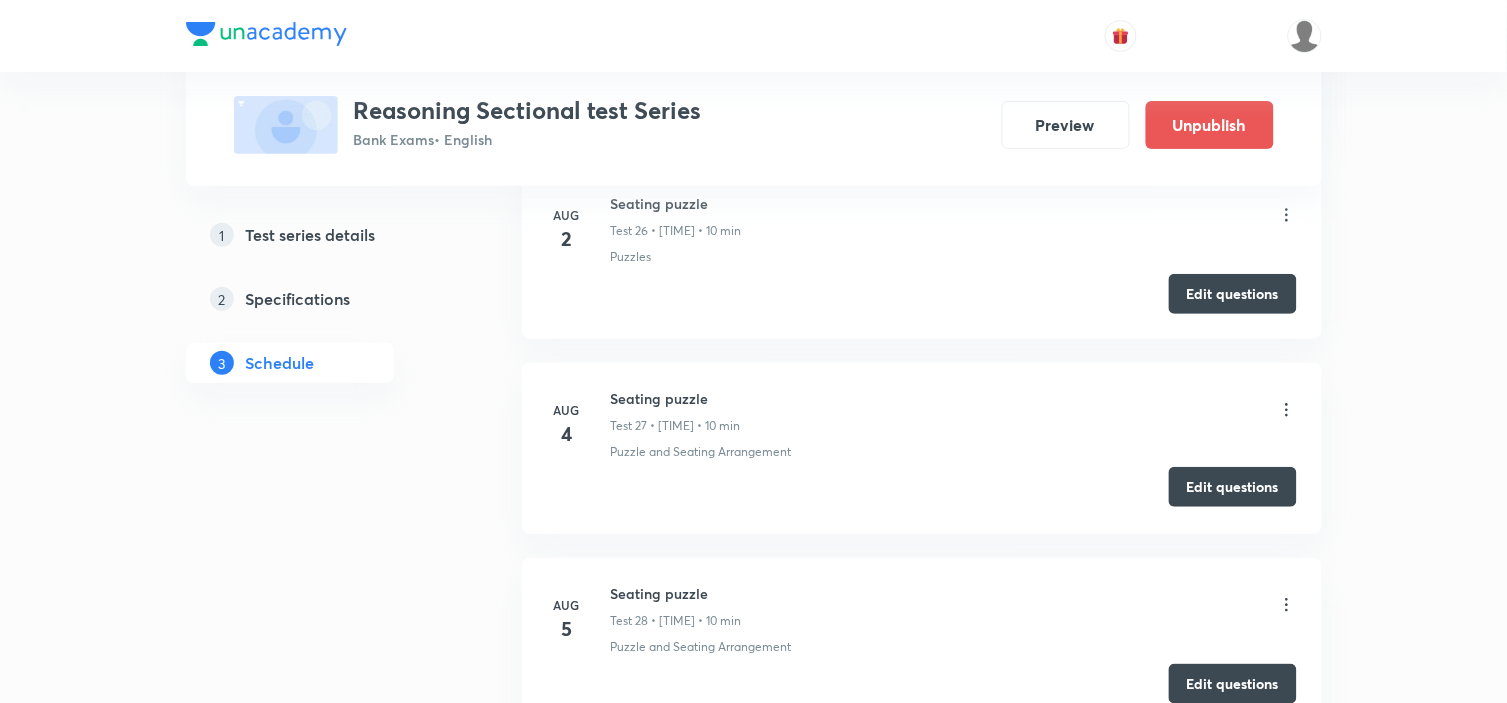 click on "Edit questions" at bounding box center (1233, 487) 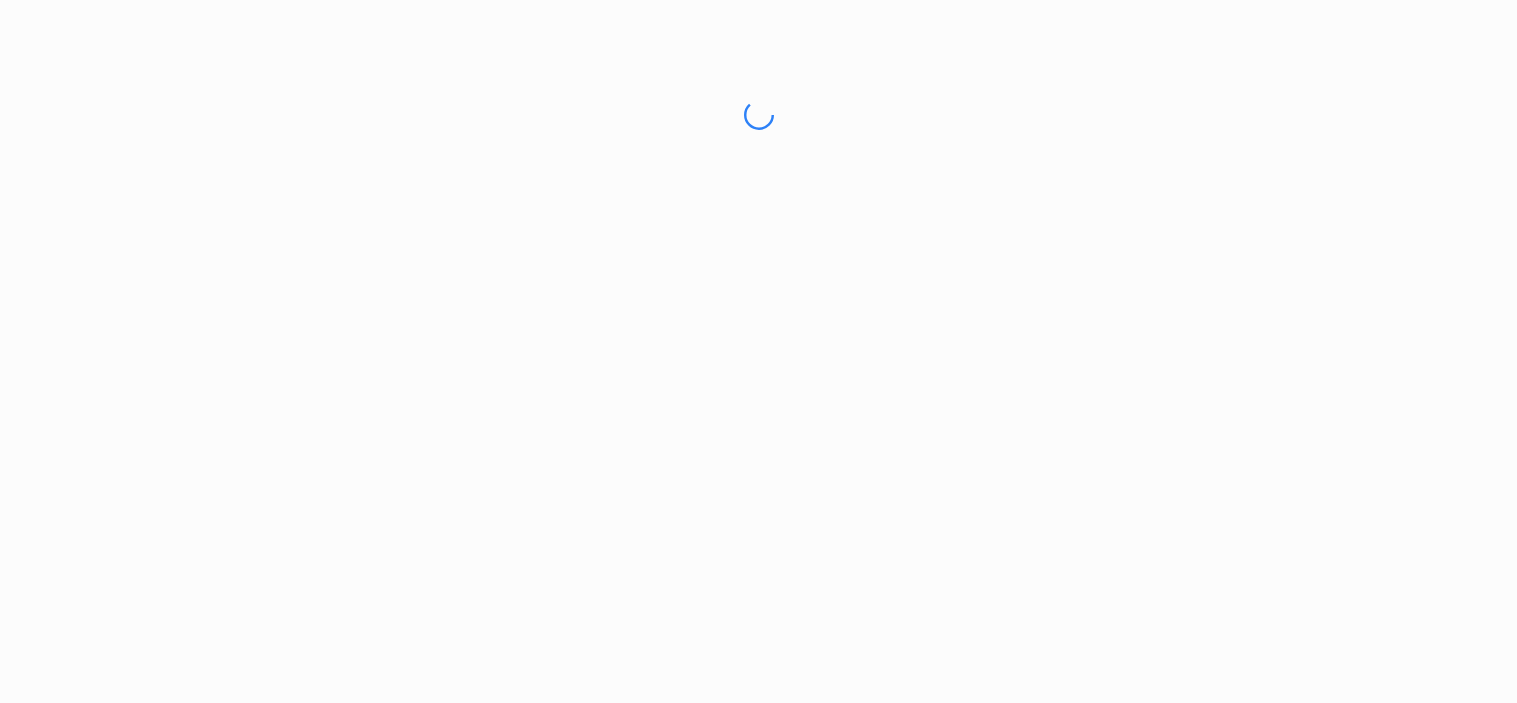 scroll, scrollTop: 0, scrollLeft: 0, axis: both 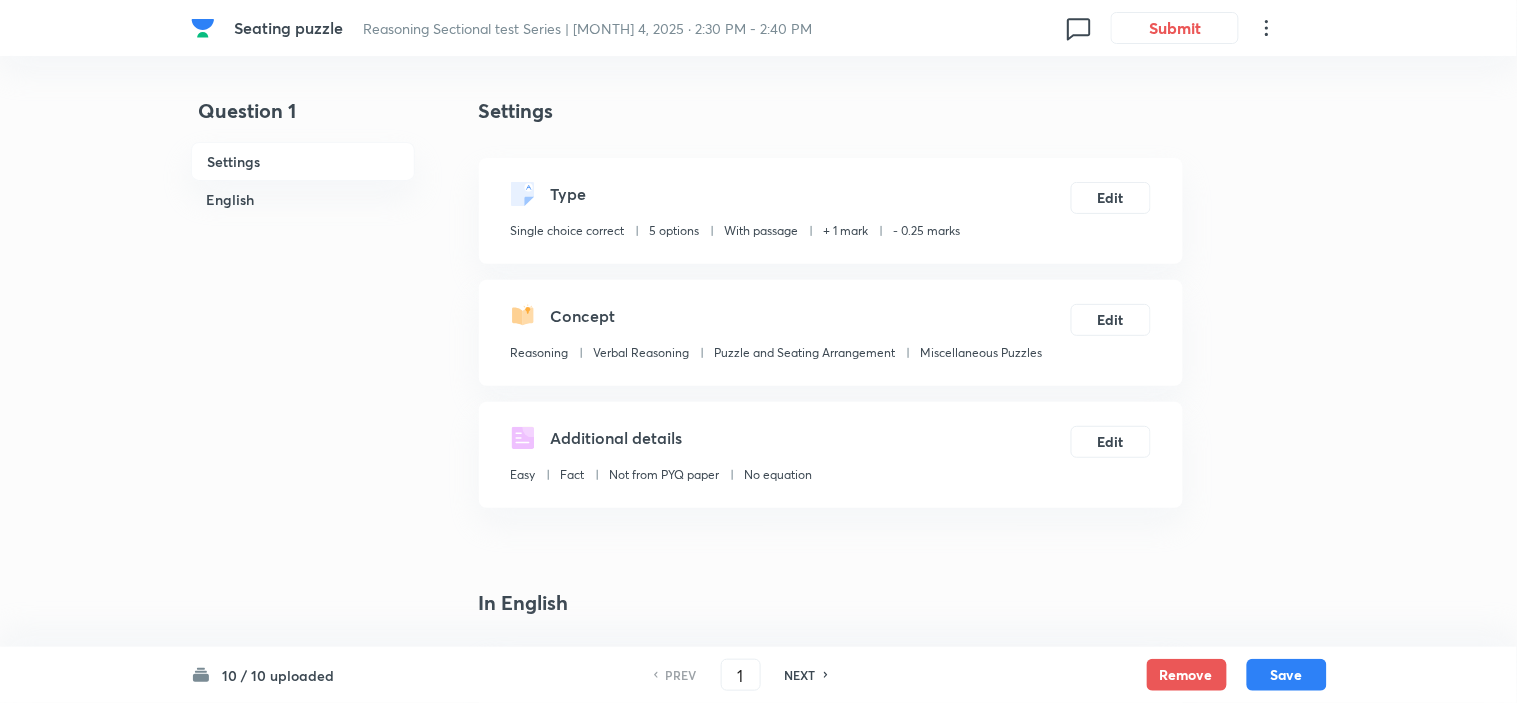 checkbox on "true" 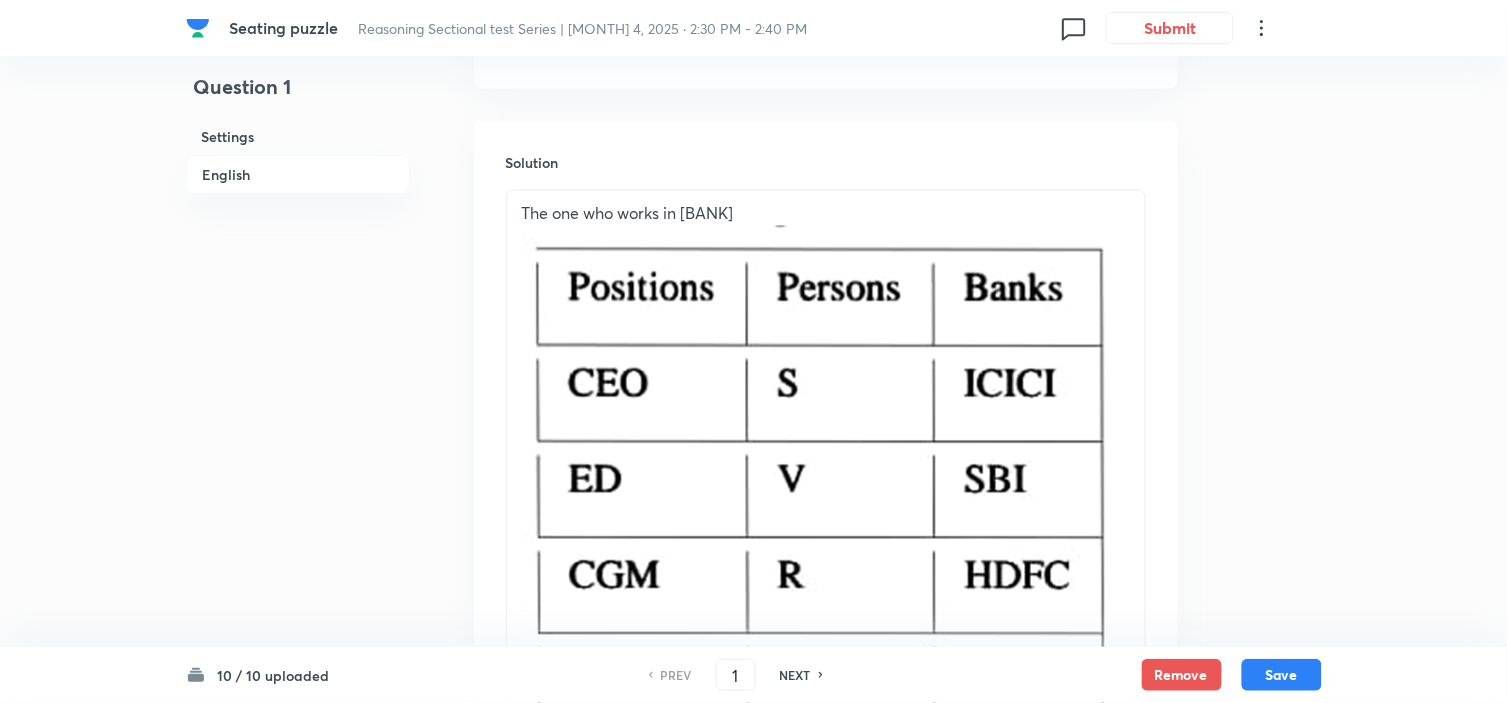 scroll, scrollTop: 3063, scrollLeft: 0, axis: vertical 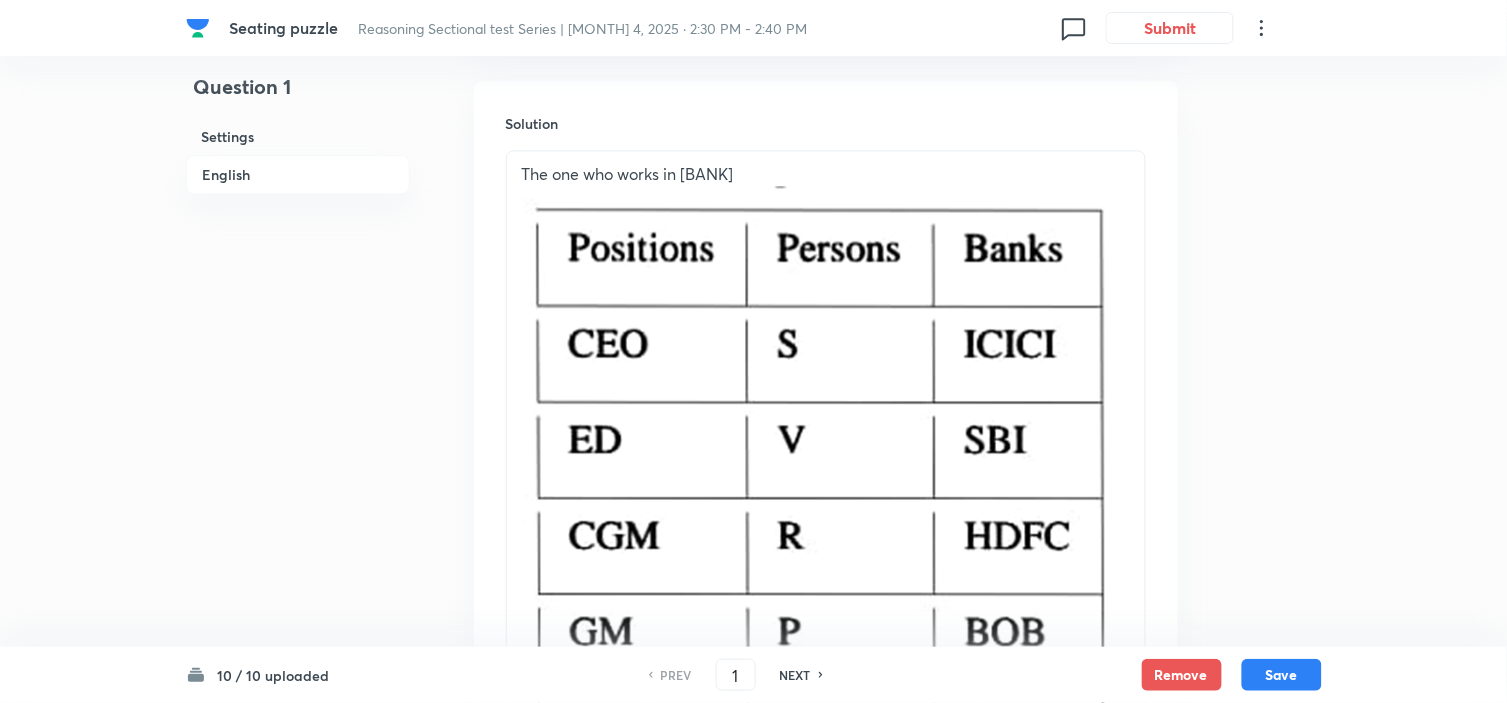 click on "NEXT" at bounding box center [795, 675] 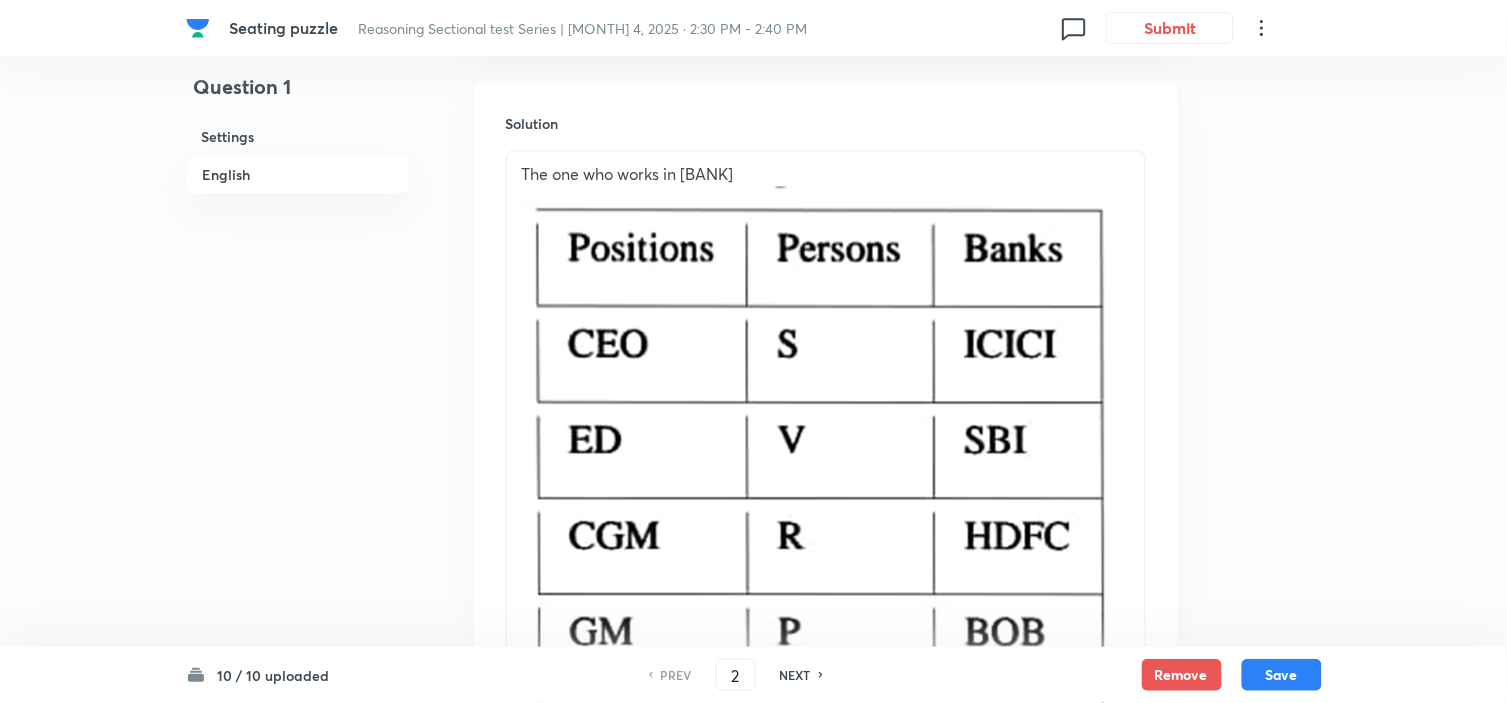 checkbox on "false" 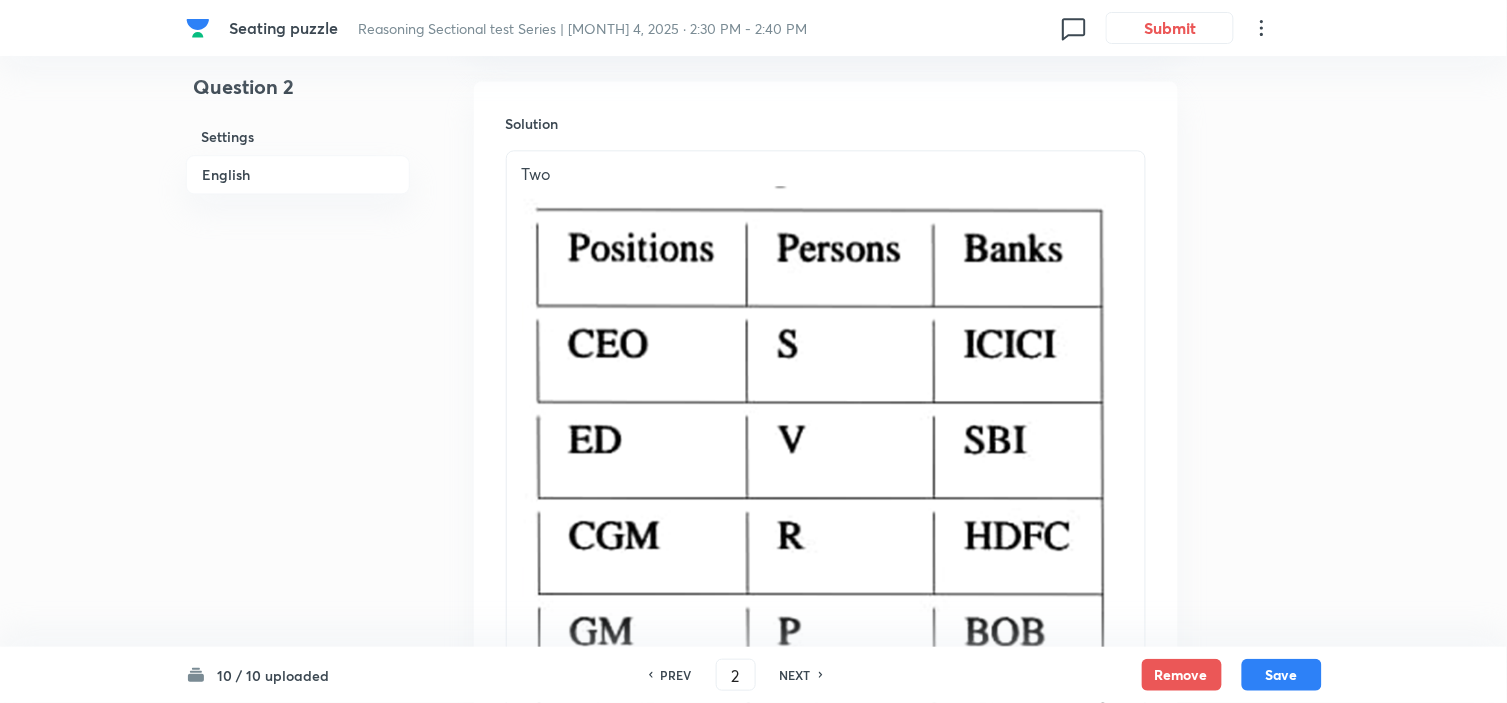 checkbox on "true" 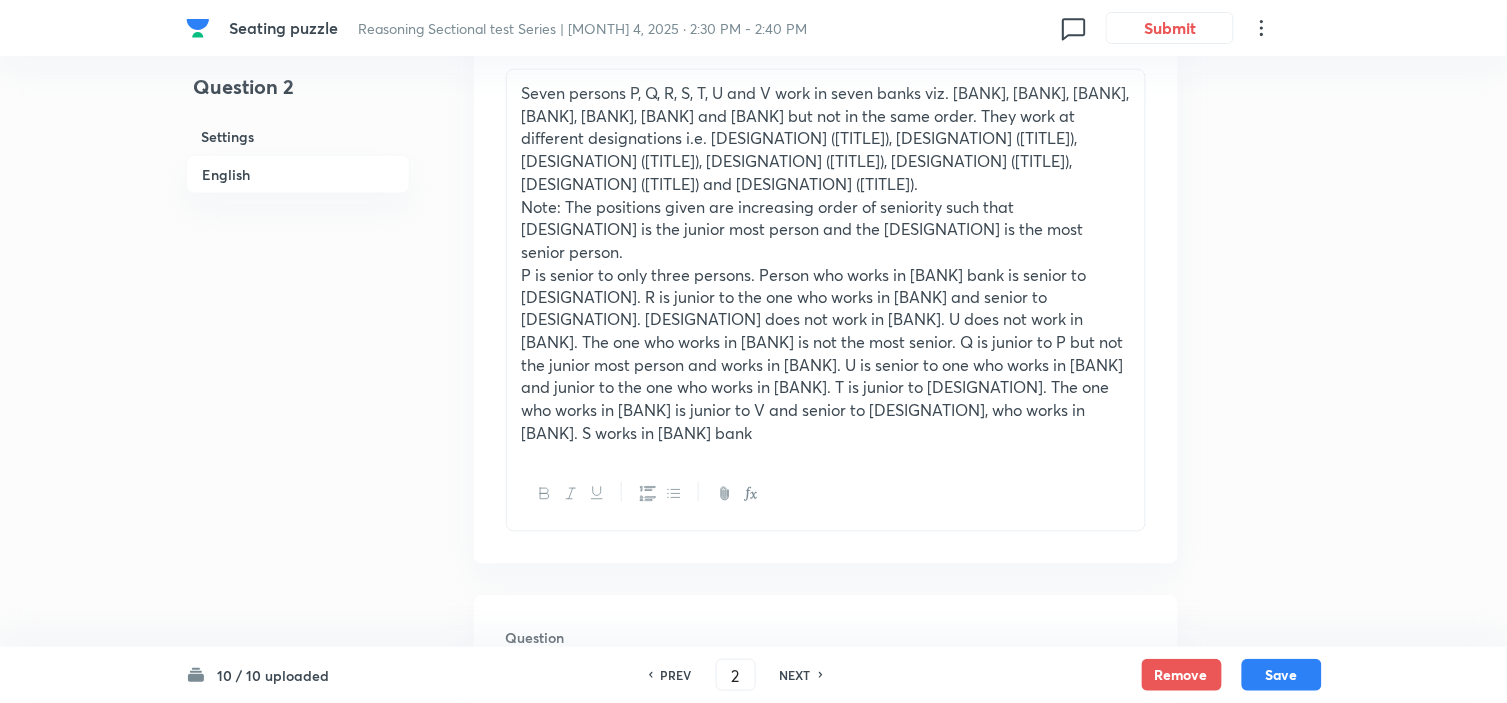 scroll, scrollTop: 730, scrollLeft: 0, axis: vertical 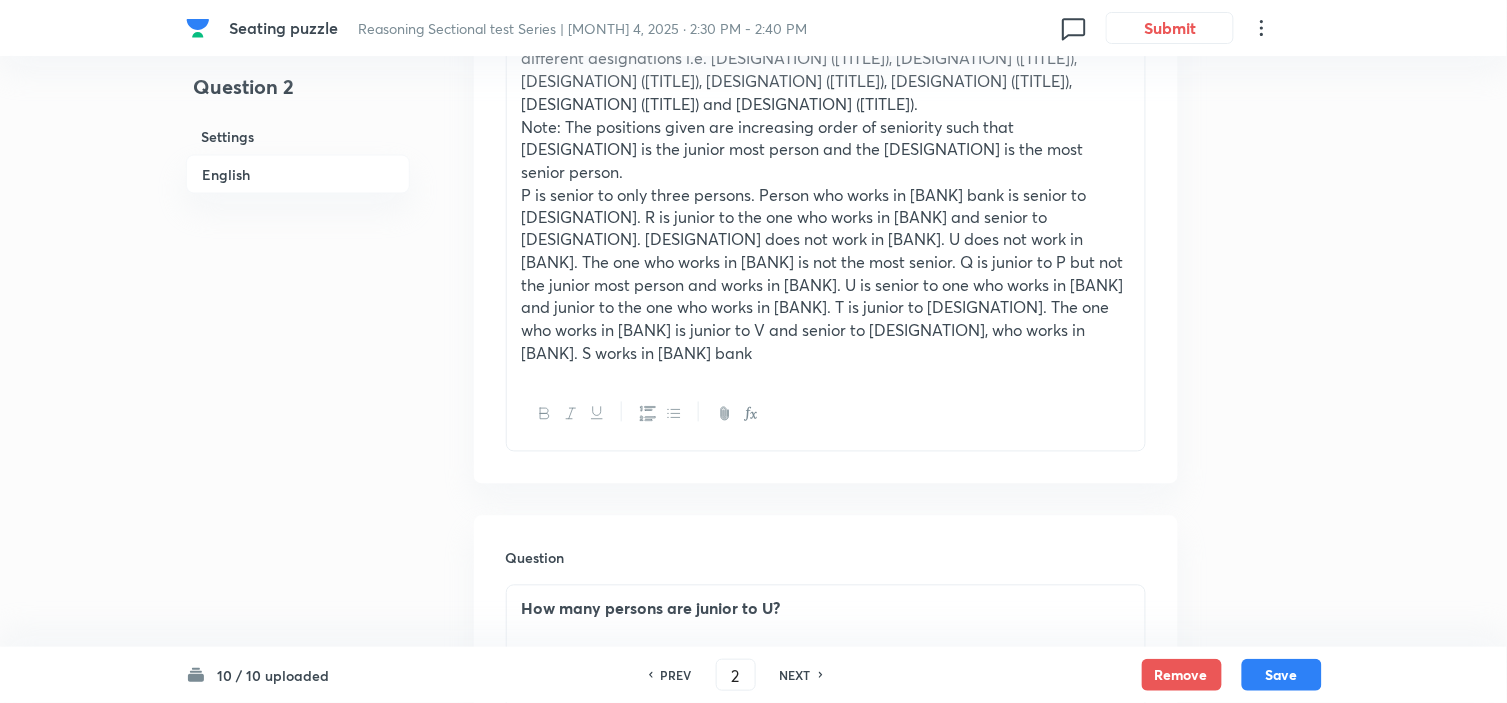 click on "NEXT" at bounding box center [795, 675] 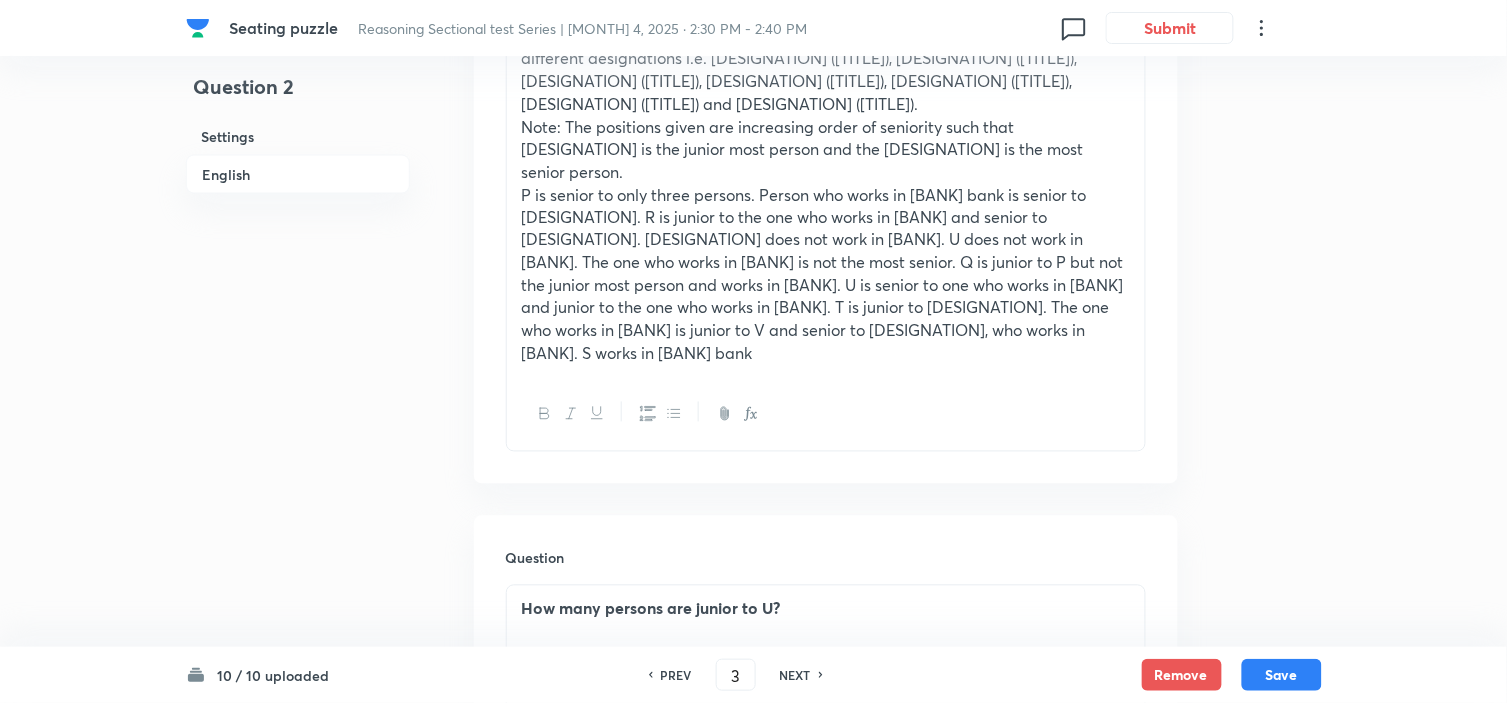checkbox on "false" 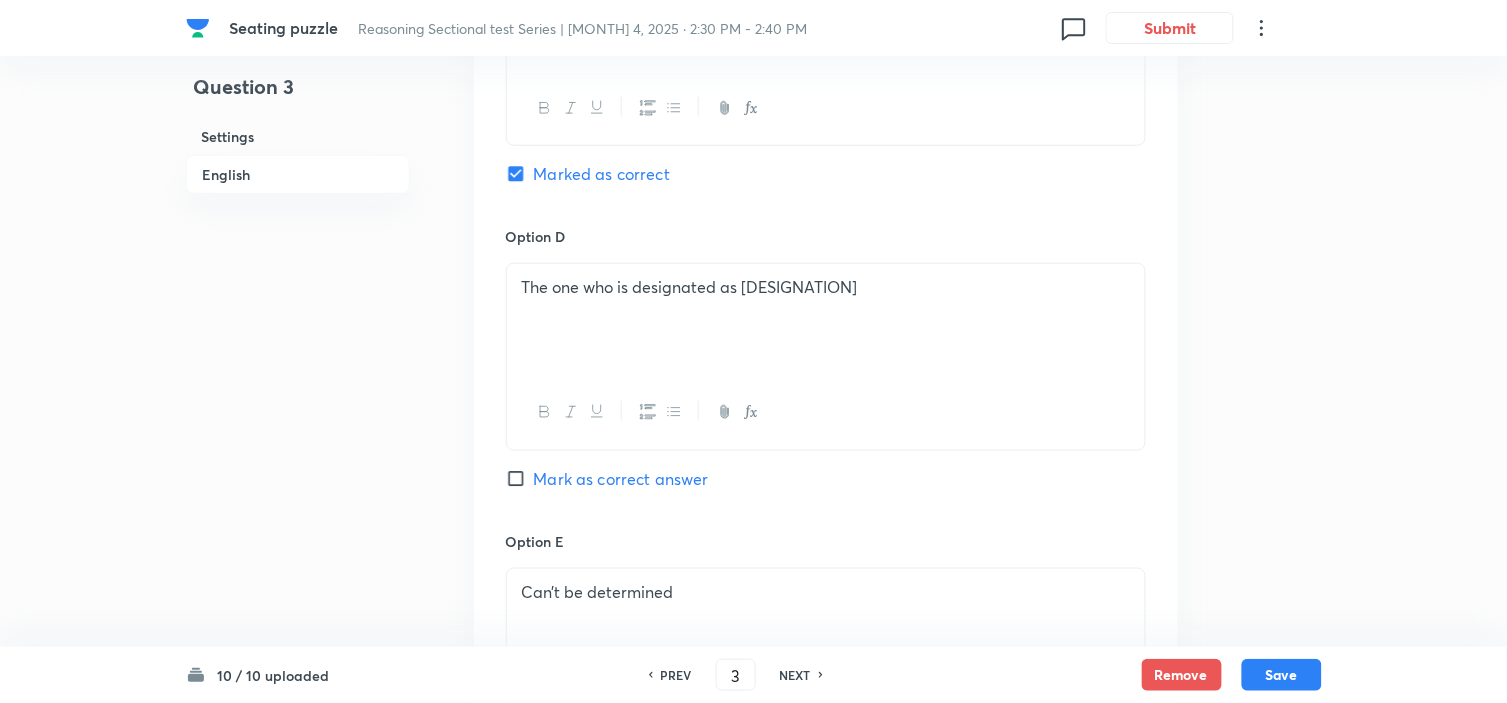 scroll, scrollTop: 2063, scrollLeft: 0, axis: vertical 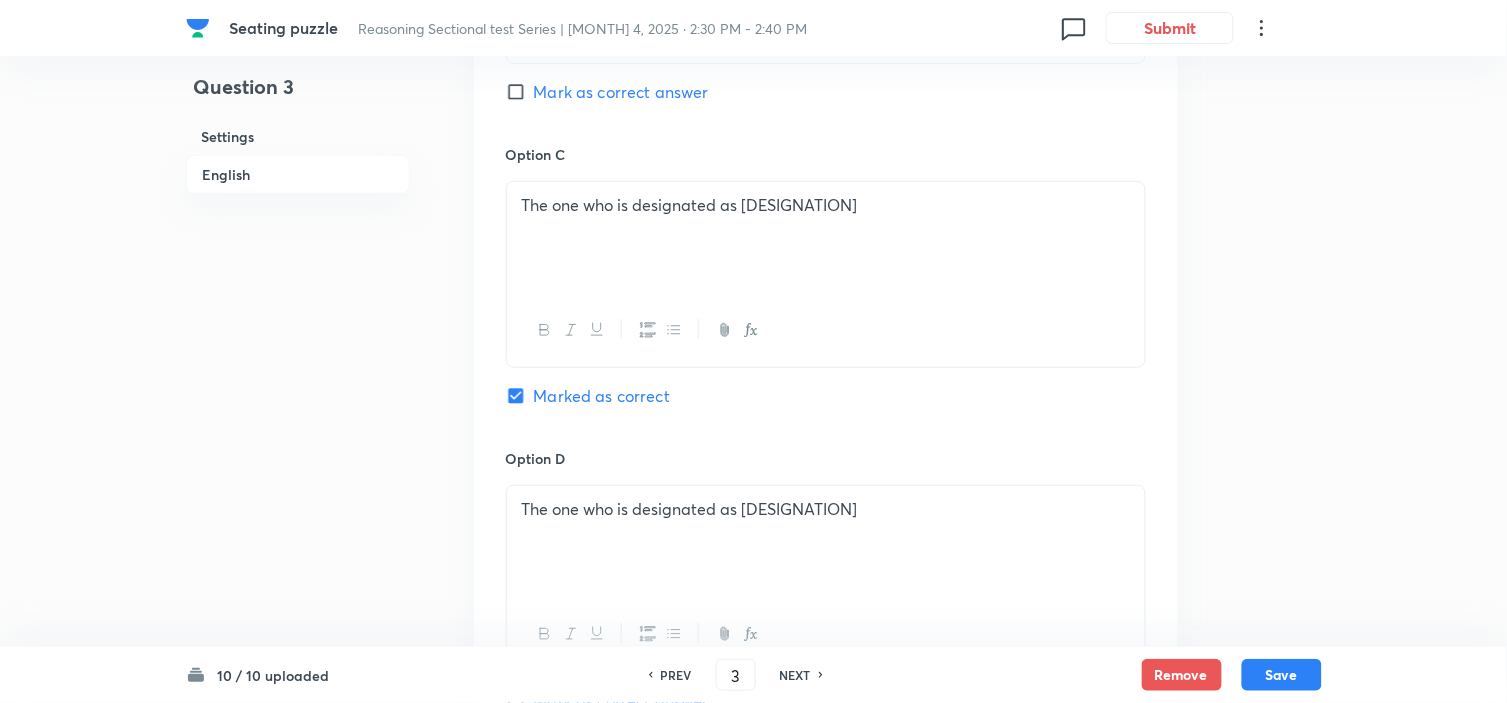 click on "NEXT" at bounding box center (795, 675) 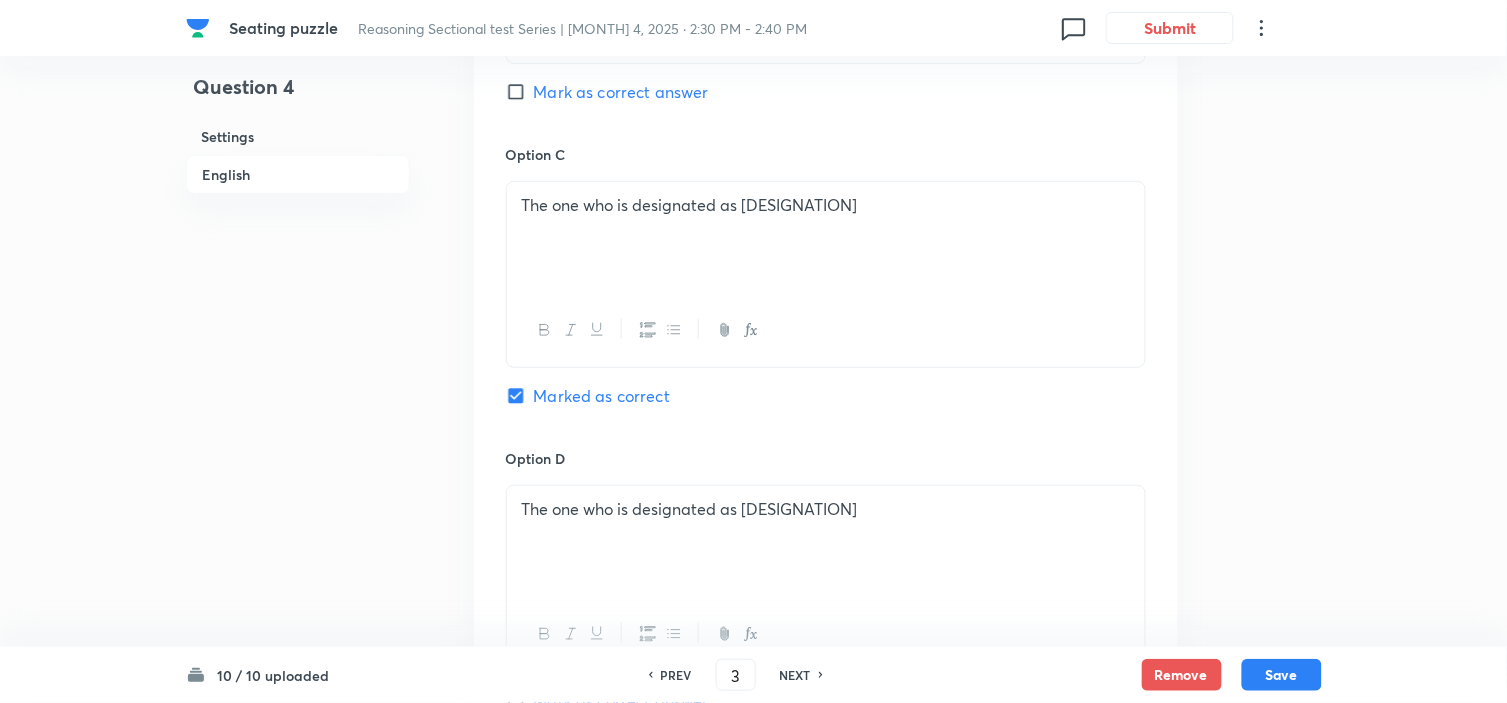 type on "4" 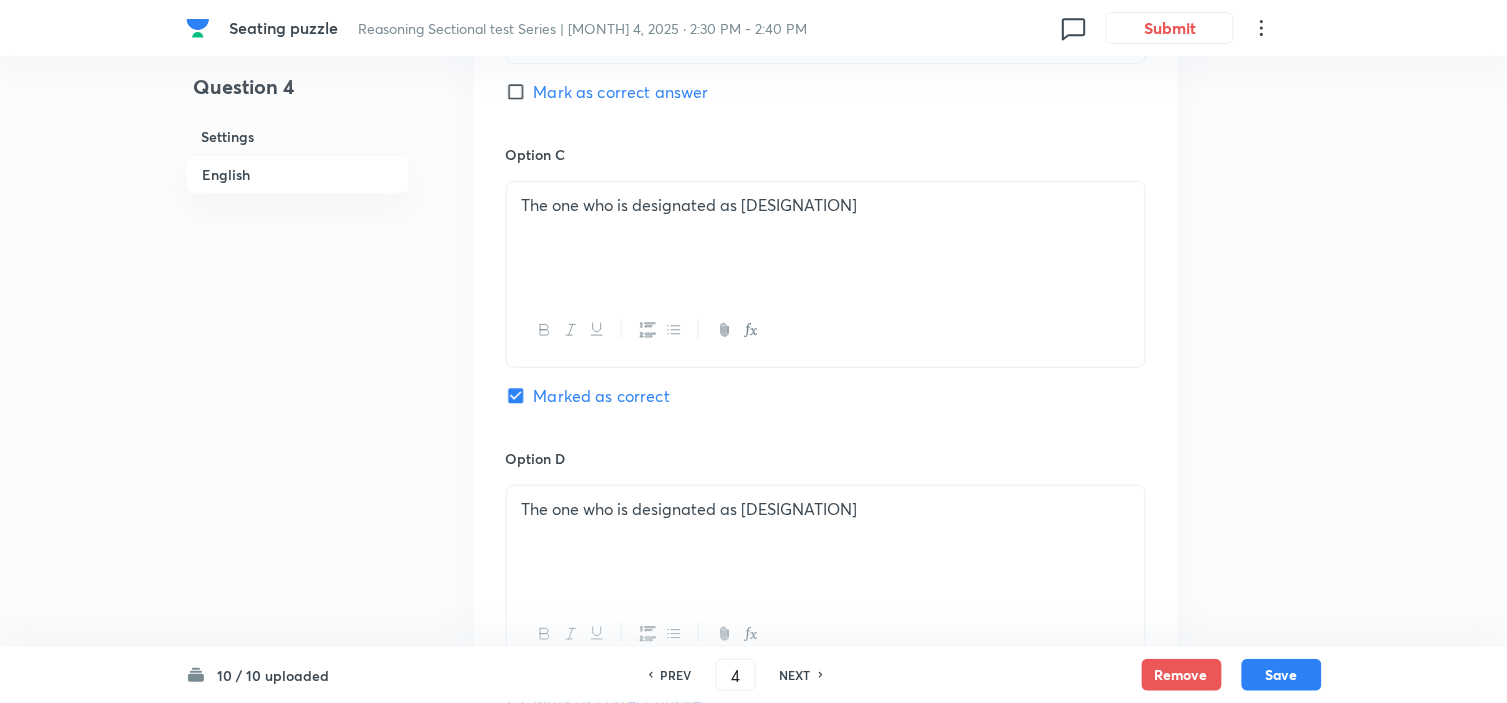 checkbox on "false" 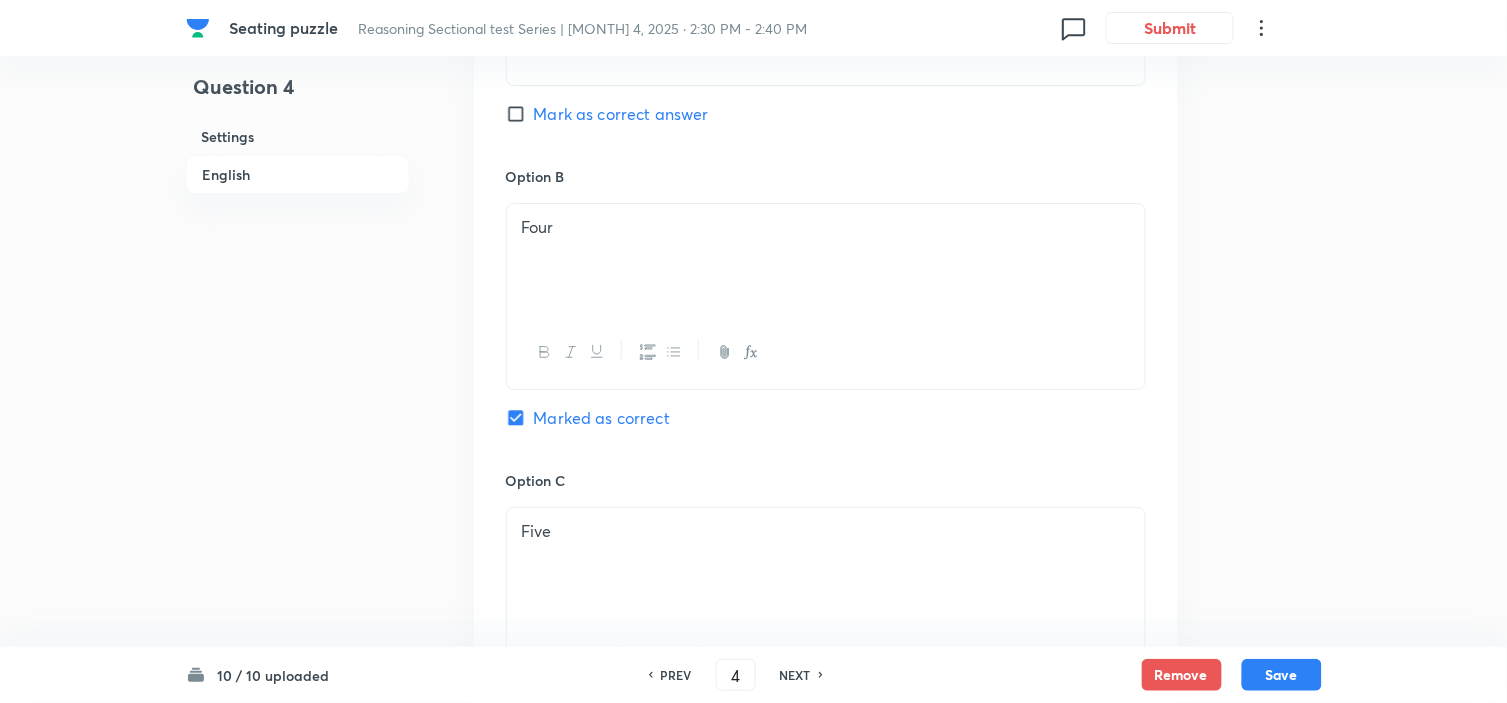 scroll, scrollTop: 1507, scrollLeft: 0, axis: vertical 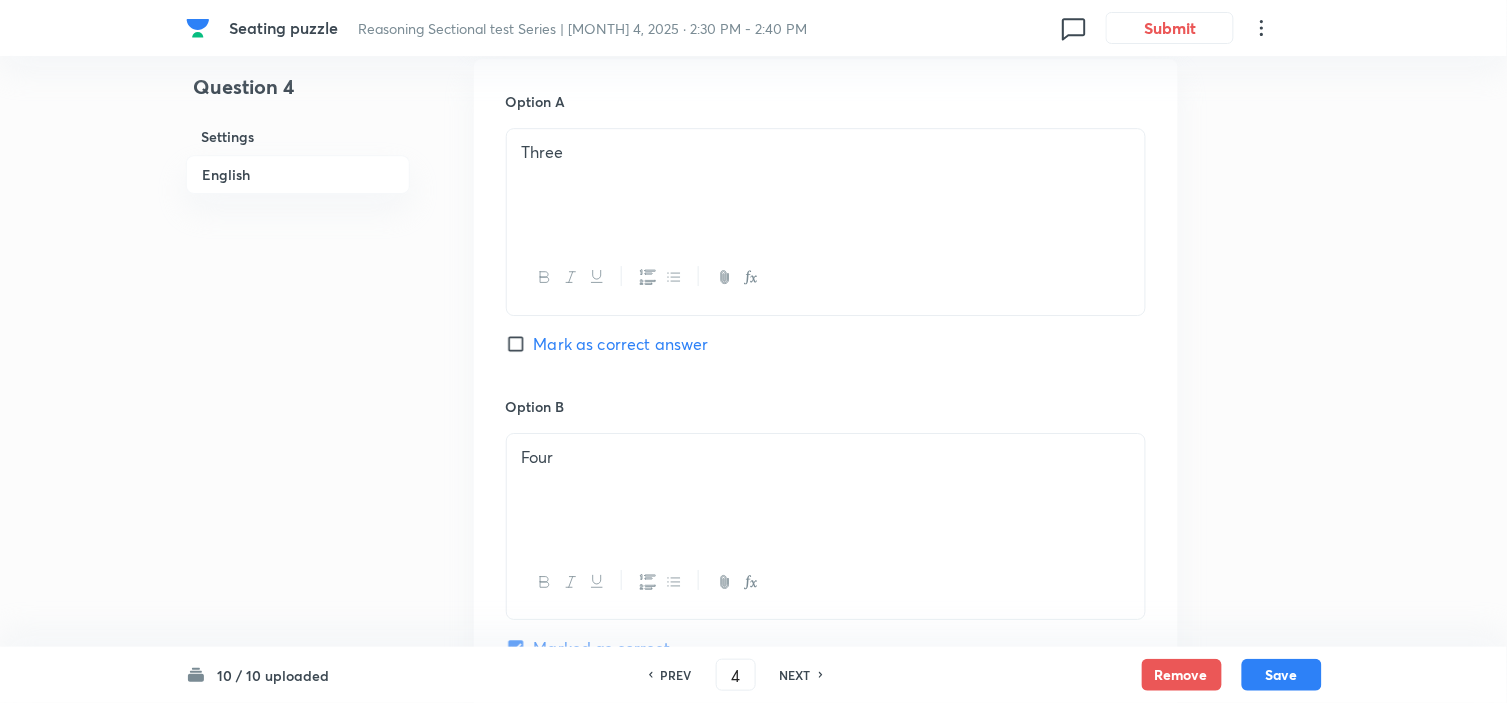 click on "NEXT" at bounding box center [795, 675] 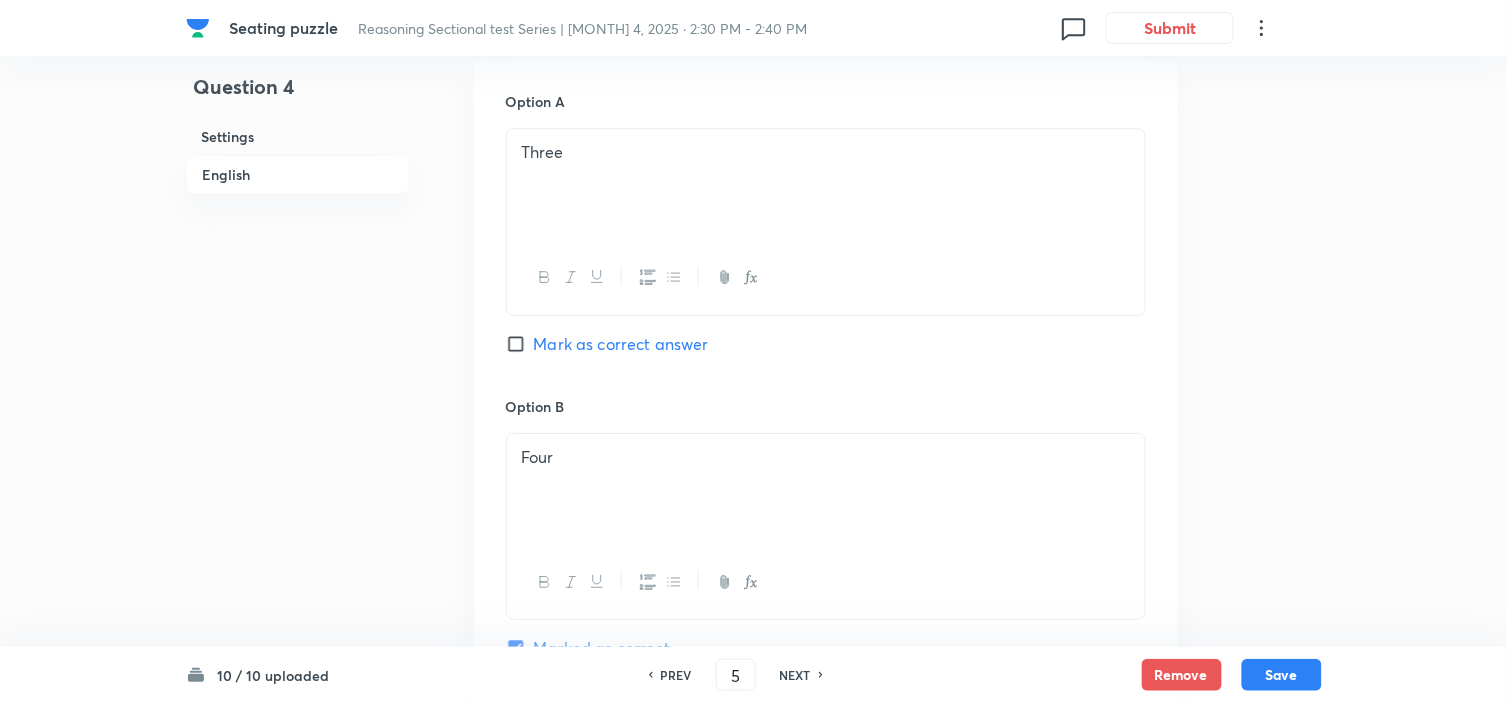 checkbox on "false" 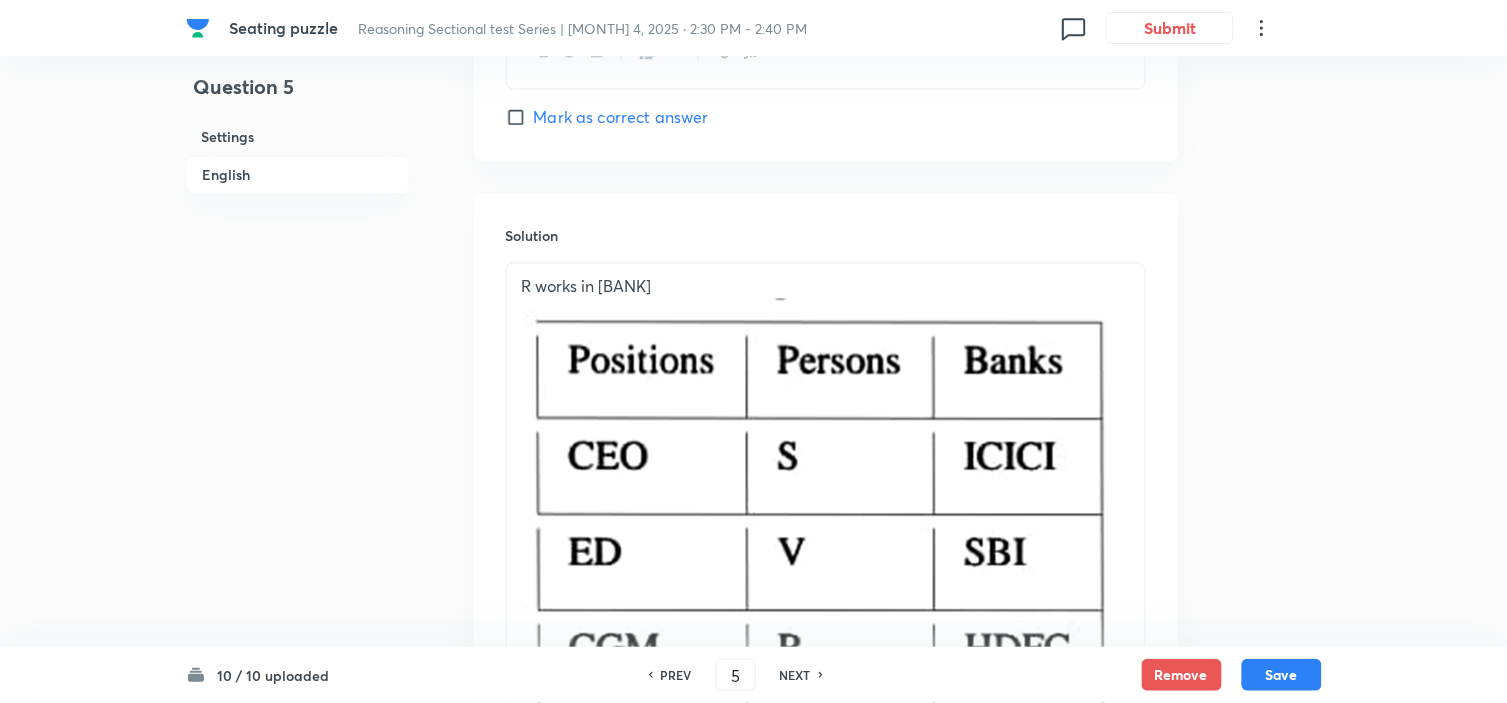 scroll, scrollTop: 3174, scrollLeft: 0, axis: vertical 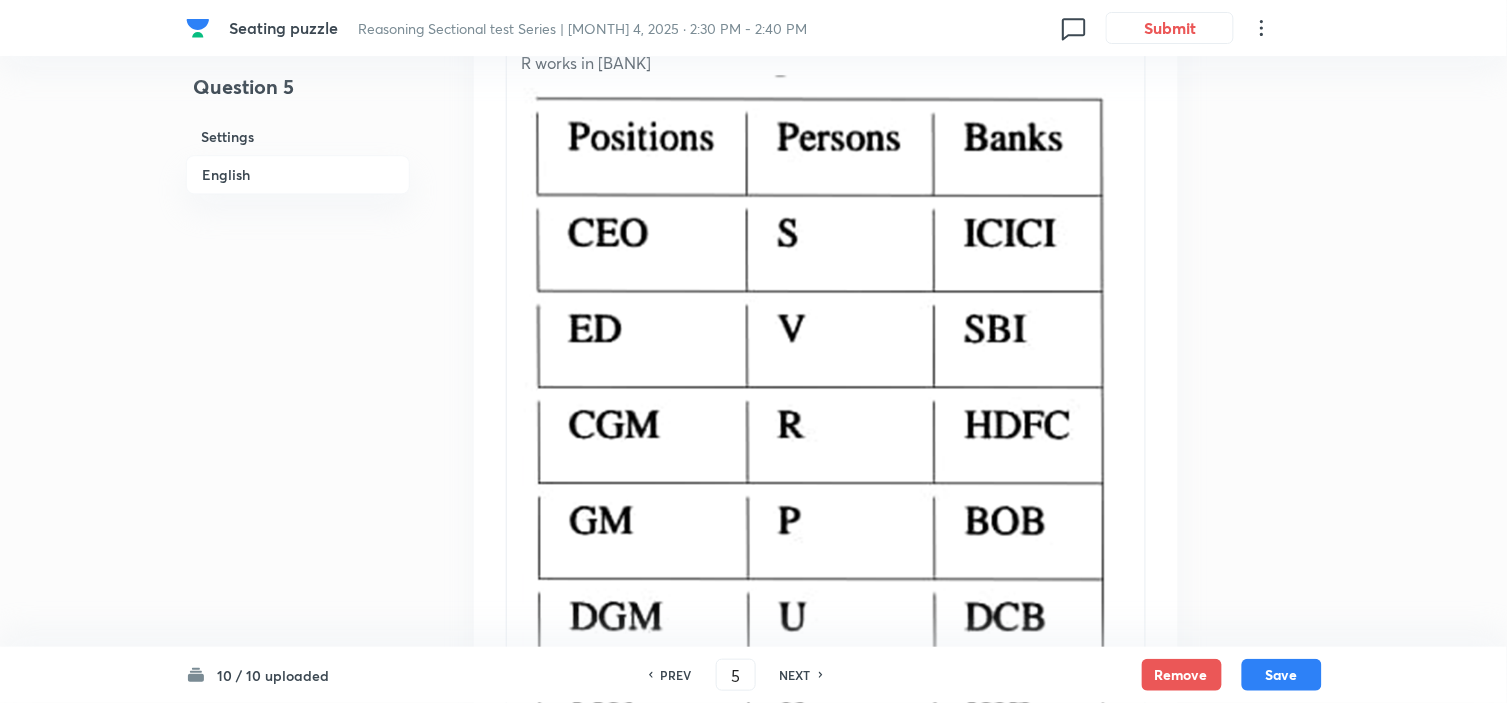 click on "NEXT" at bounding box center [795, 675] 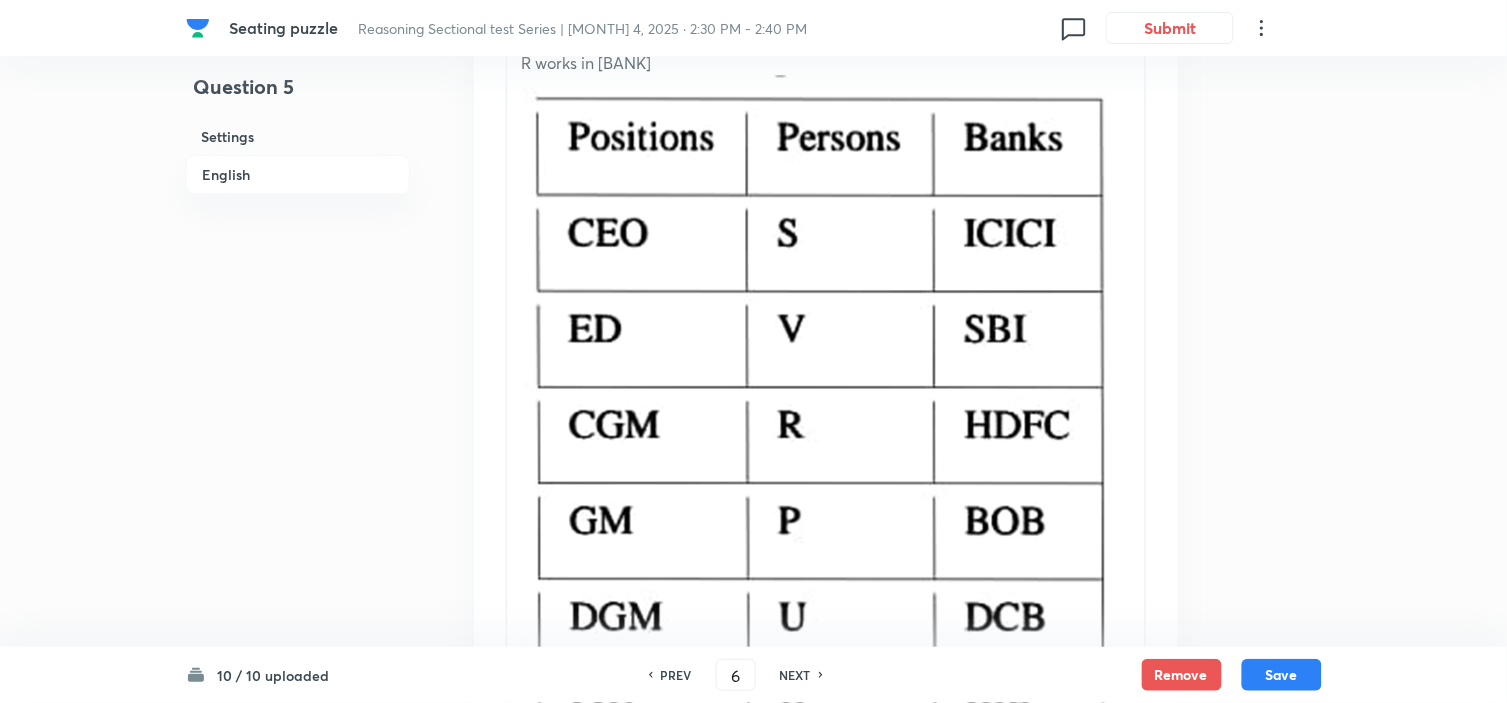 checkbox on "false" 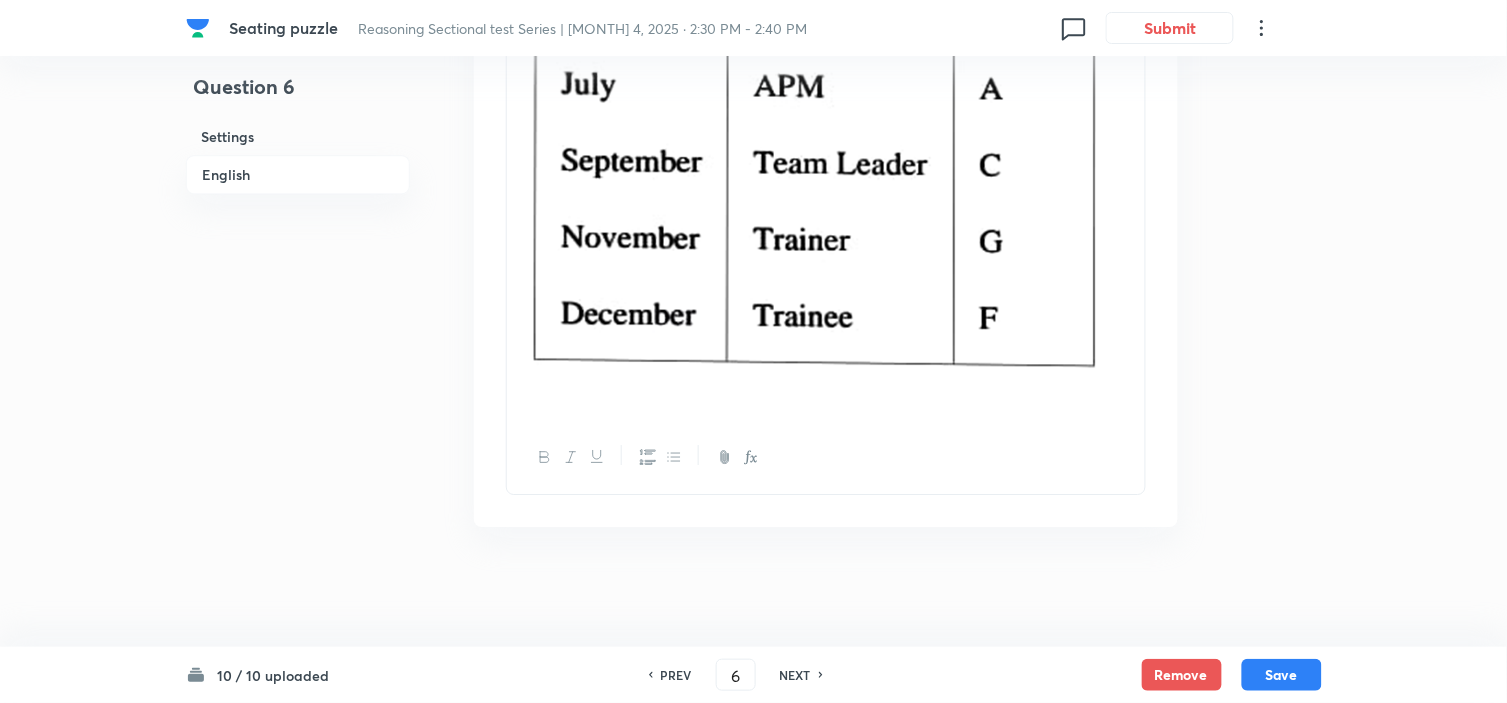 scroll, scrollTop: 3340, scrollLeft: 0, axis: vertical 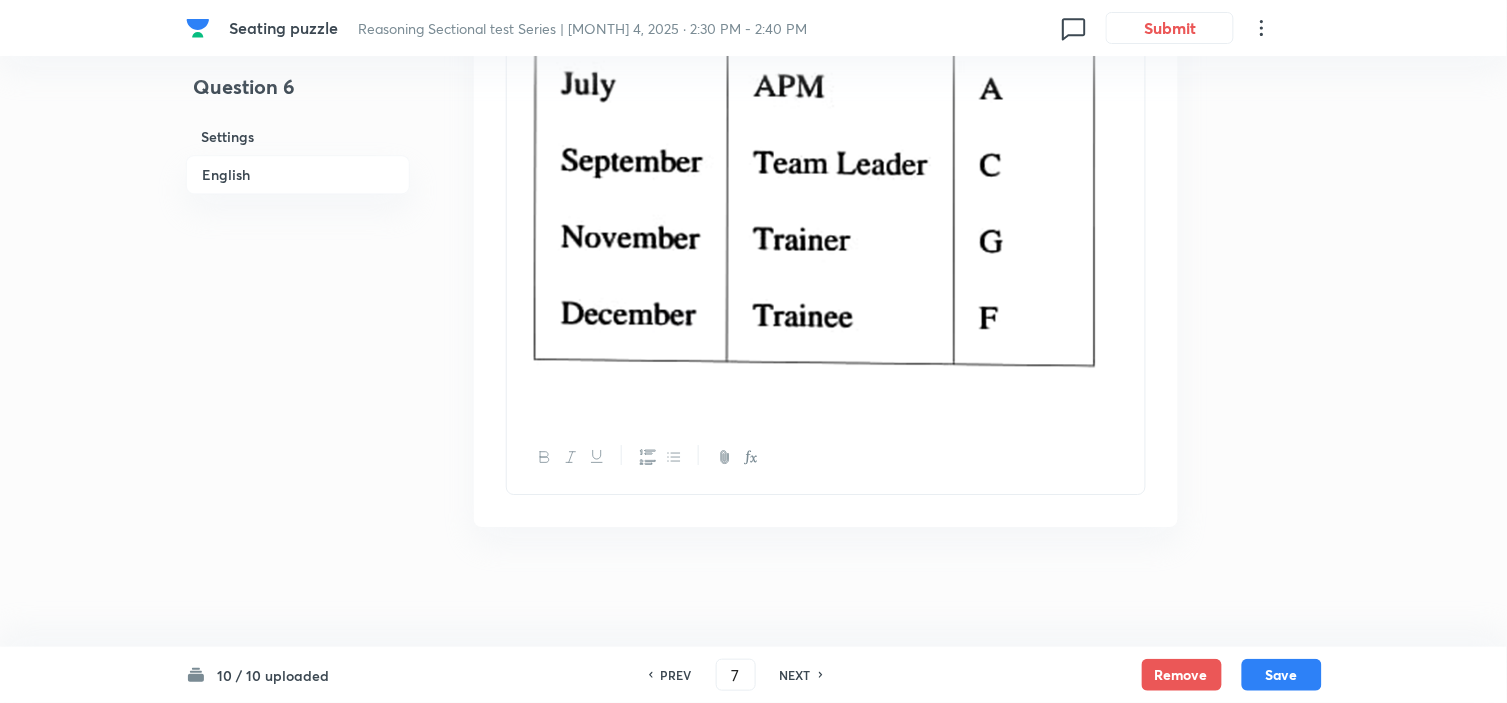 checkbox on "false" 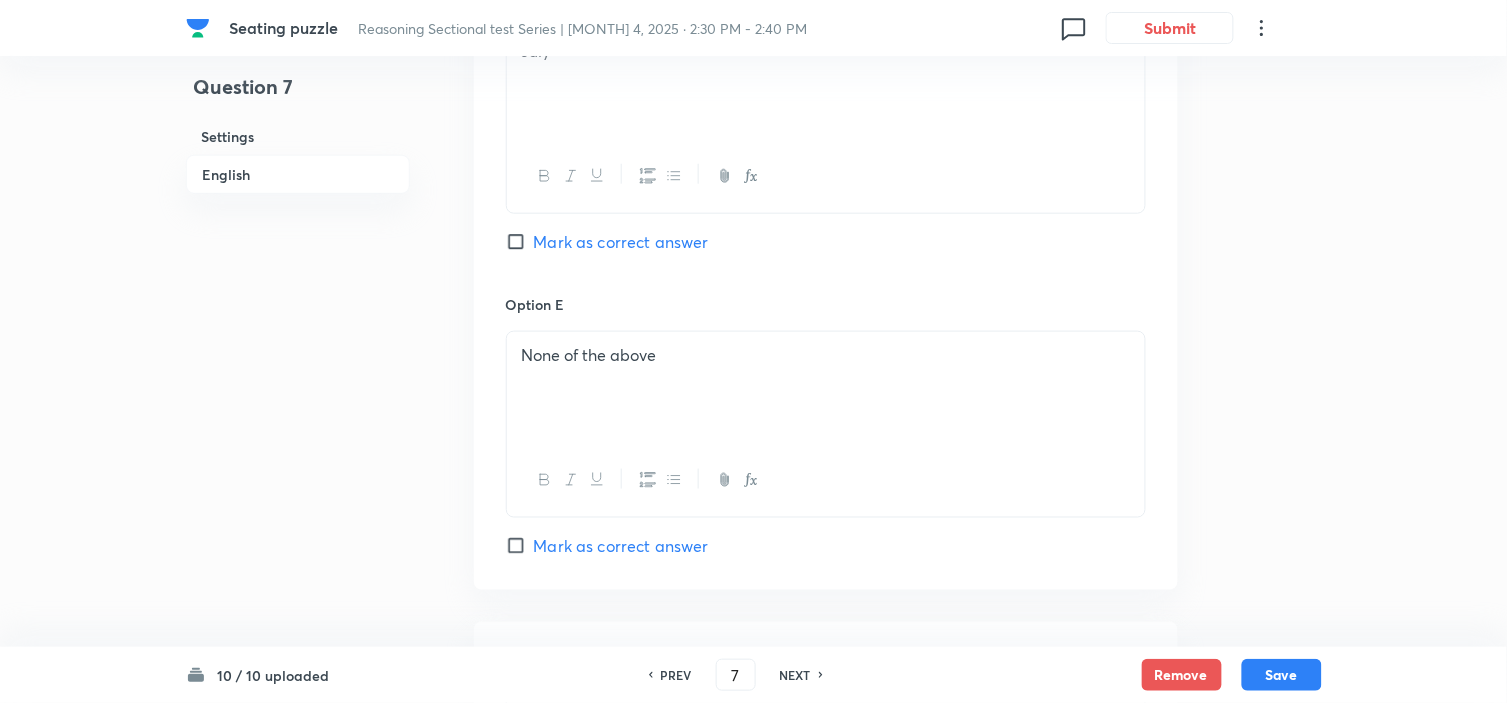 scroll, scrollTop: 3006, scrollLeft: 0, axis: vertical 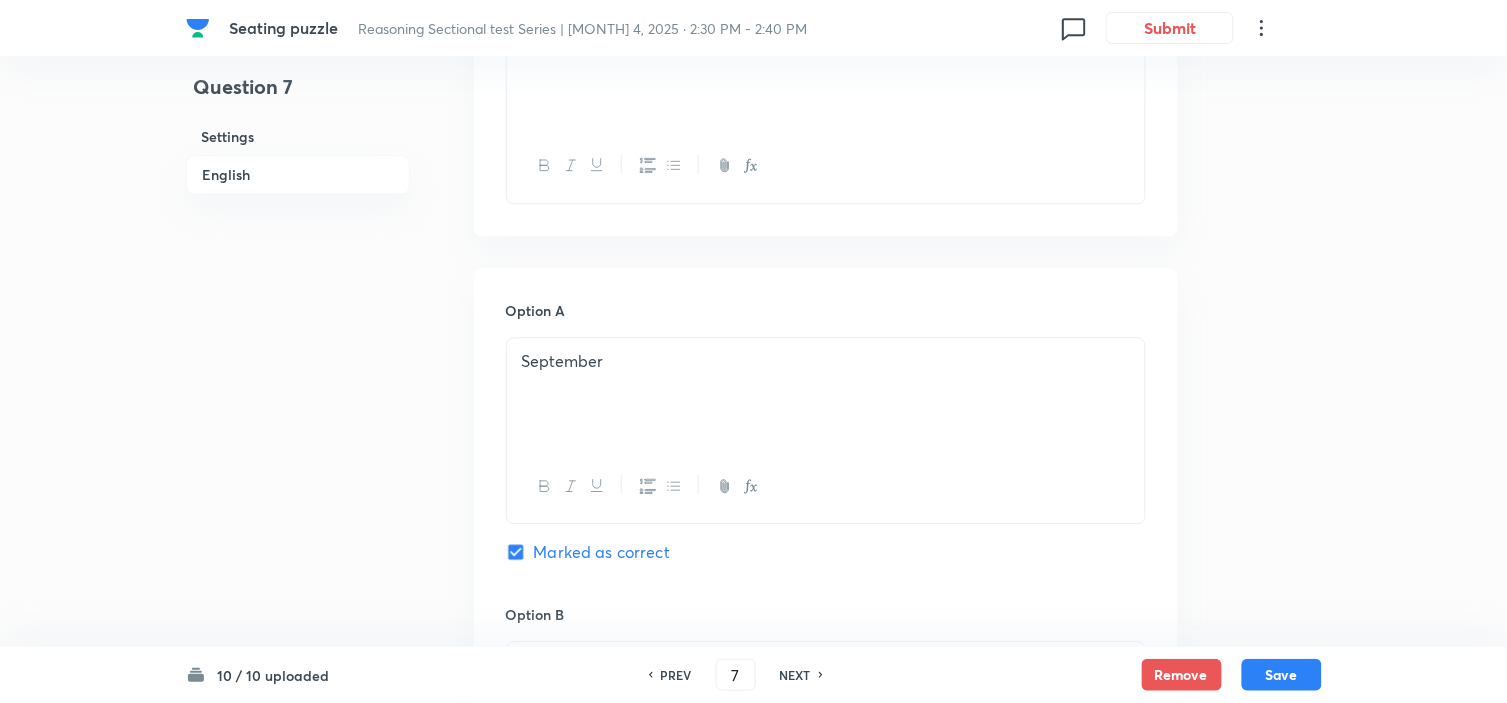 click on "NEXT" at bounding box center (795, 675) 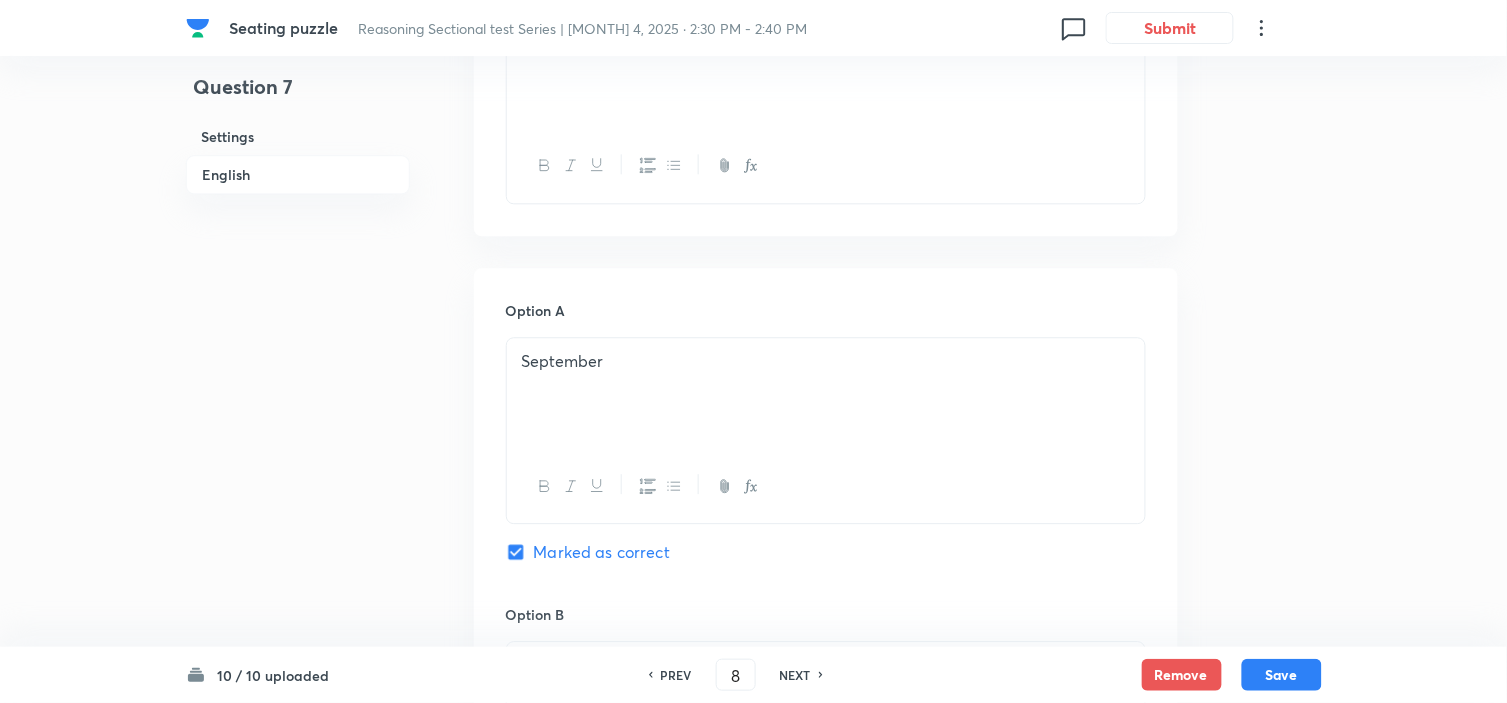 checkbox on "false" 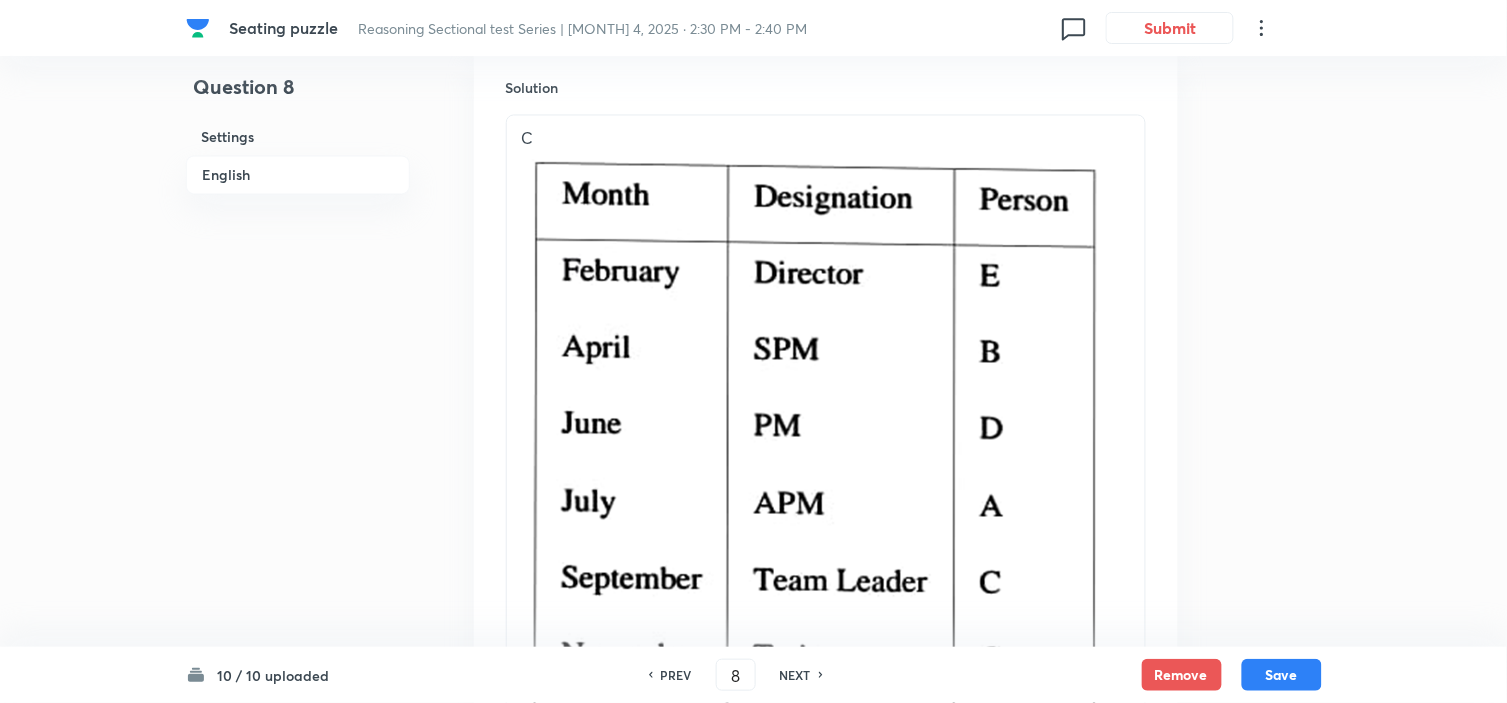 scroll, scrollTop: 3117, scrollLeft: 0, axis: vertical 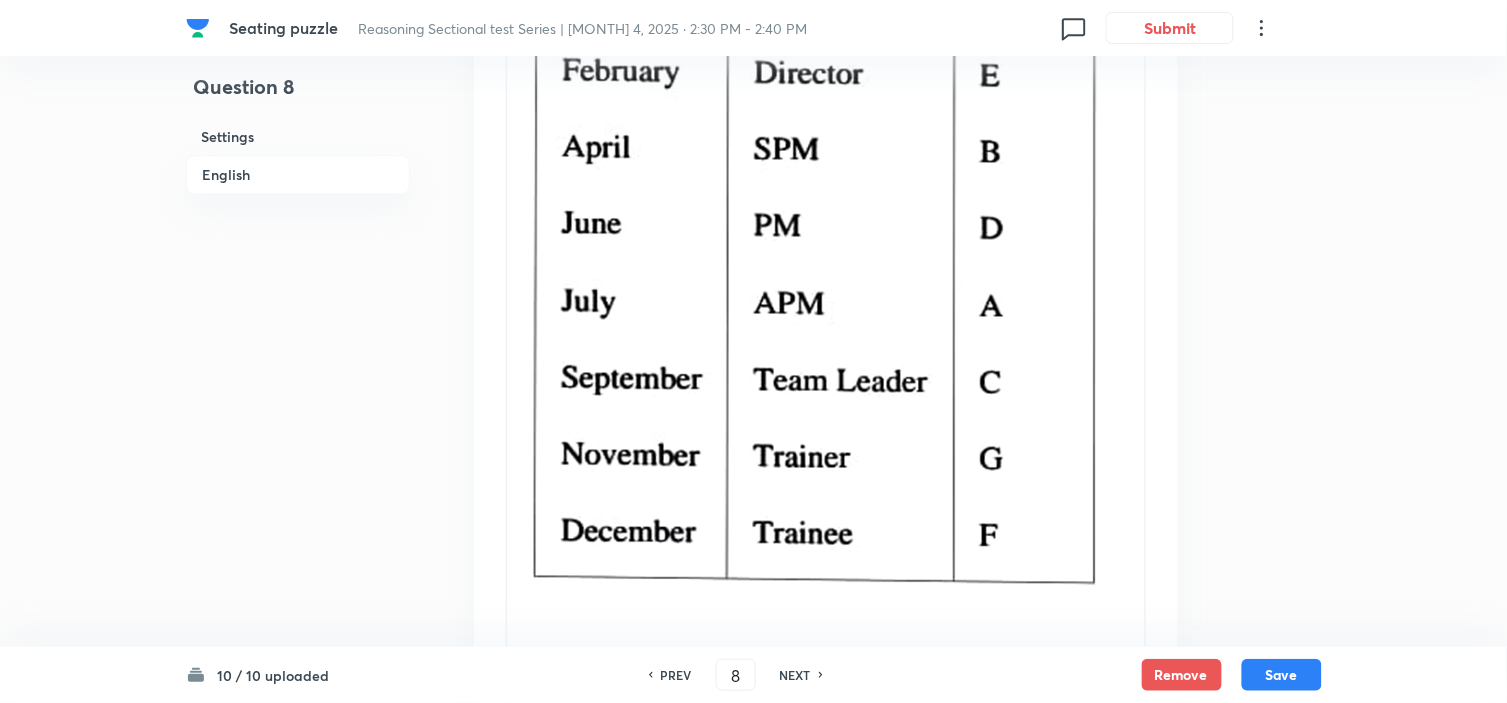 click on "PREV 8 ​ NEXT" at bounding box center [736, 675] 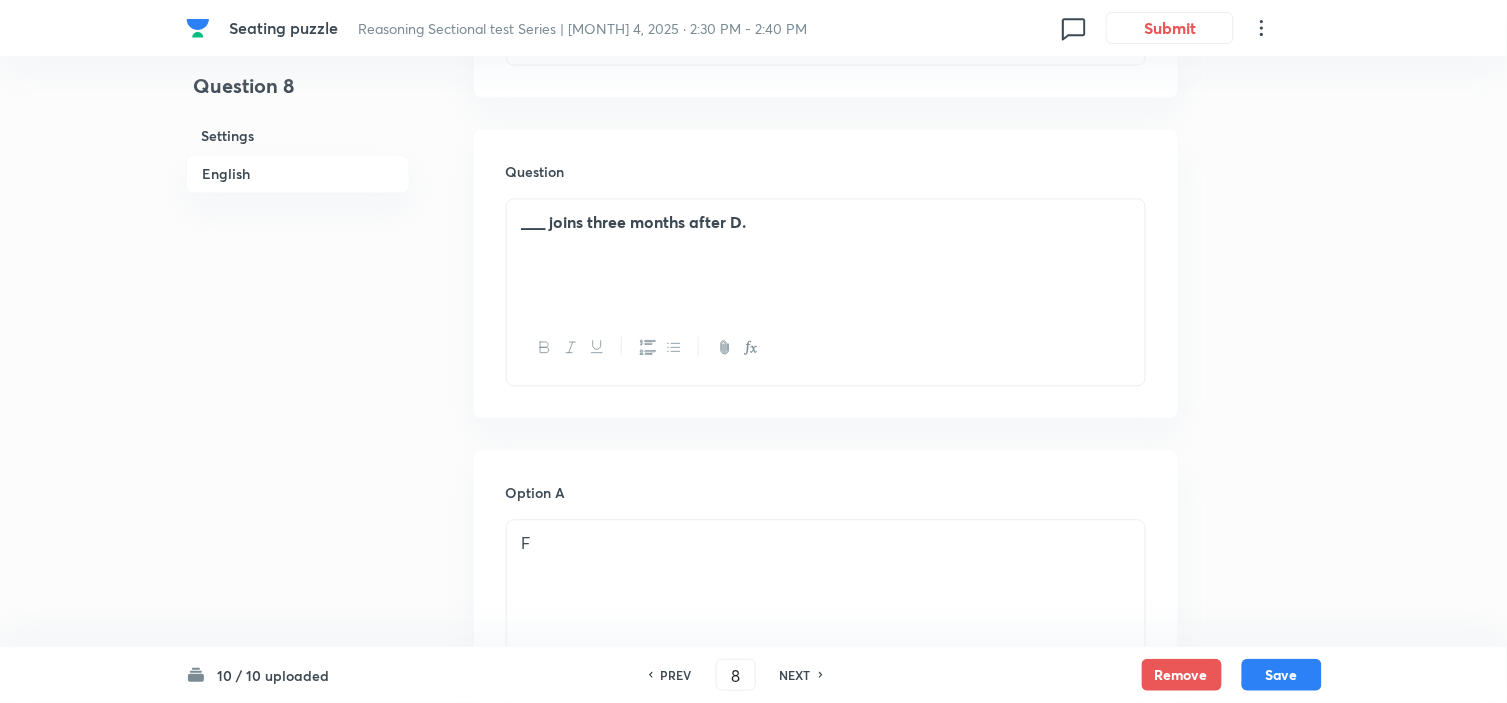 scroll, scrollTop: 895, scrollLeft: 0, axis: vertical 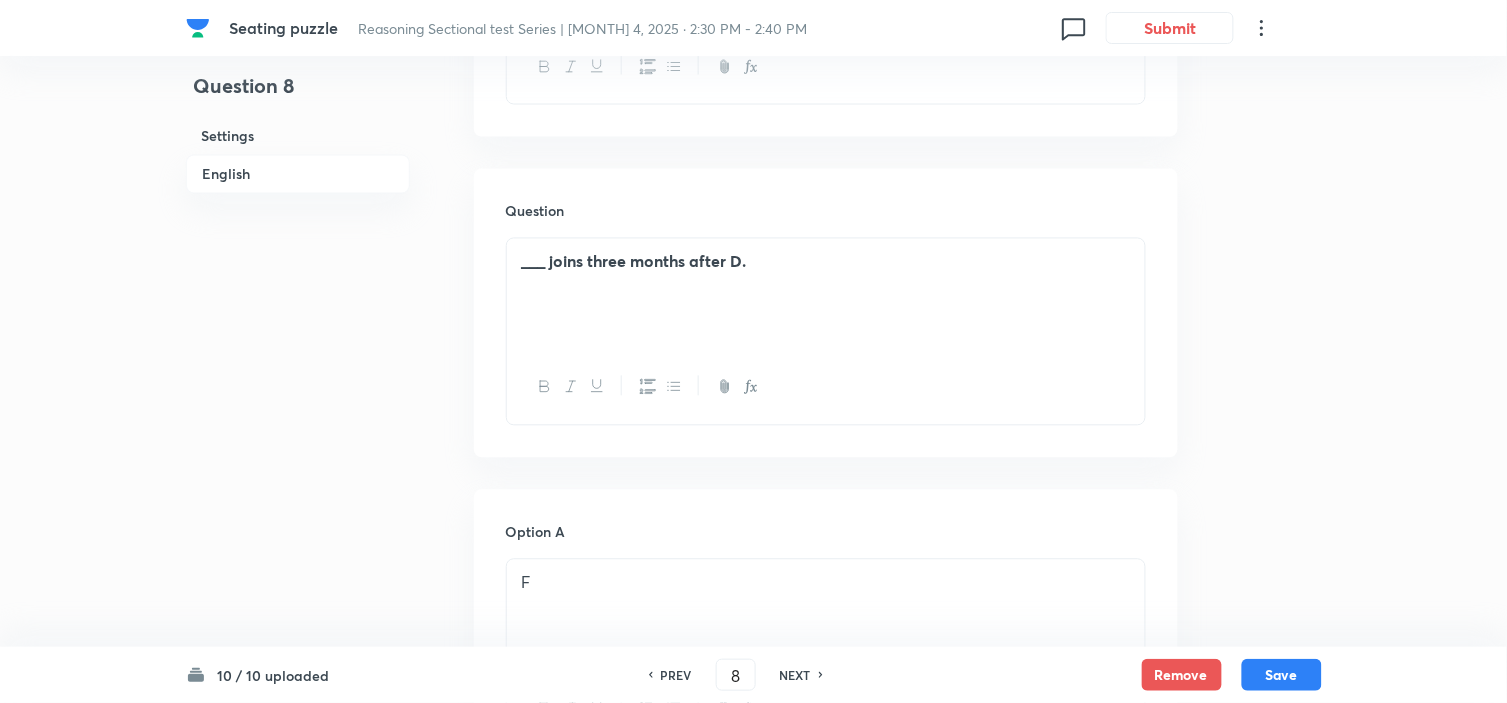 click on "NEXT" at bounding box center (795, 675) 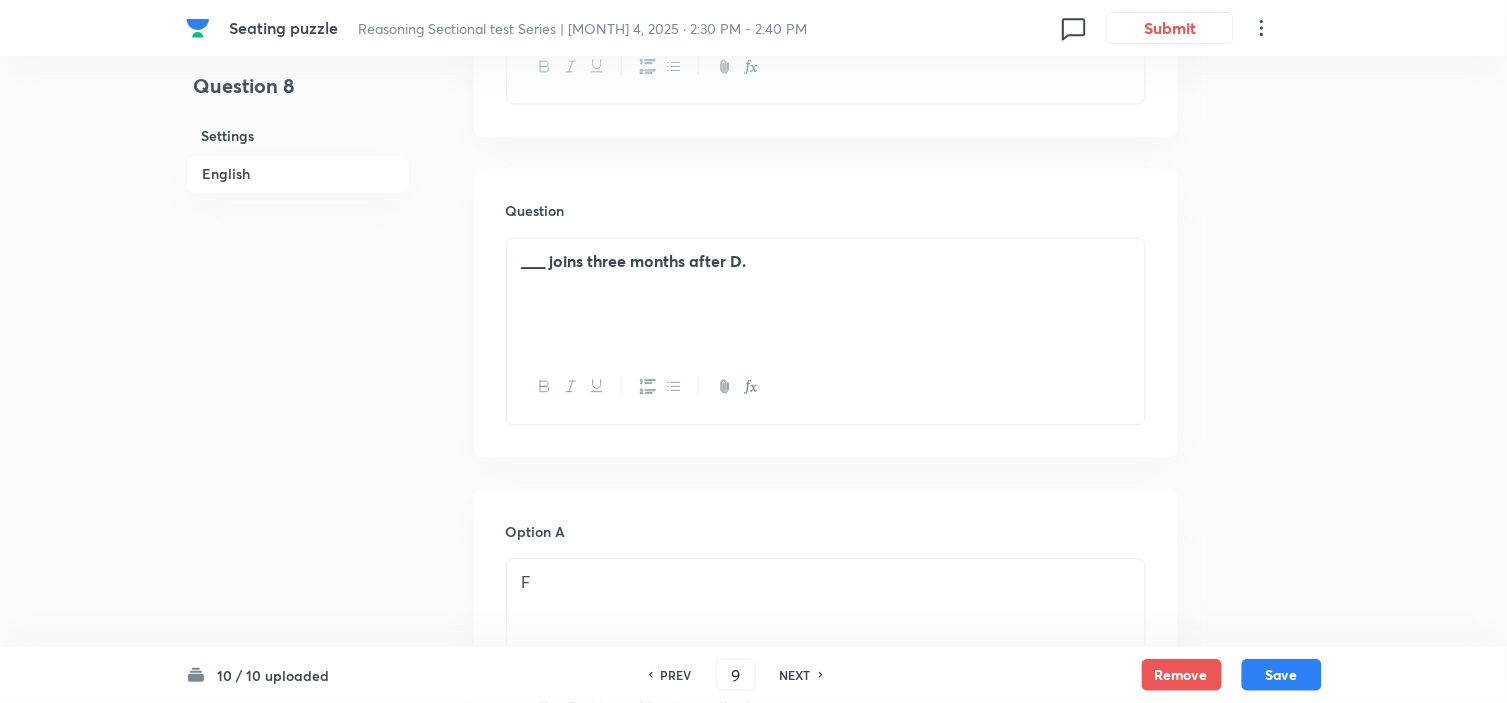 checkbox on "false" 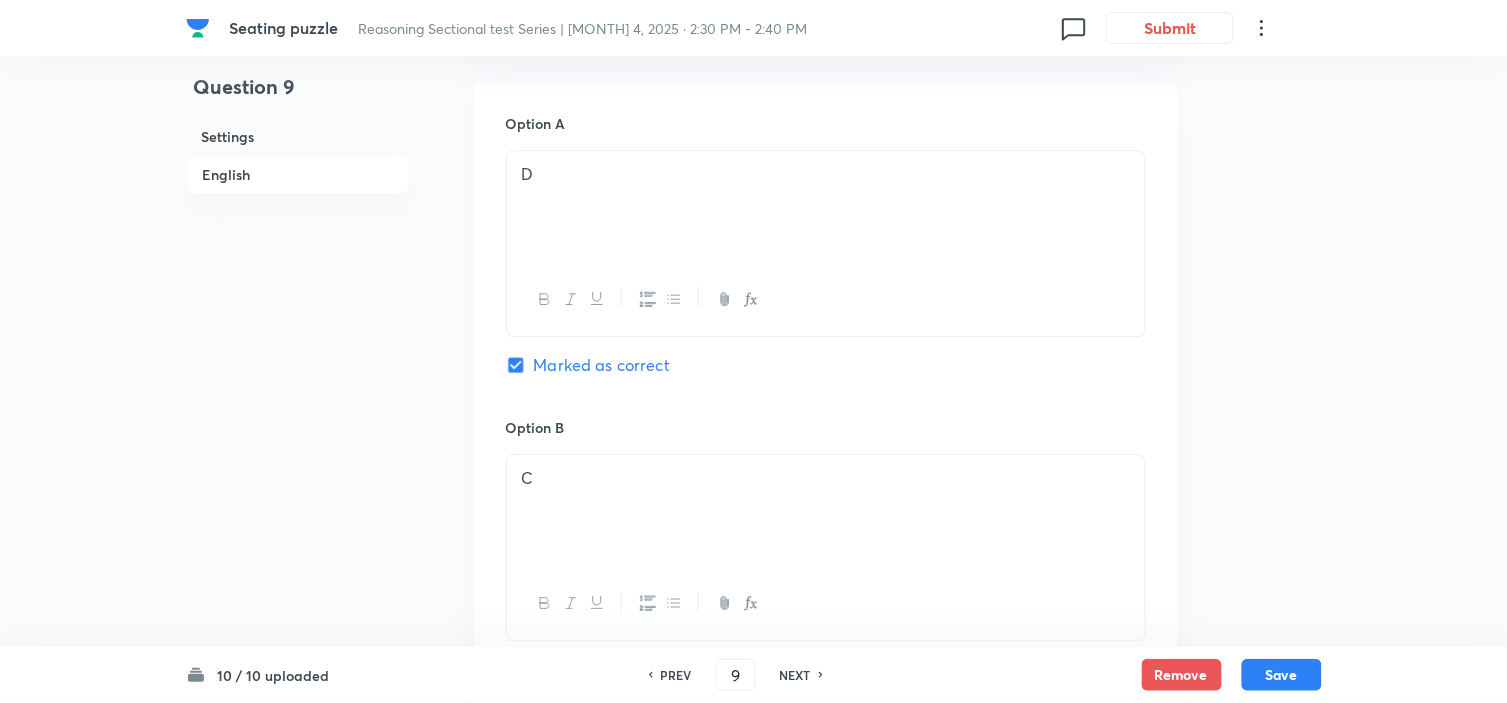 scroll, scrollTop: 1006, scrollLeft: 0, axis: vertical 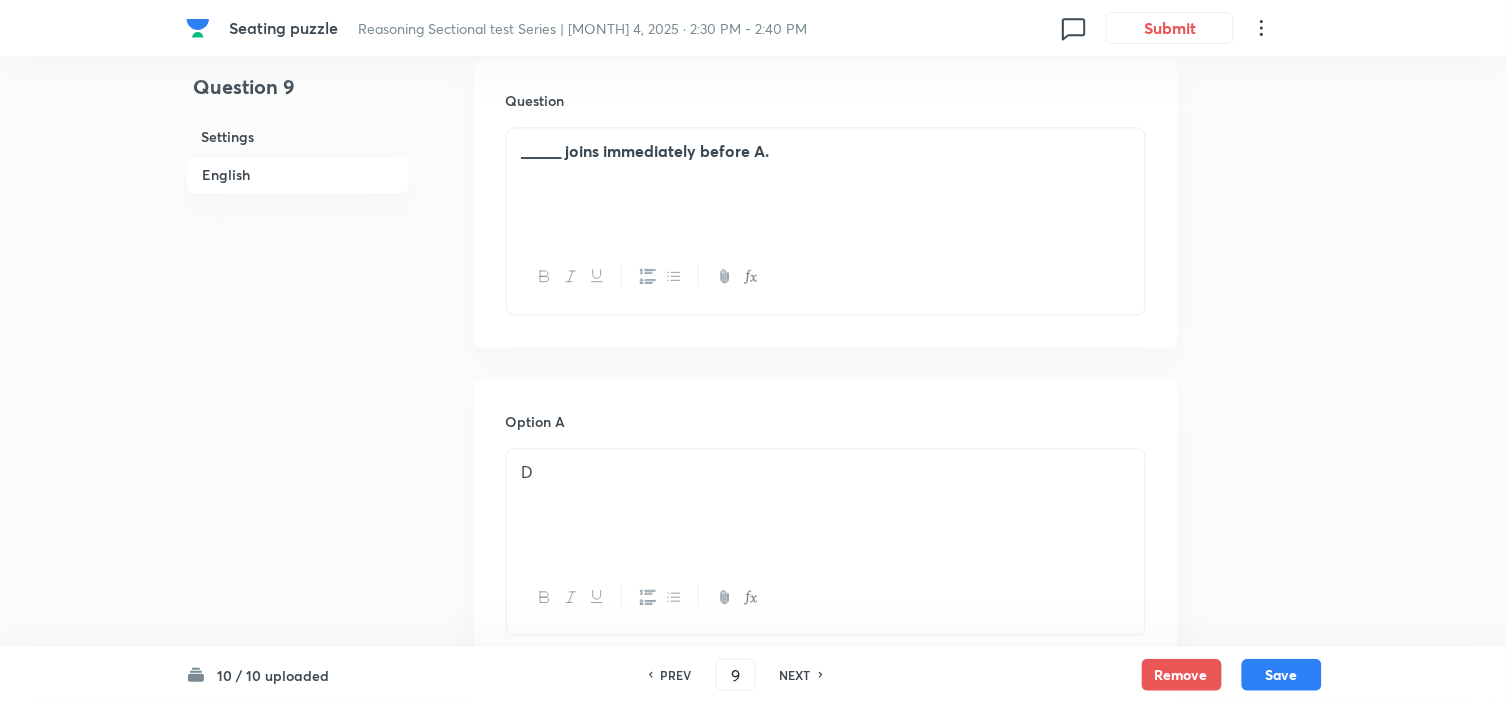 click on "NEXT" at bounding box center (795, 675) 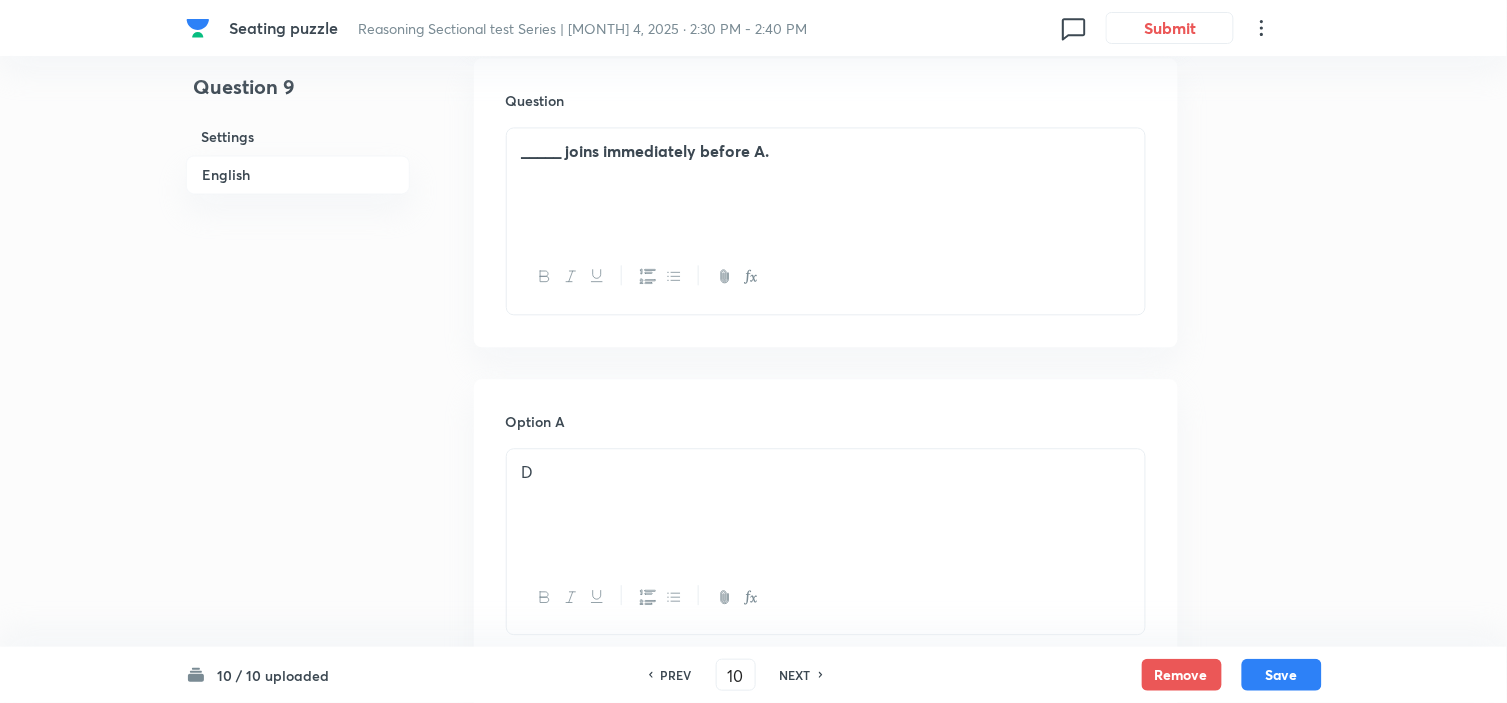 checkbox on "false" 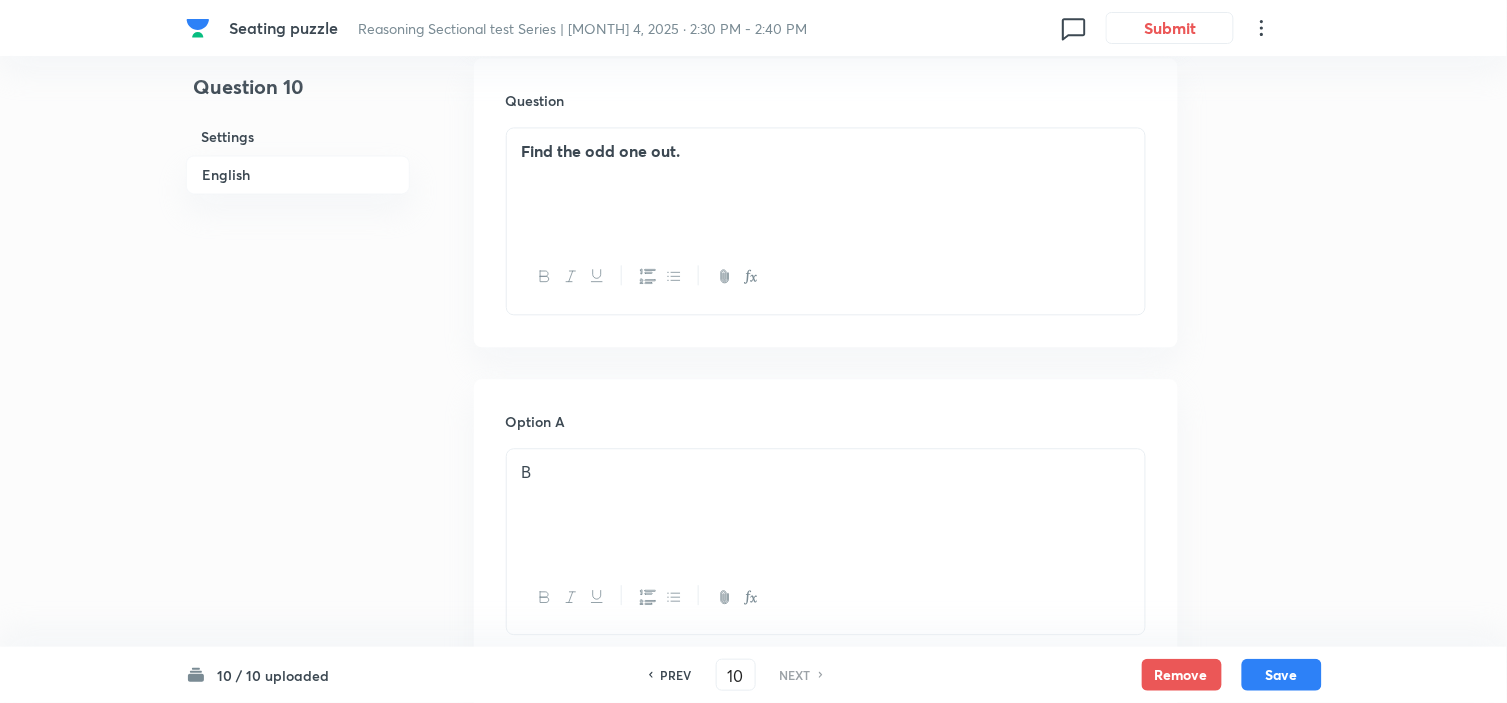 checkbox on "true" 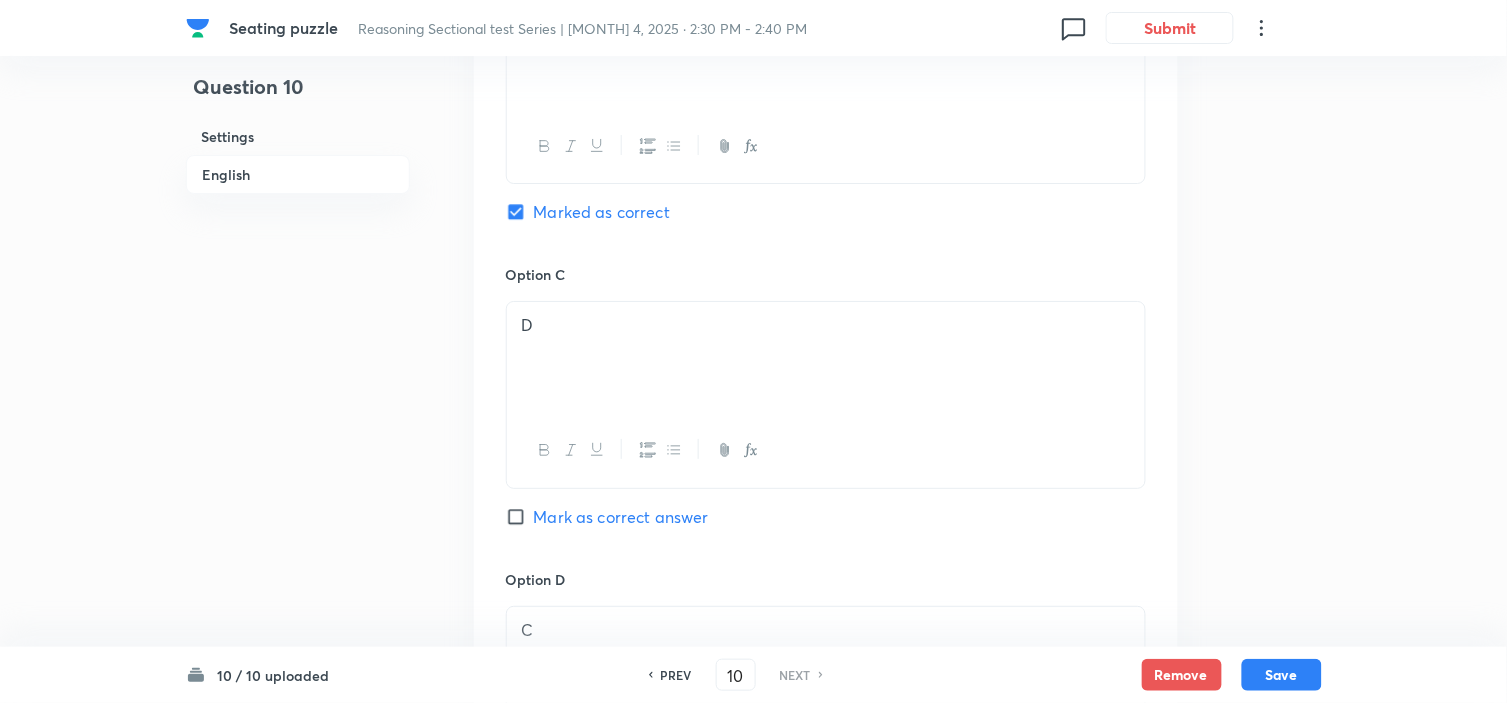 scroll, scrollTop: 2111, scrollLeft: 0, axis: vertical 